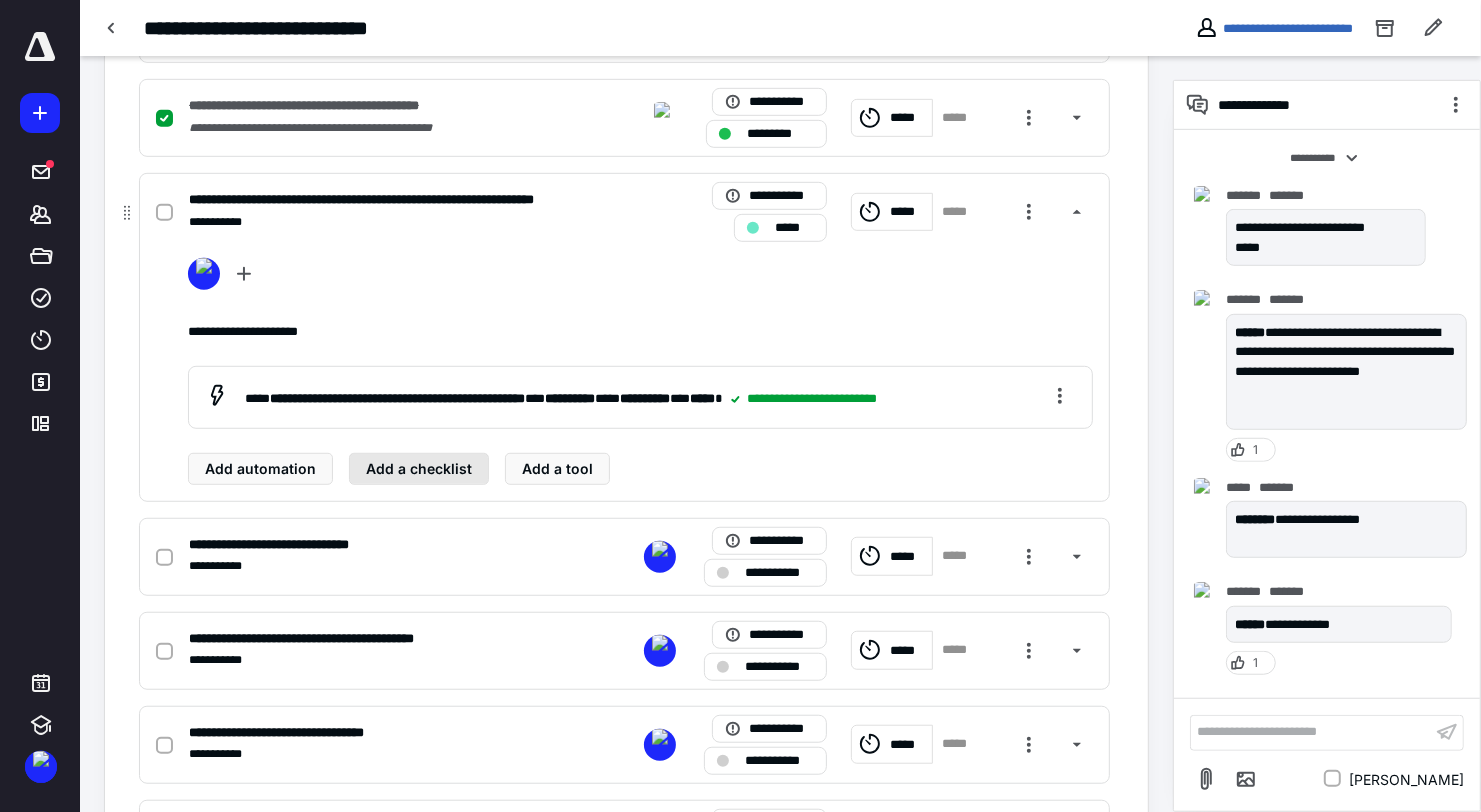 scroll, scrollTop: 0, scrollLeft: 0, axis: both 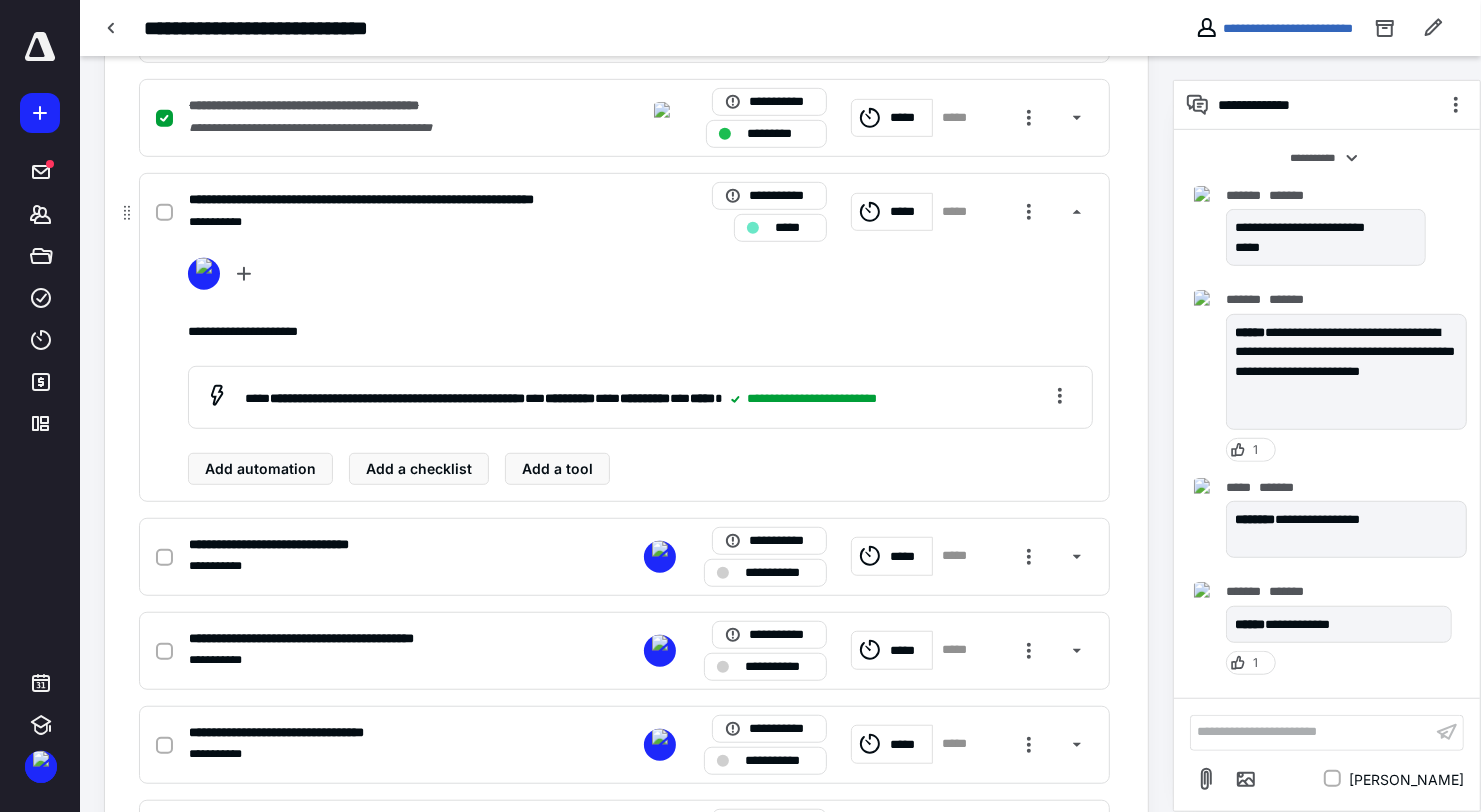 click 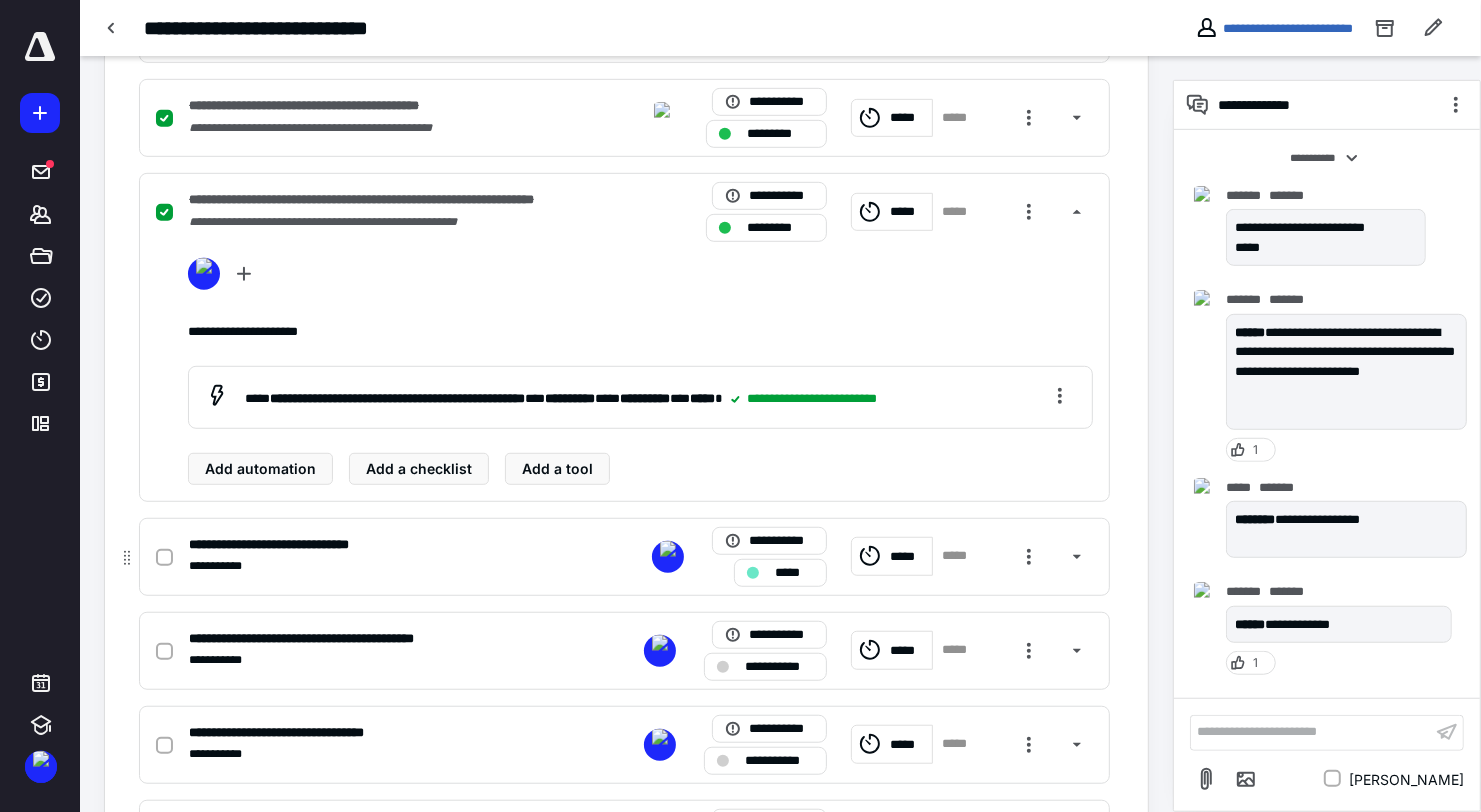 click at bounding box center [1077, 557] 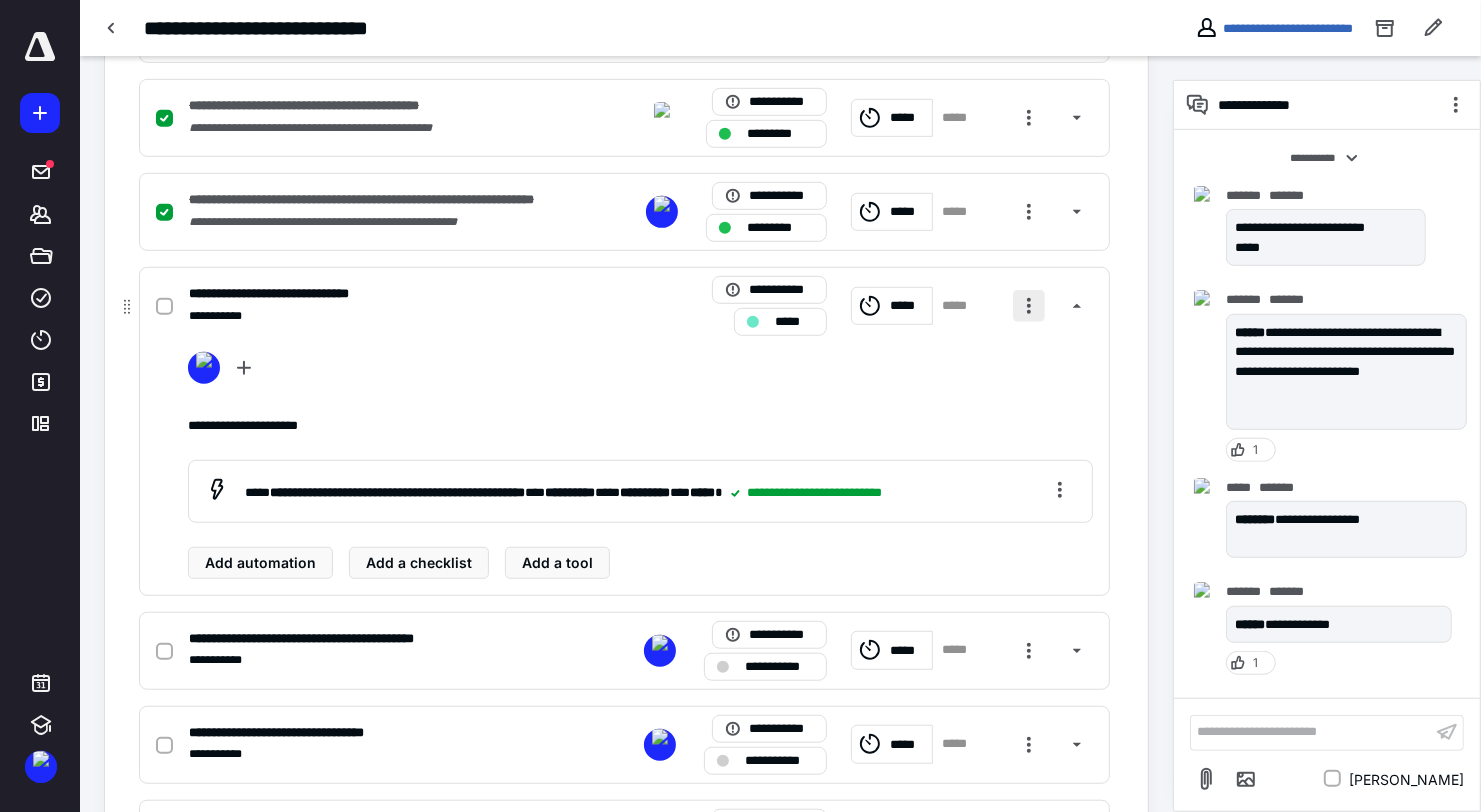 click at bounding box center [1029, 306] 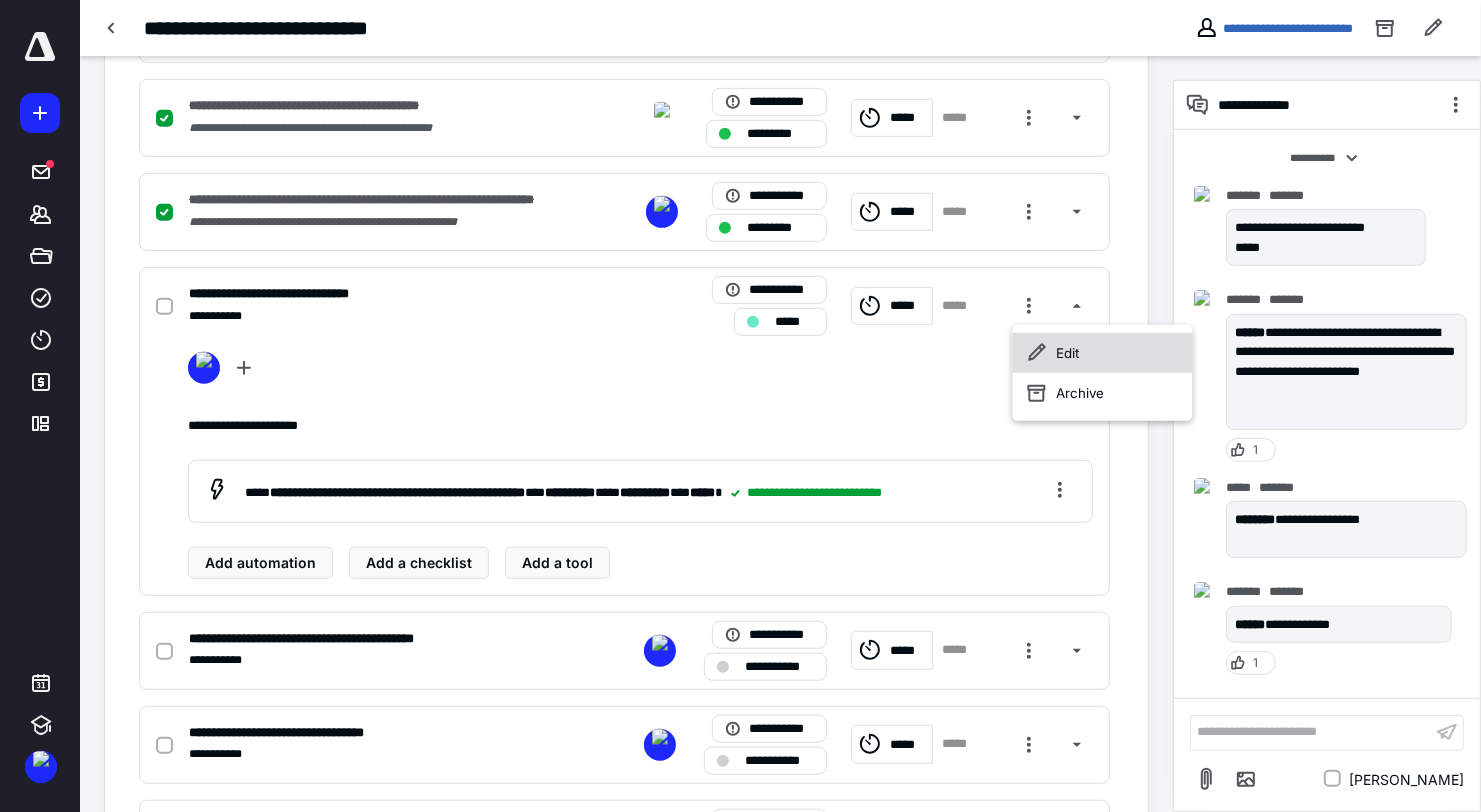 click on "Edit" at bounding box center (1103, 353) 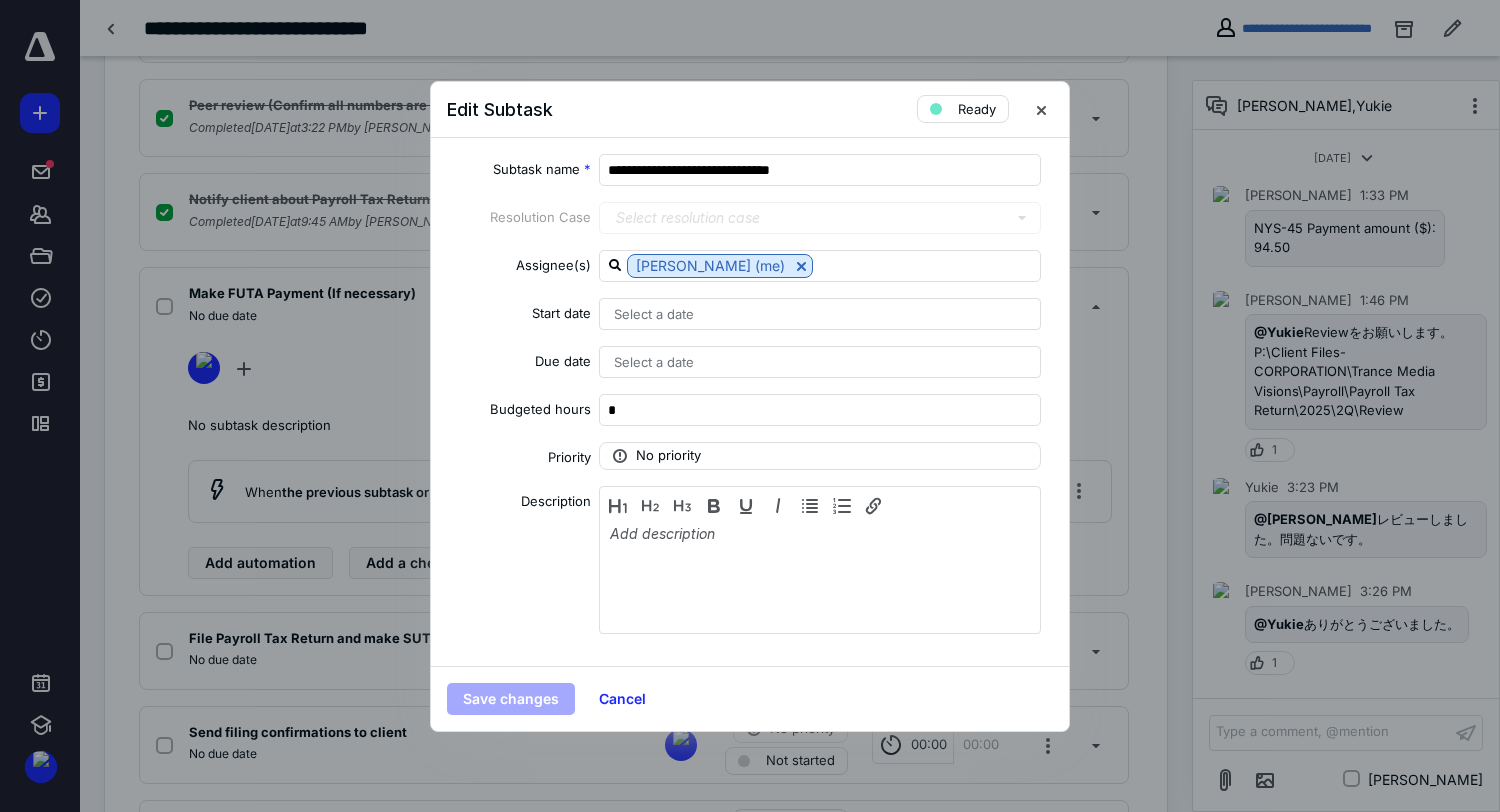click on "Select a date" at bounding box center (654, 362) 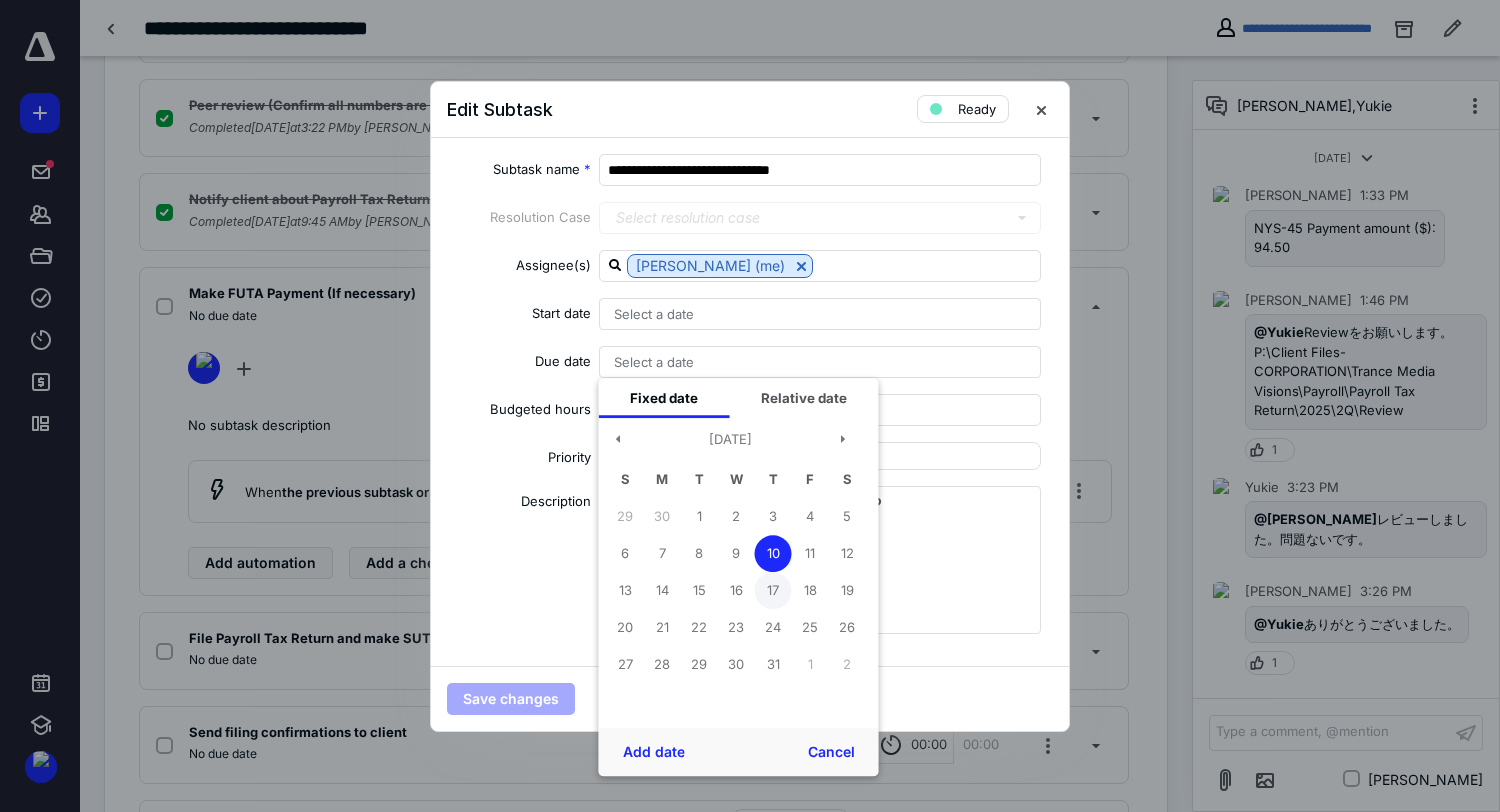 click on "17" at bounding box center [773, 590] 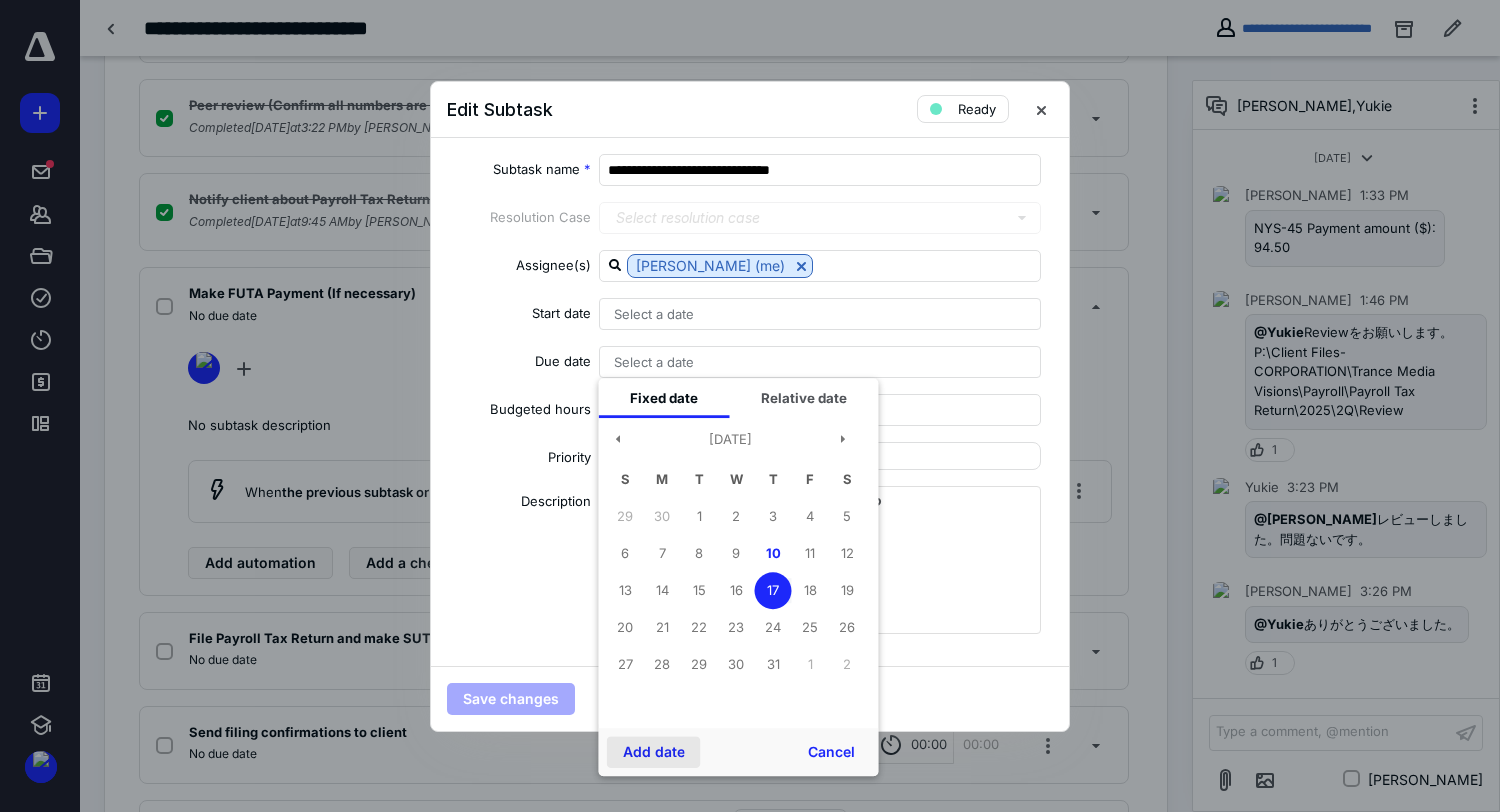 click on "Add date" at bounding box center (654, 752) 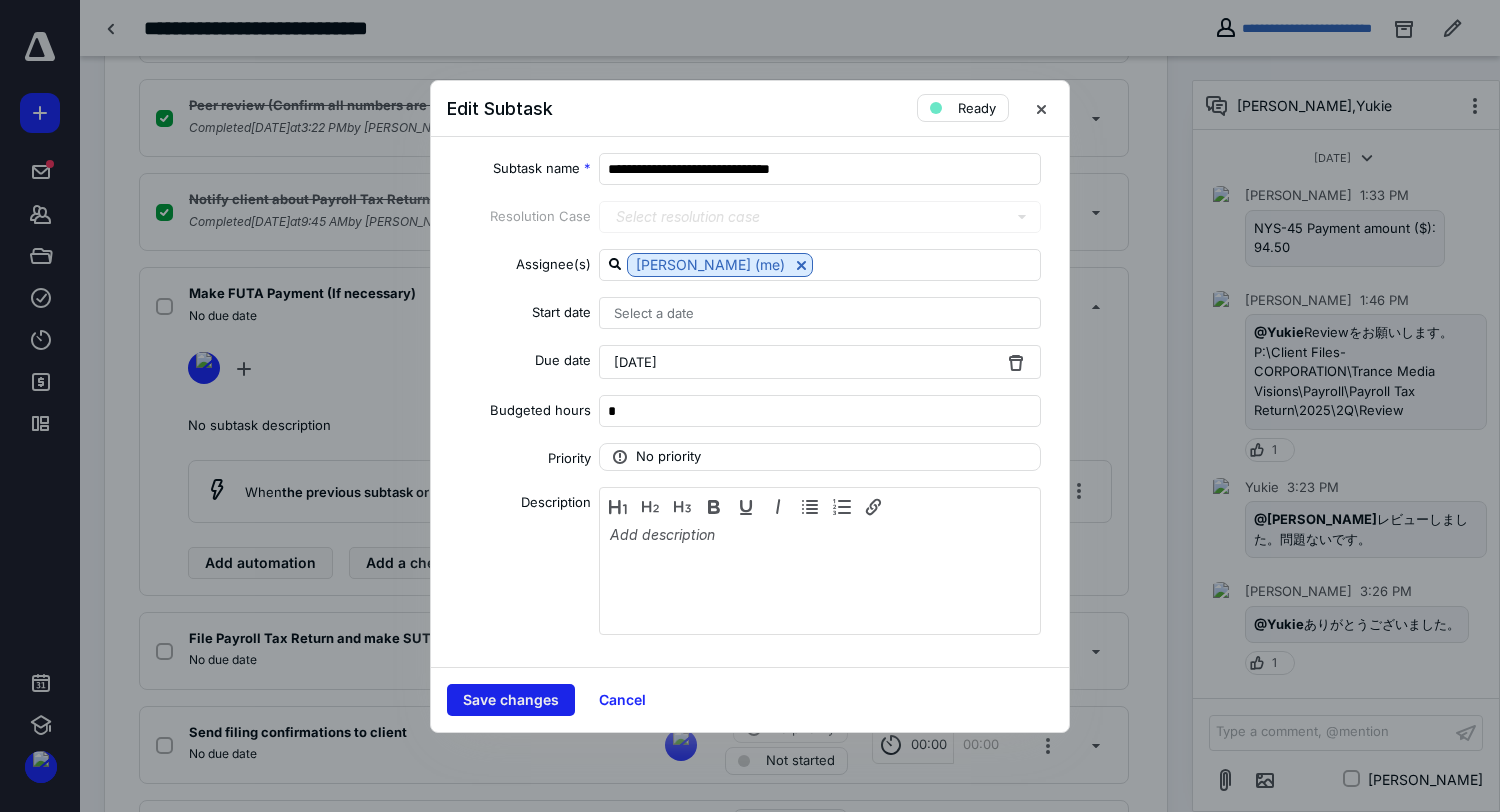 click on "Save changes" at bounding box center [511, 700] 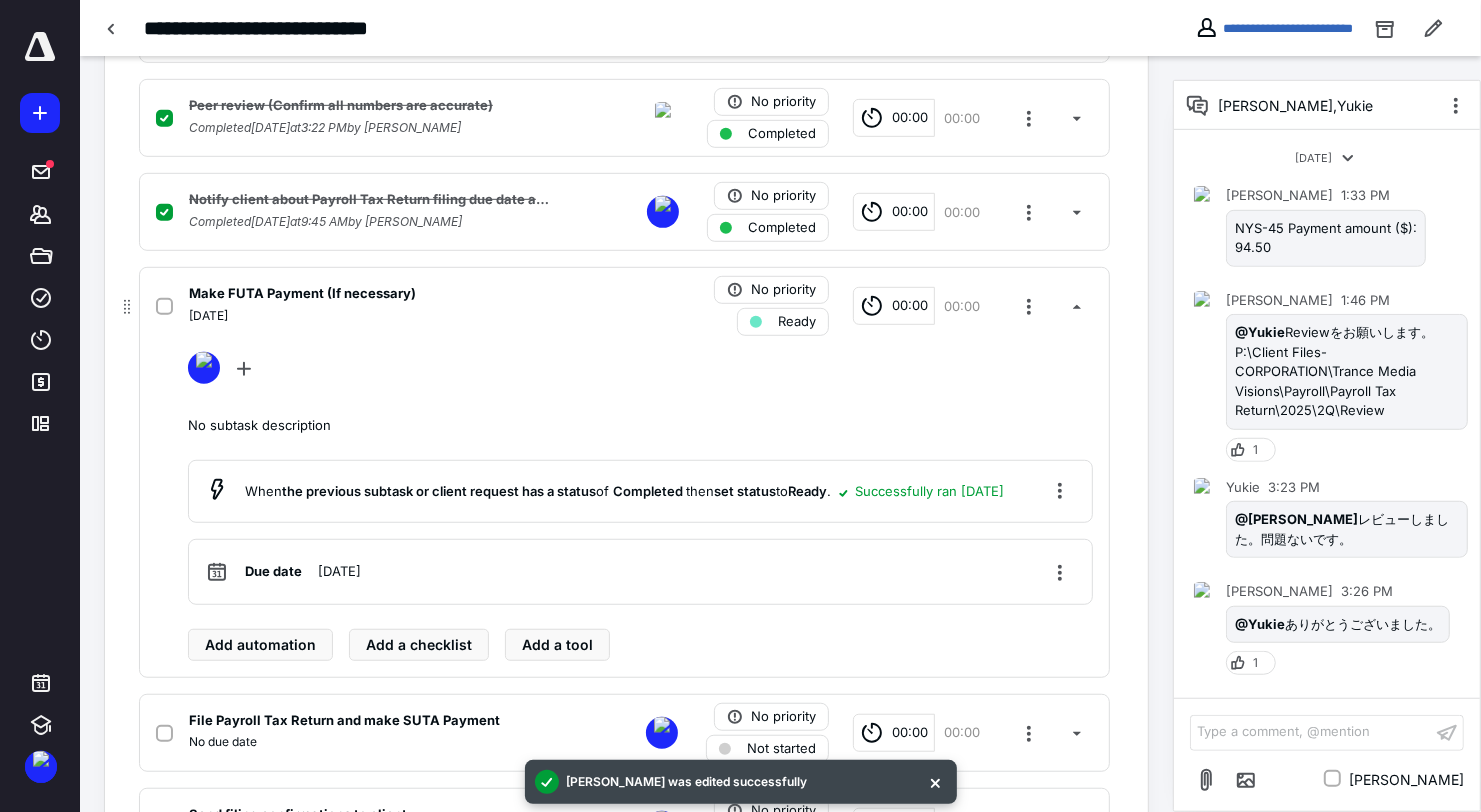 scroll, scrollTop: 1115, scrollLeft: 0, axis: vertical 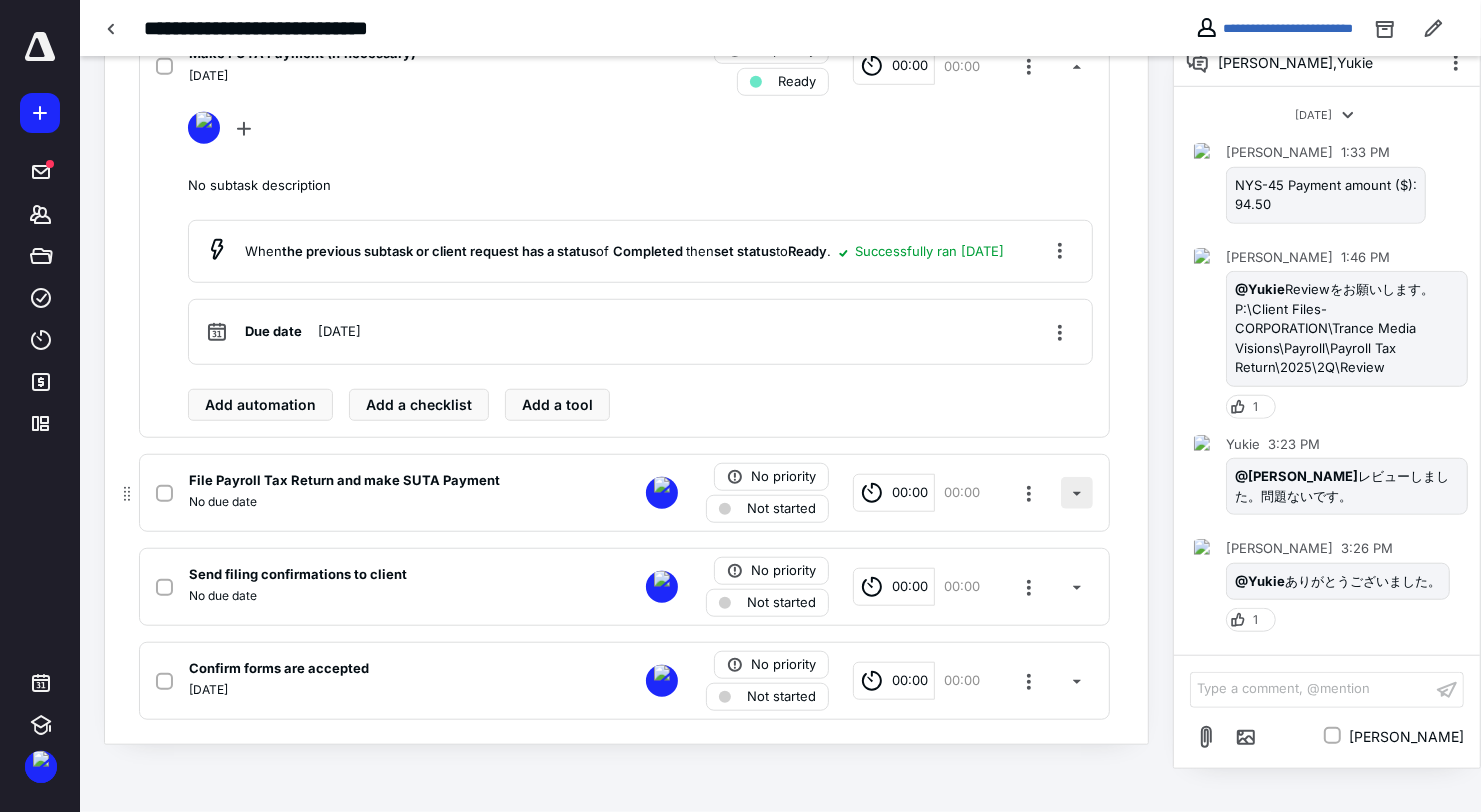 click at bounding box center (1077, 493) 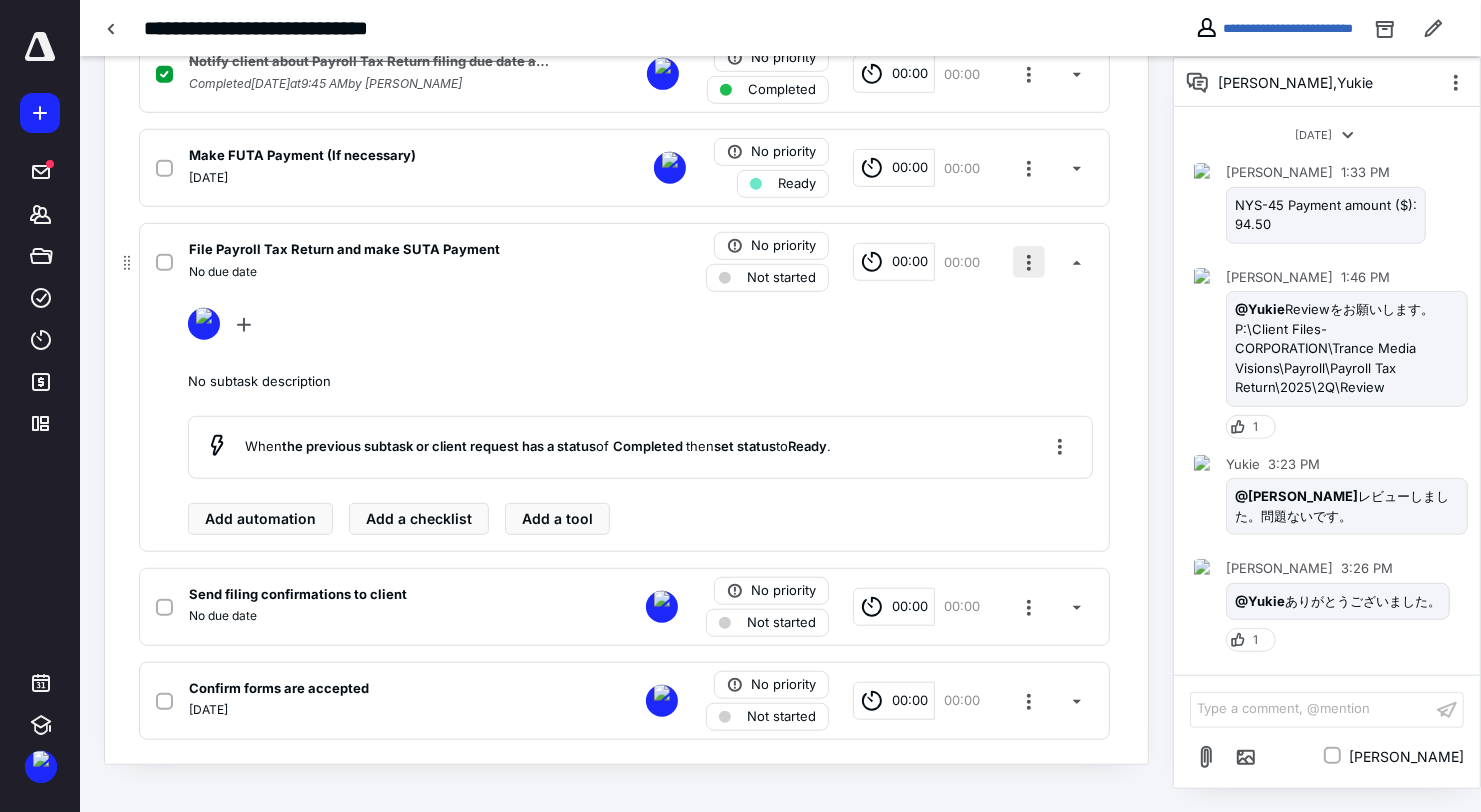 click at bounding box center (1029, 262) 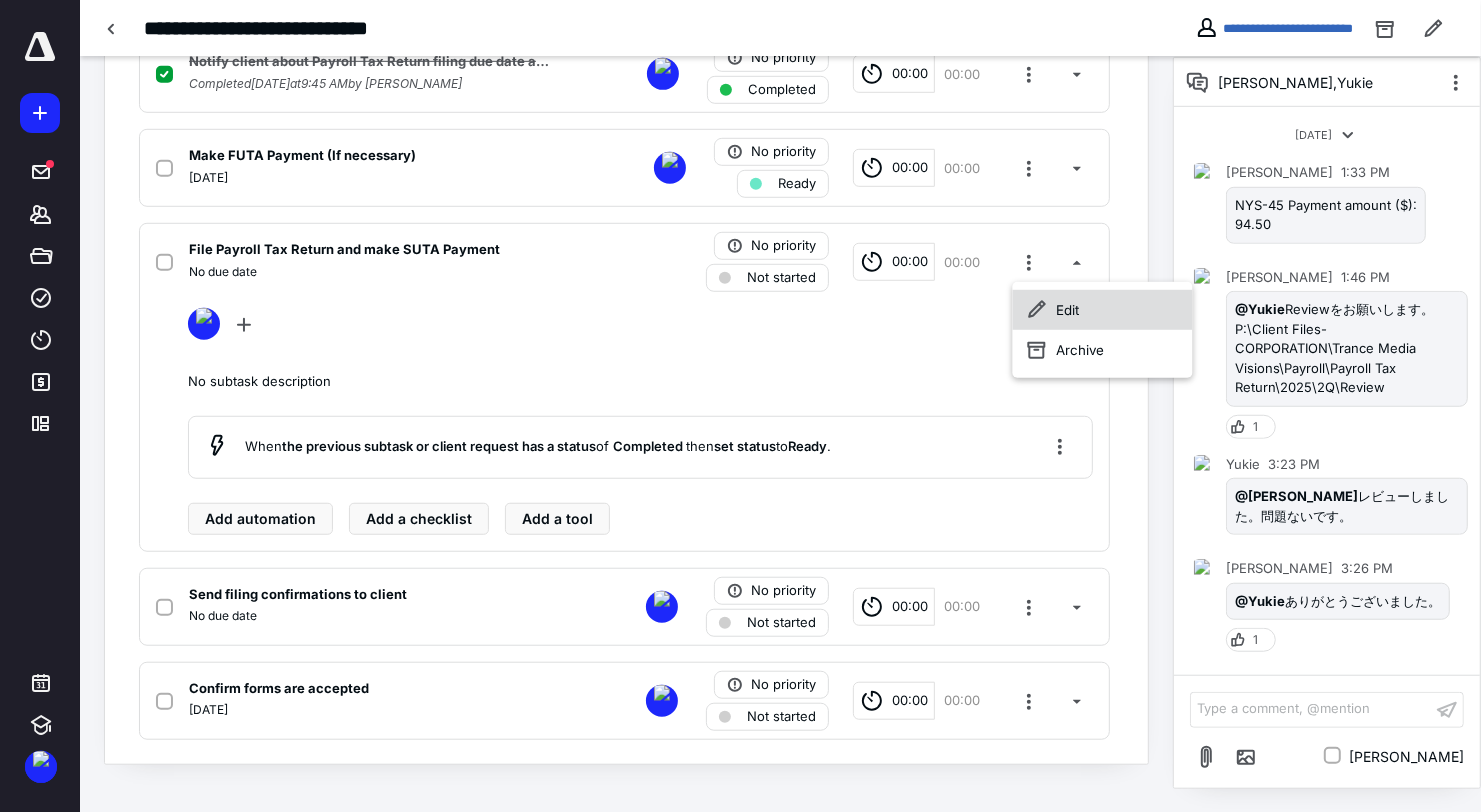 click on "Edit" at bounding box center (1103, 310) 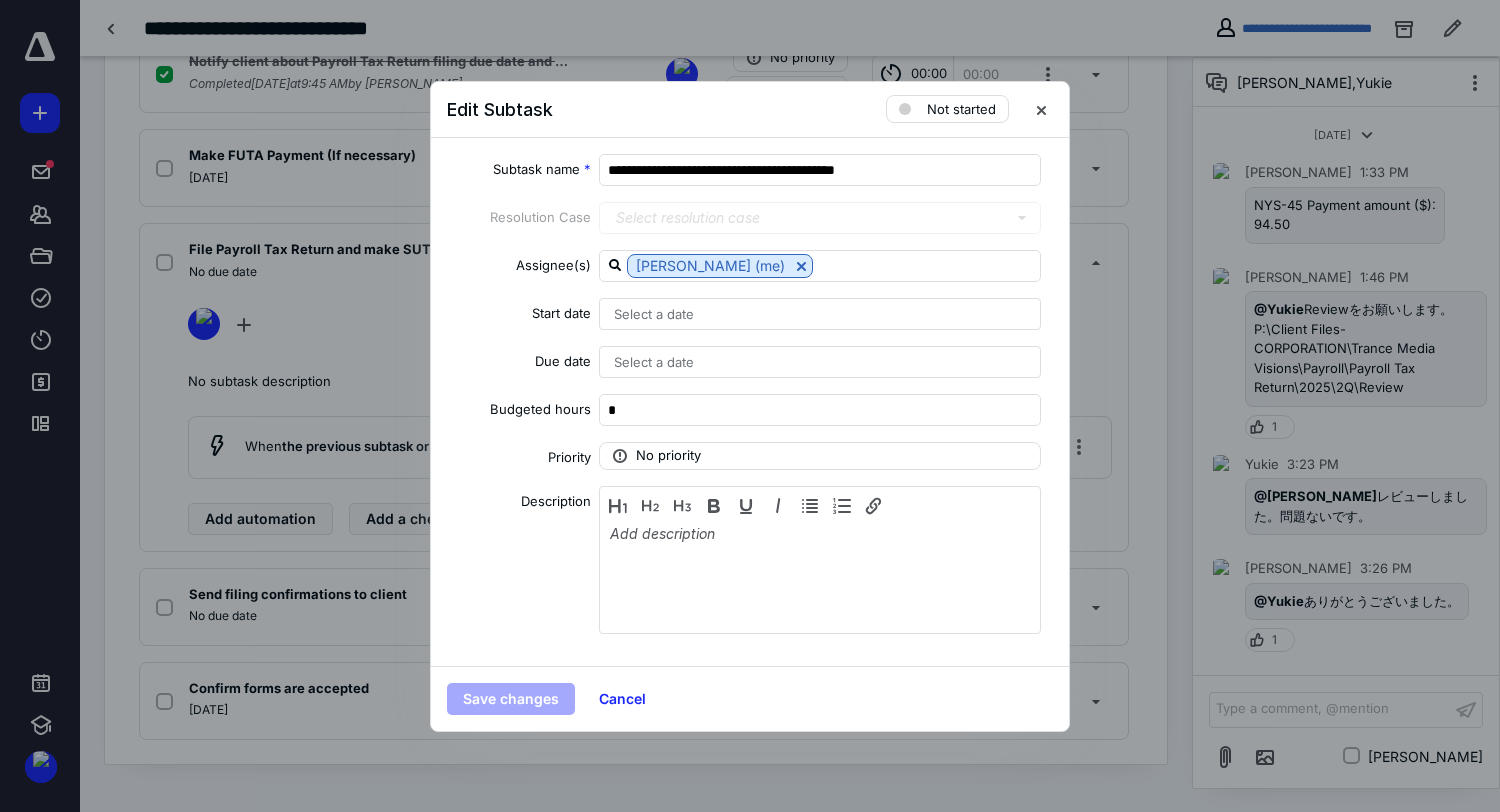 click on "Select a date" at bounding box center (820, 362) 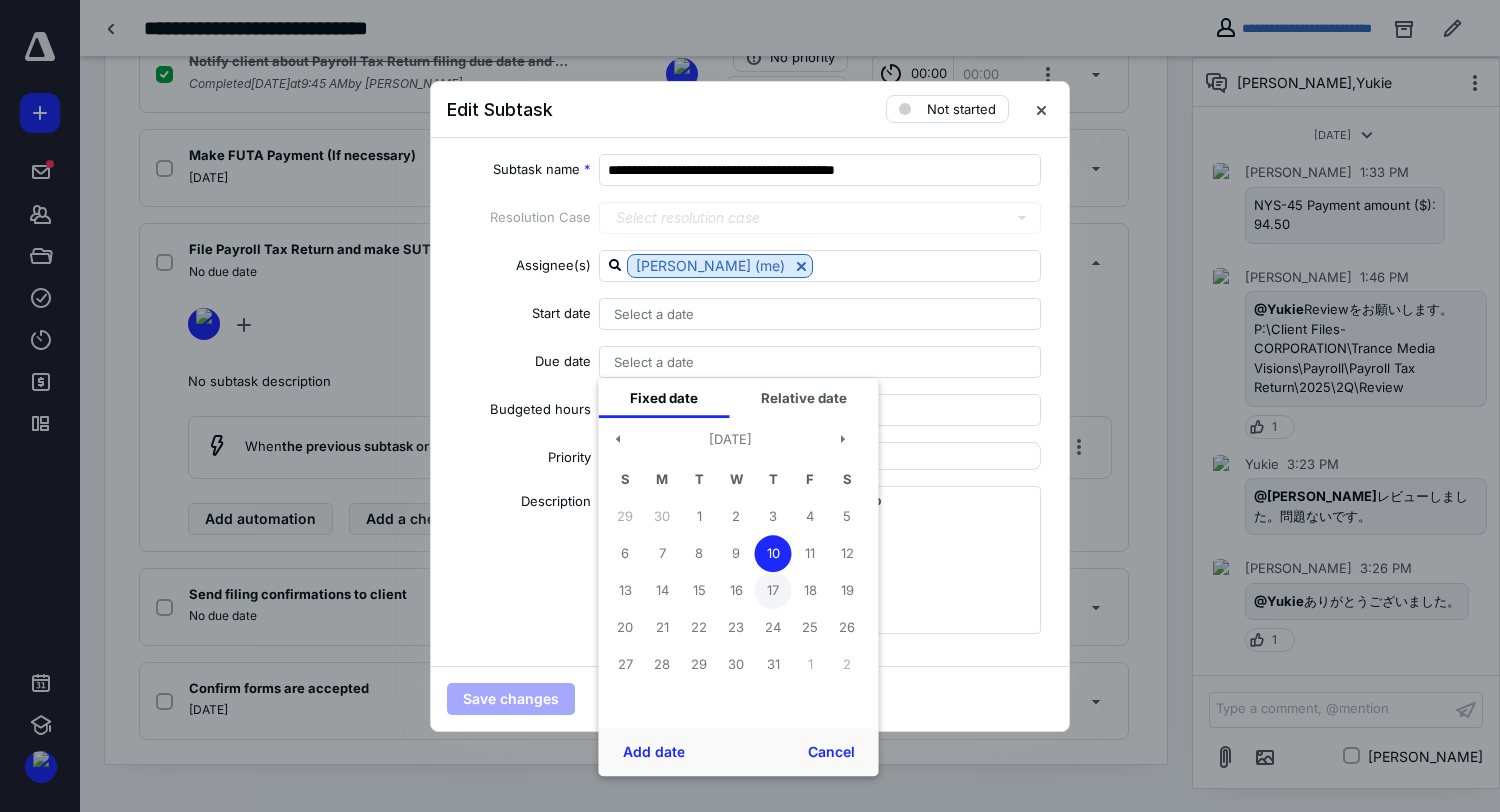 click on "17" at bounding box center [773, 590] 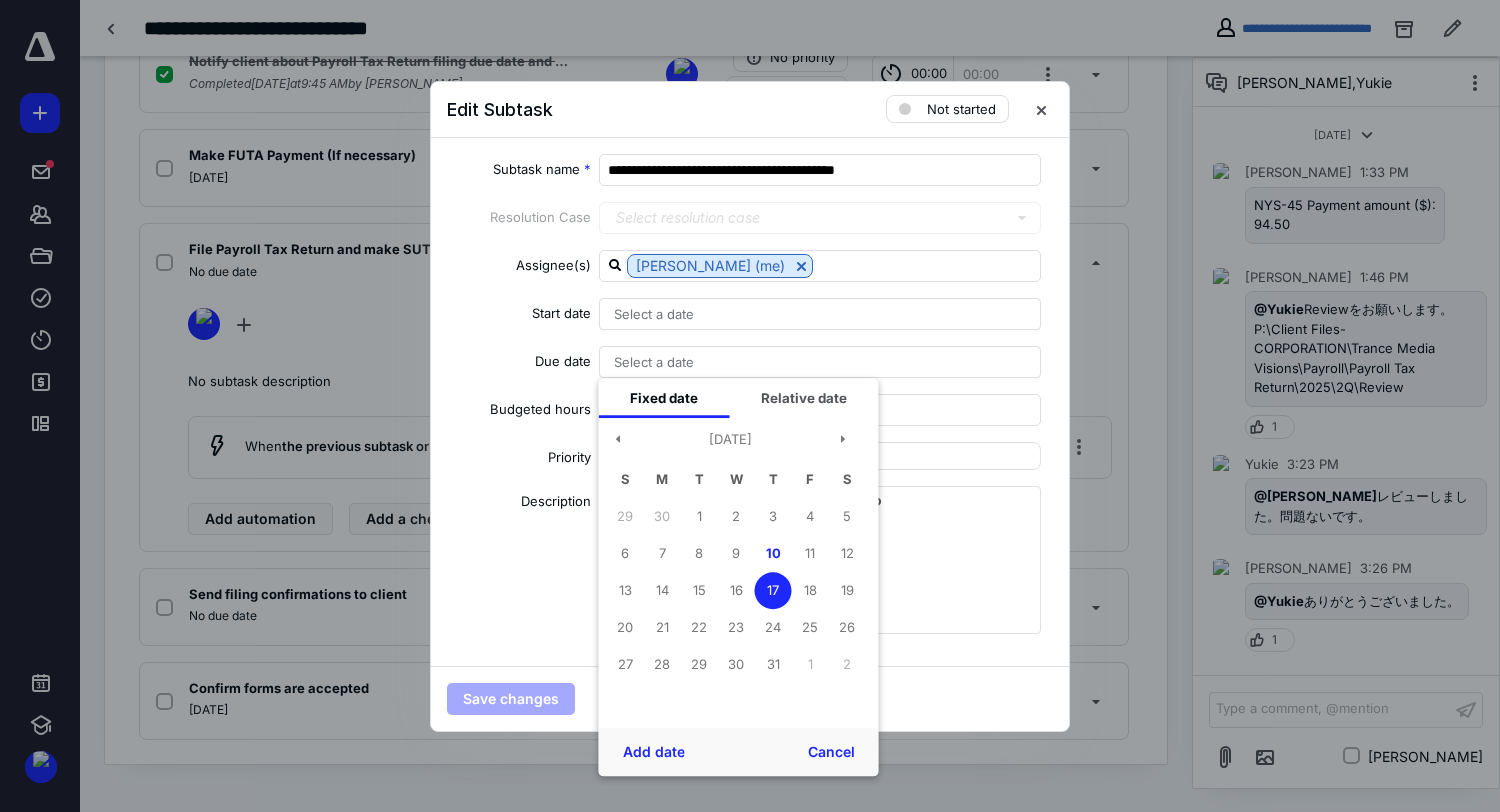 drag, startPoint x: 653, startPoint y: 750, endPoint x: 606, endPoint y: 730, distance: 51.078373 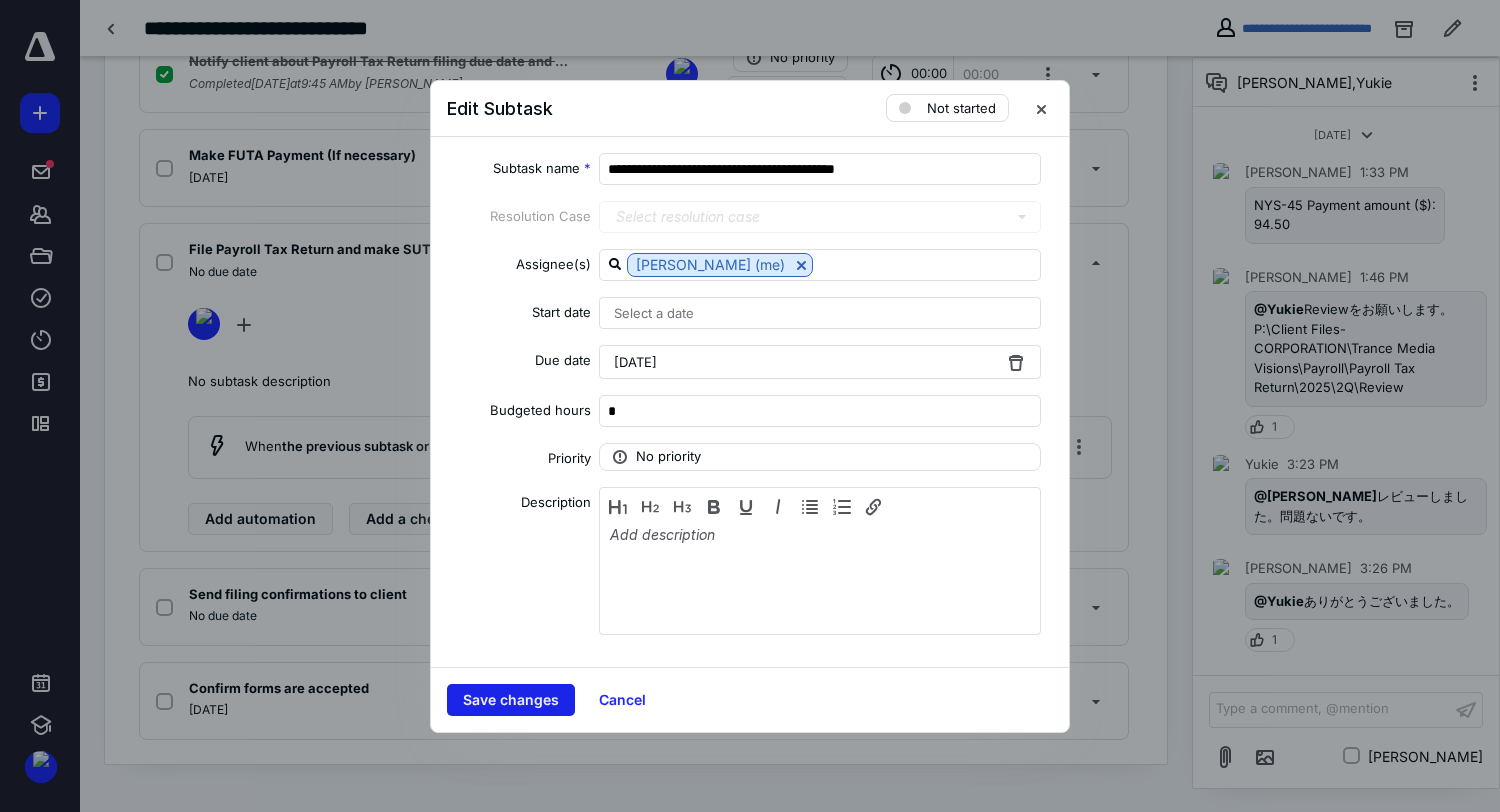 click on "Save changes" at bounding box center [511, 700] 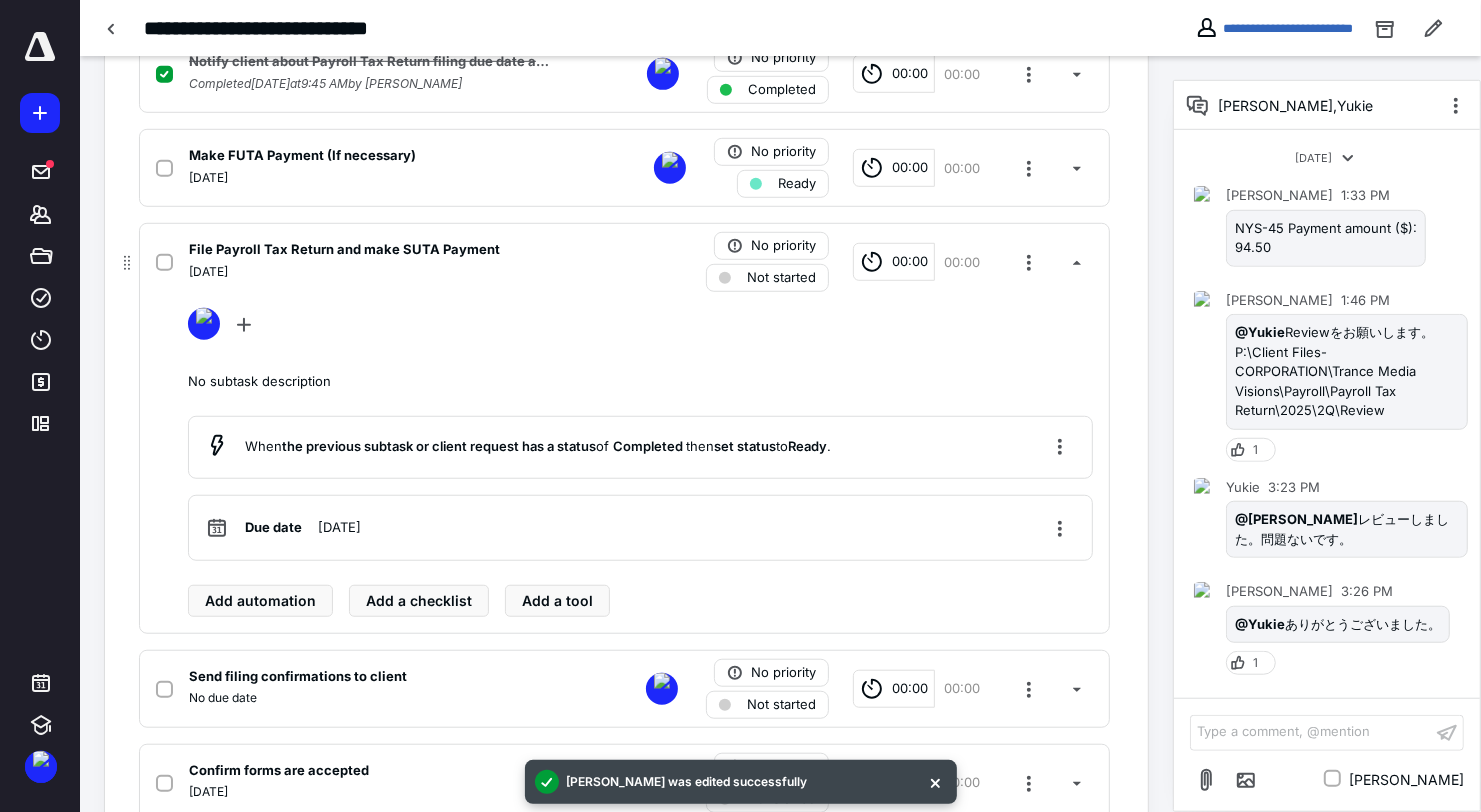 scroll, scrollTop: 1096, scrollLeft: 0, axis: vertical 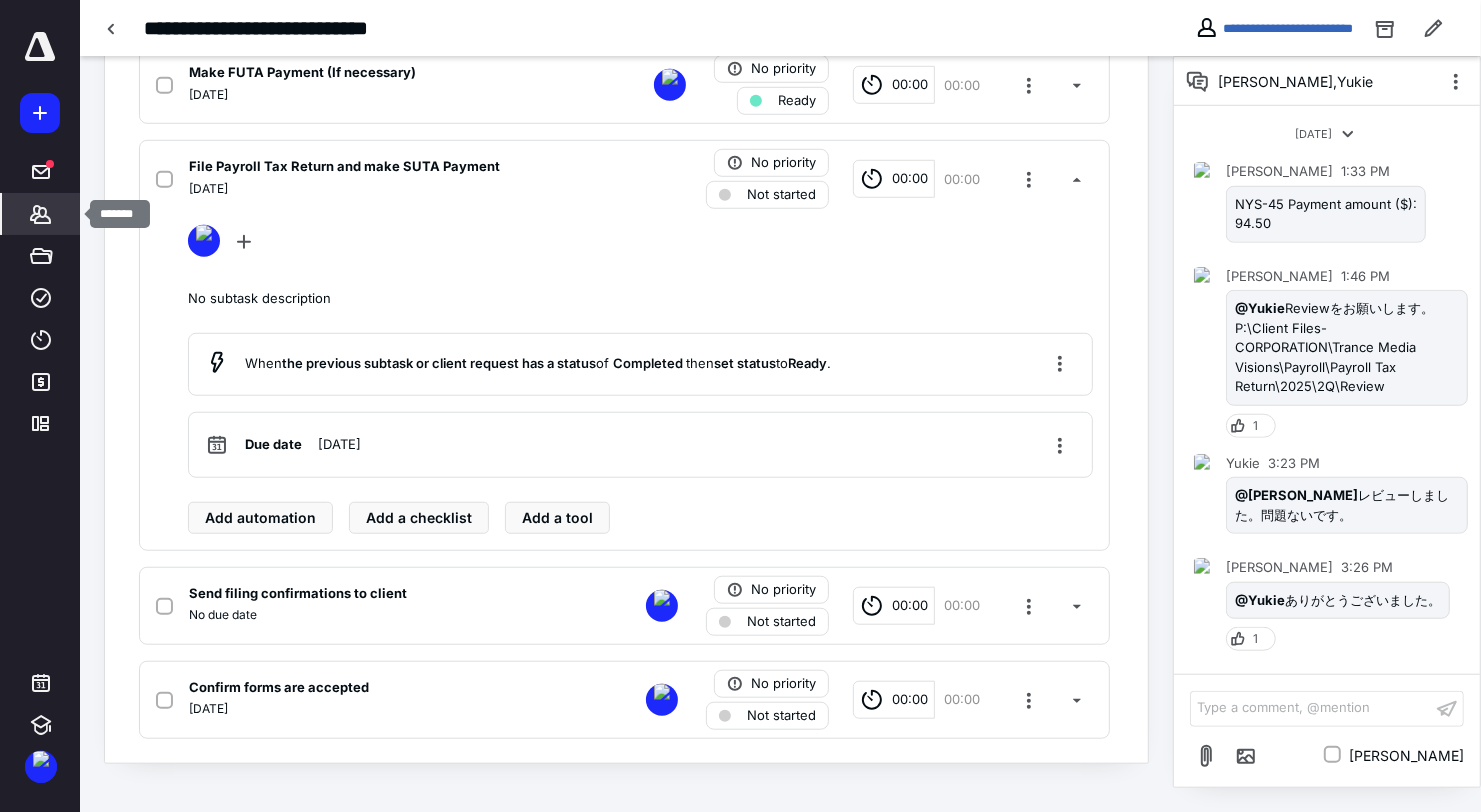 click 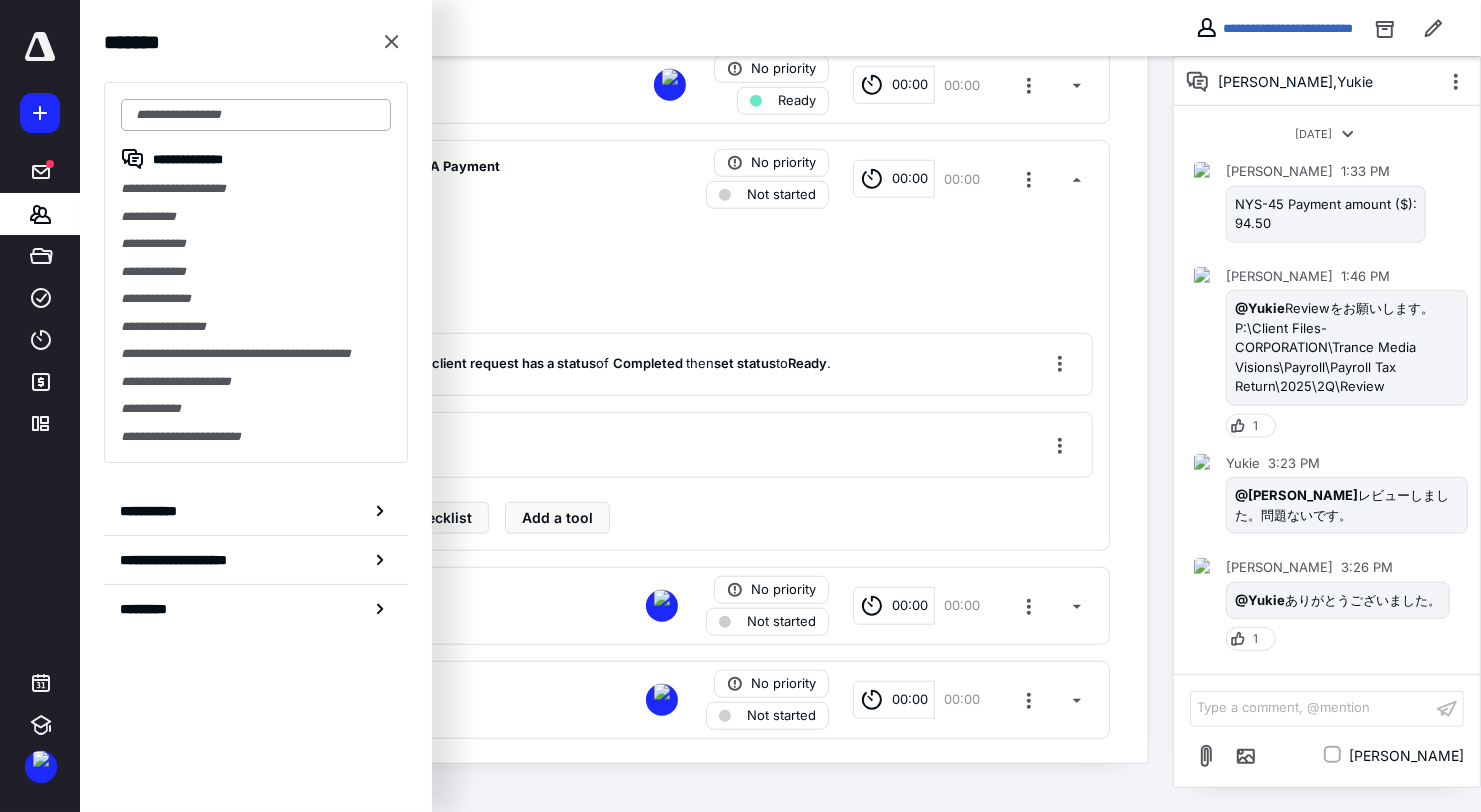 click at bounding box center (256, 115) 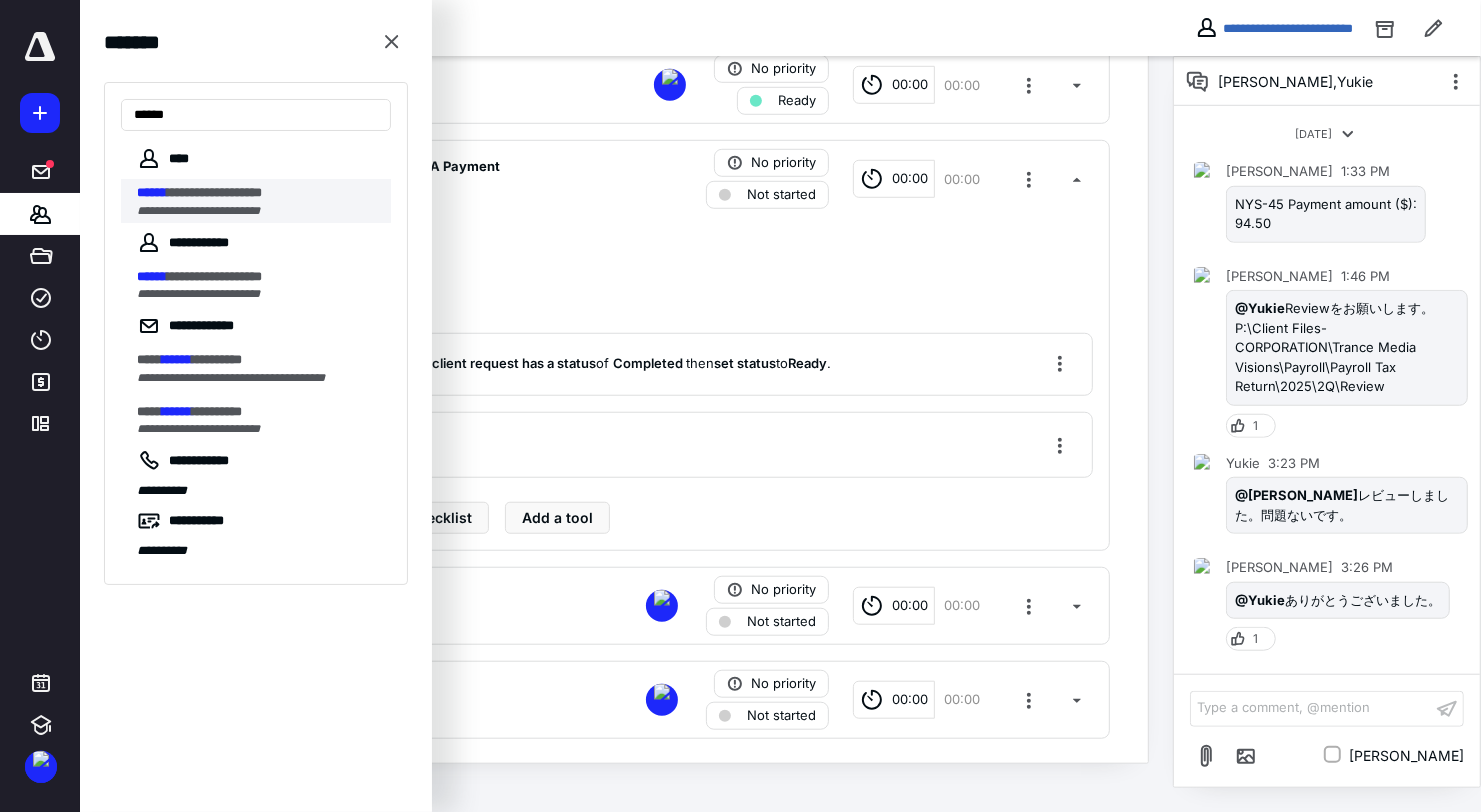type on "******" 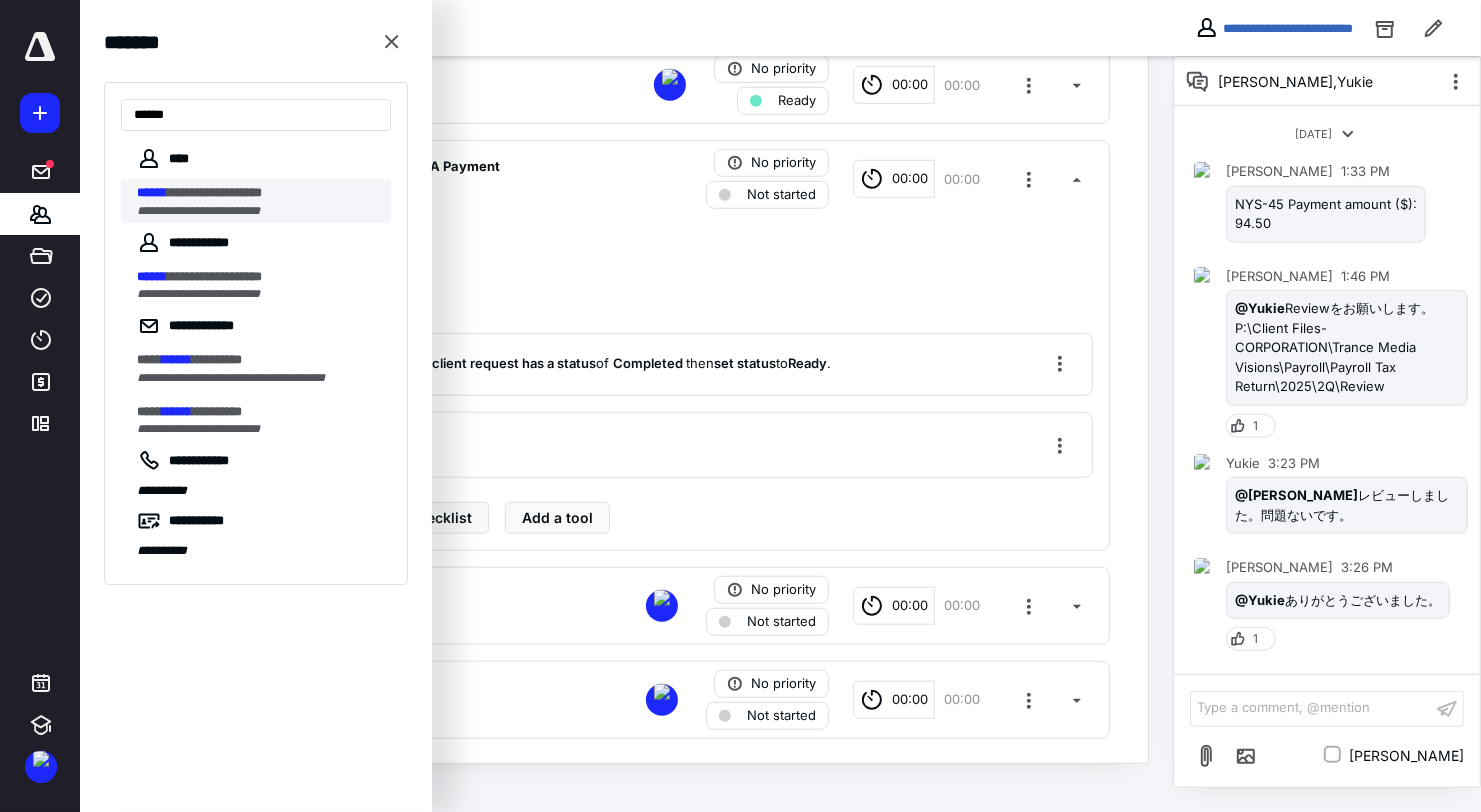 click on "**********" at bounding box center (198, 211) 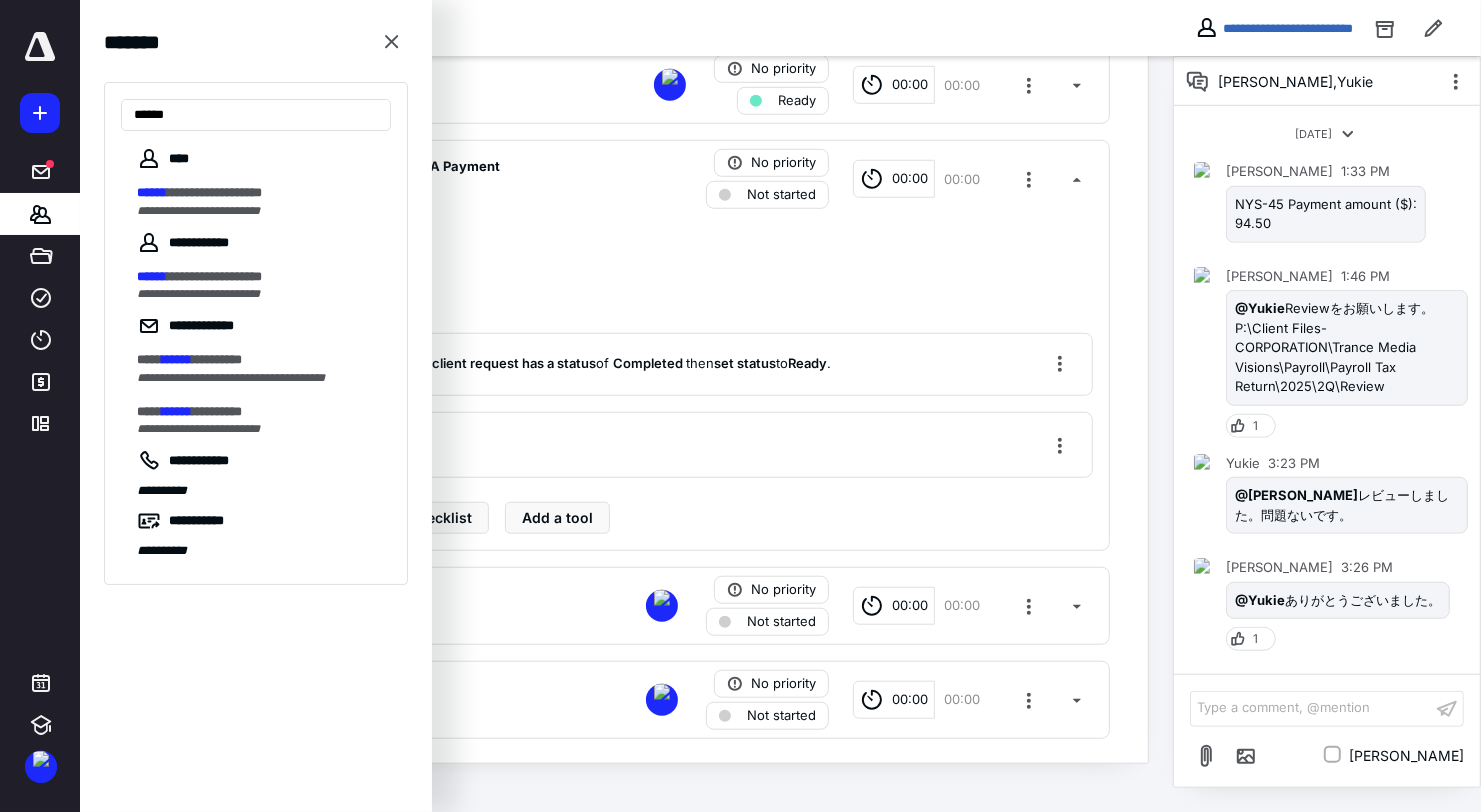 scroll, scrollTop: 0, scrollLeft: 0, axis: both 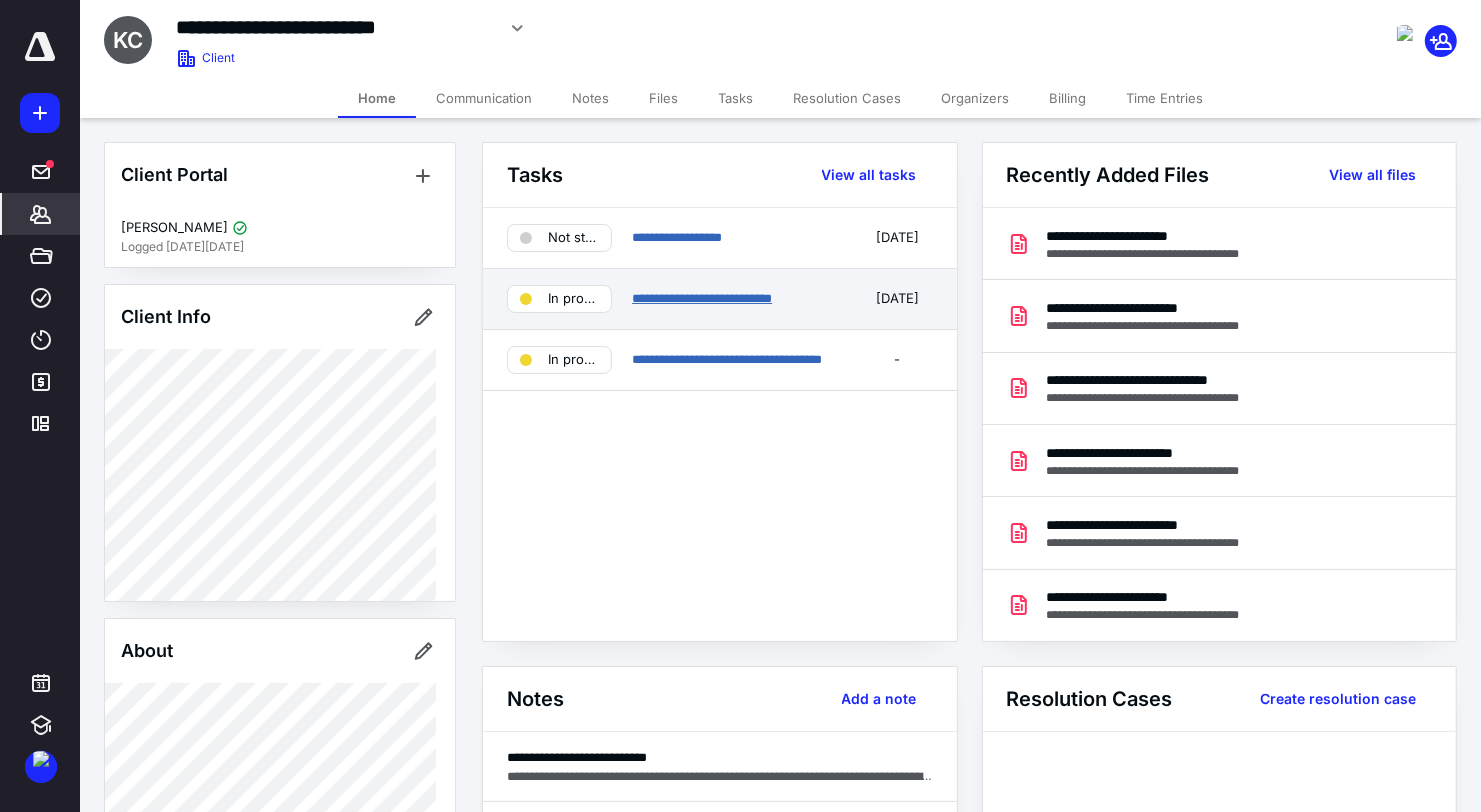 click on "**********" at bounding box center (702, 298) 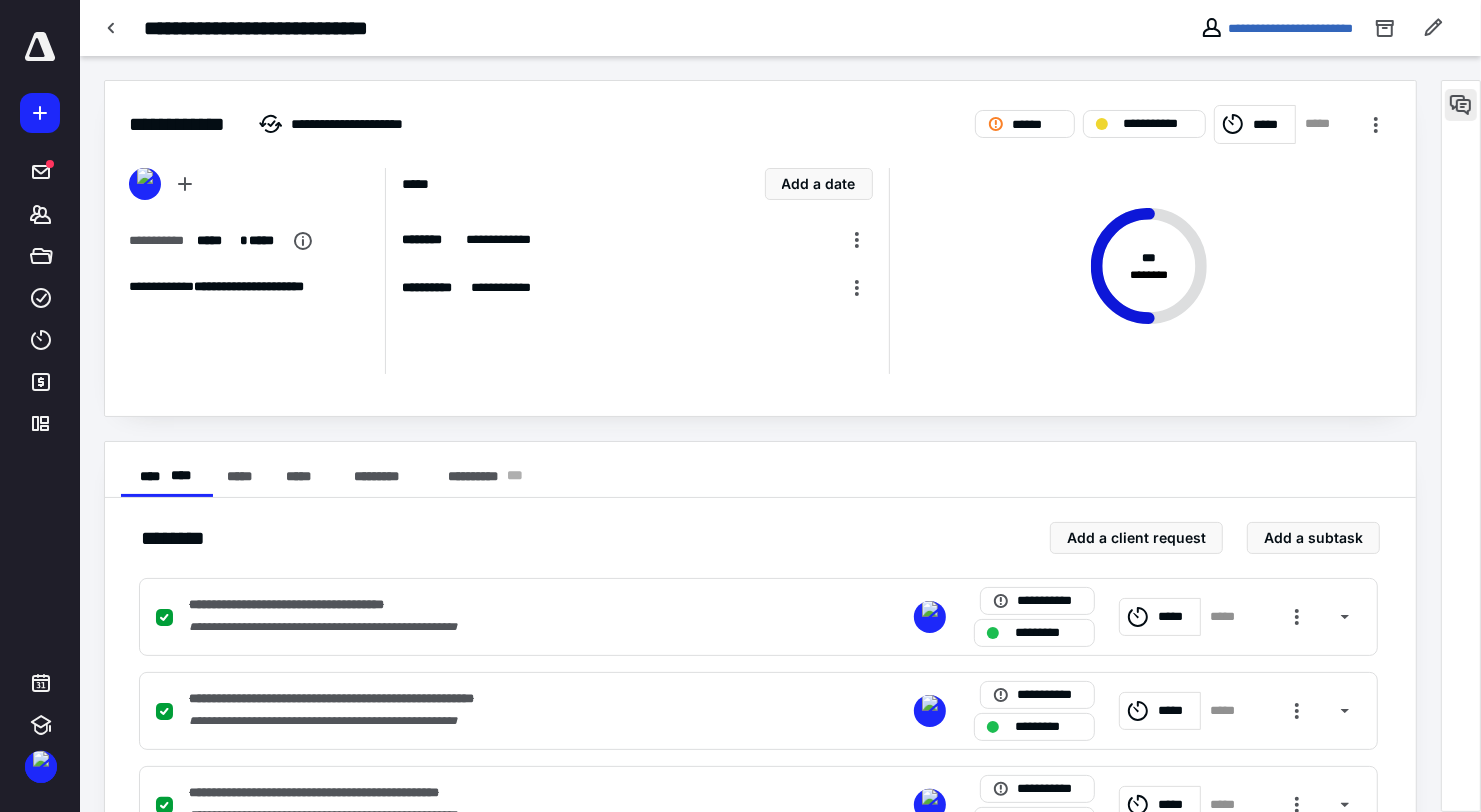 click at bounding box center [1461, 105] 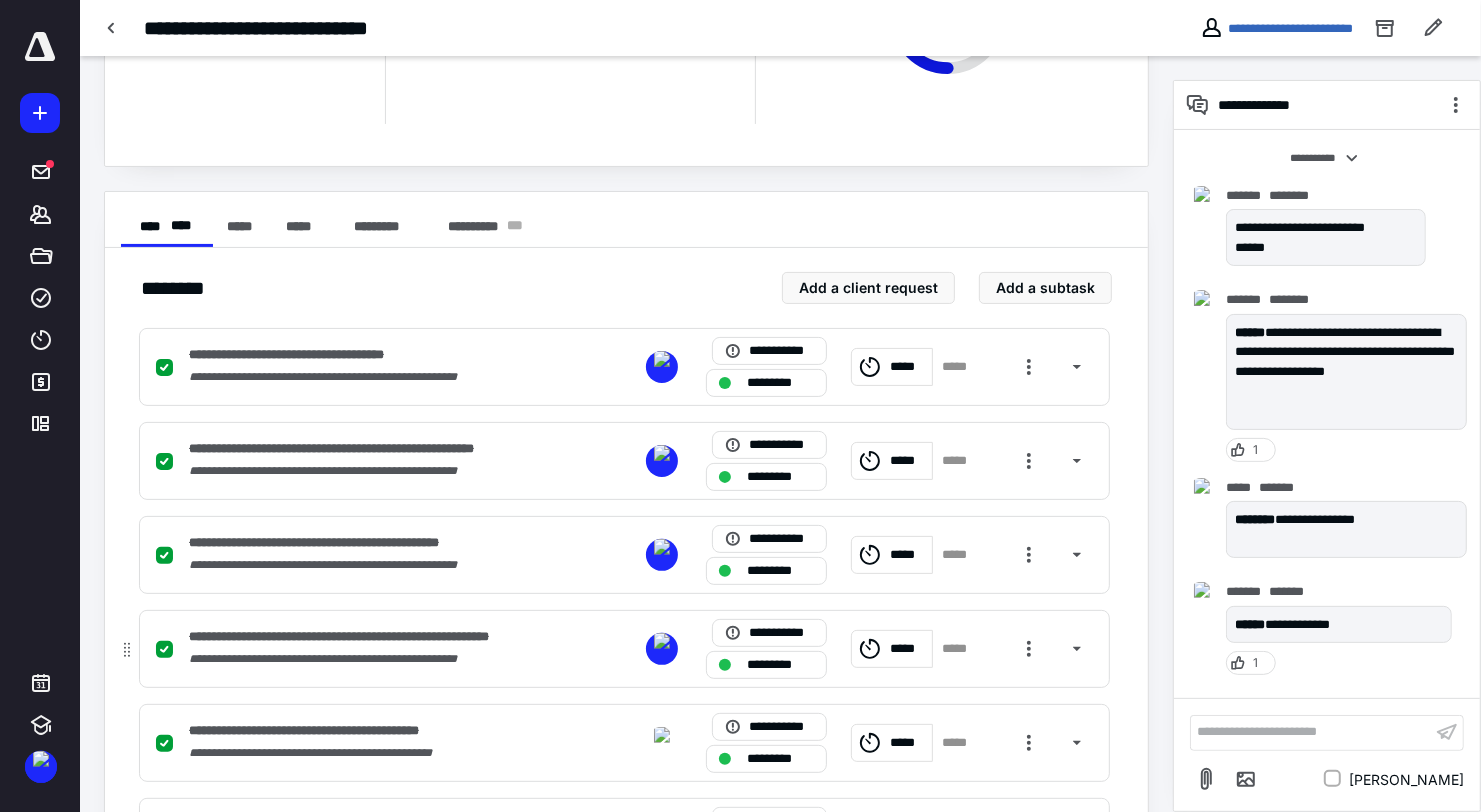 scroll, scrollTop: 625, scrollLeft: 0, axis: vertical 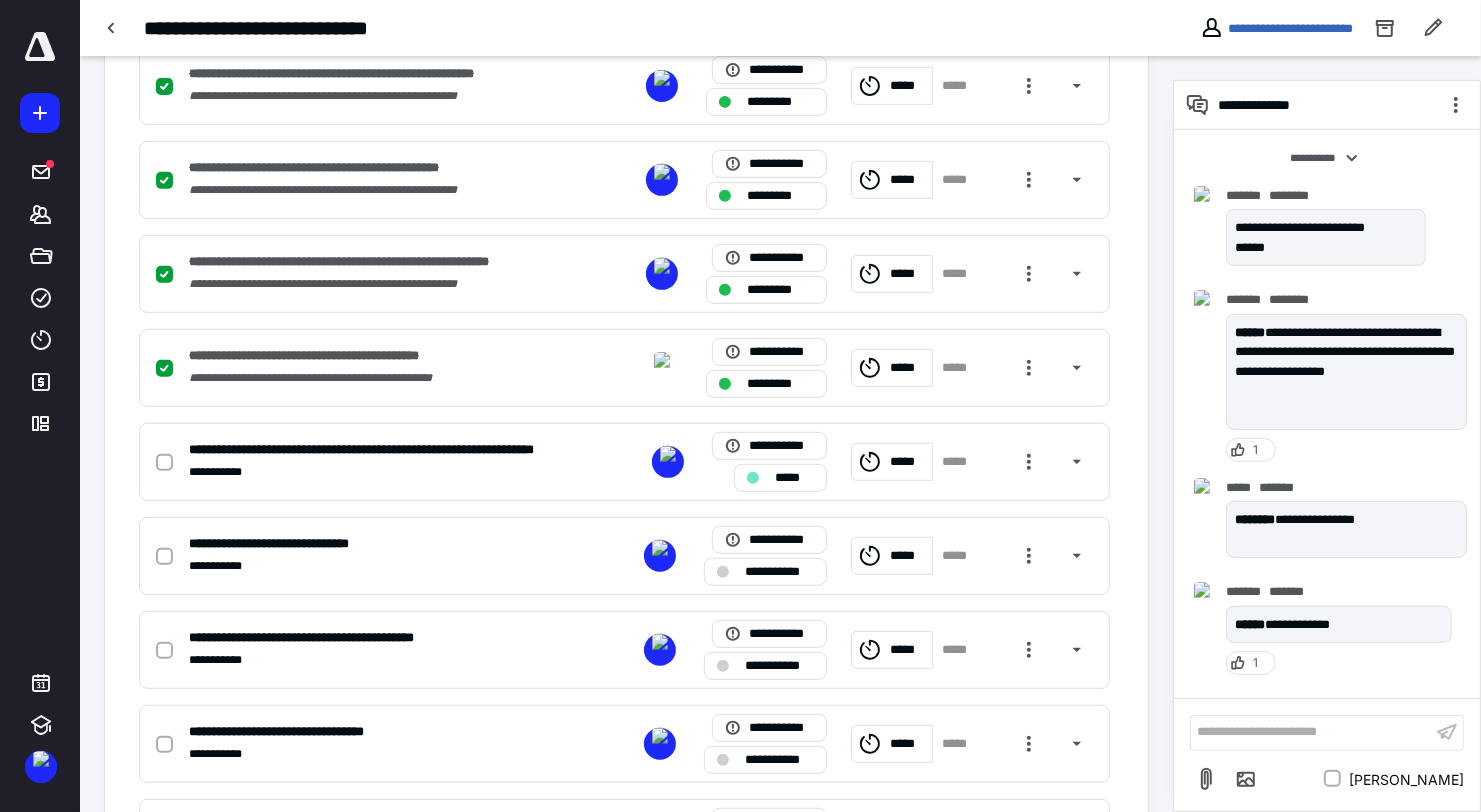 click on "**********" at bounding box center (1327, 158) 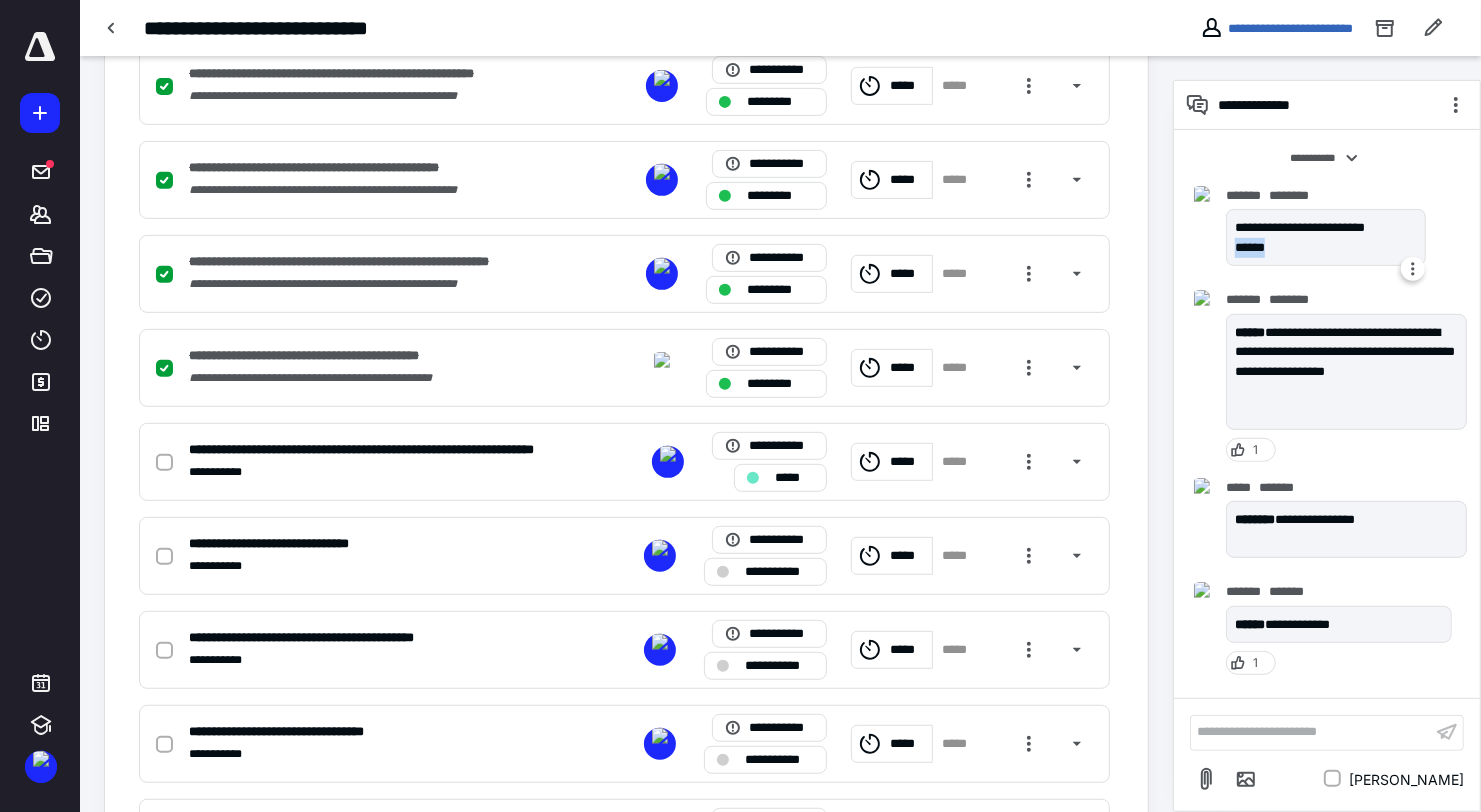 drag, startPoint x: 1278, startPoint y: 238, endPoint x: 1236, endPoint y: 242, distance: 42.190044 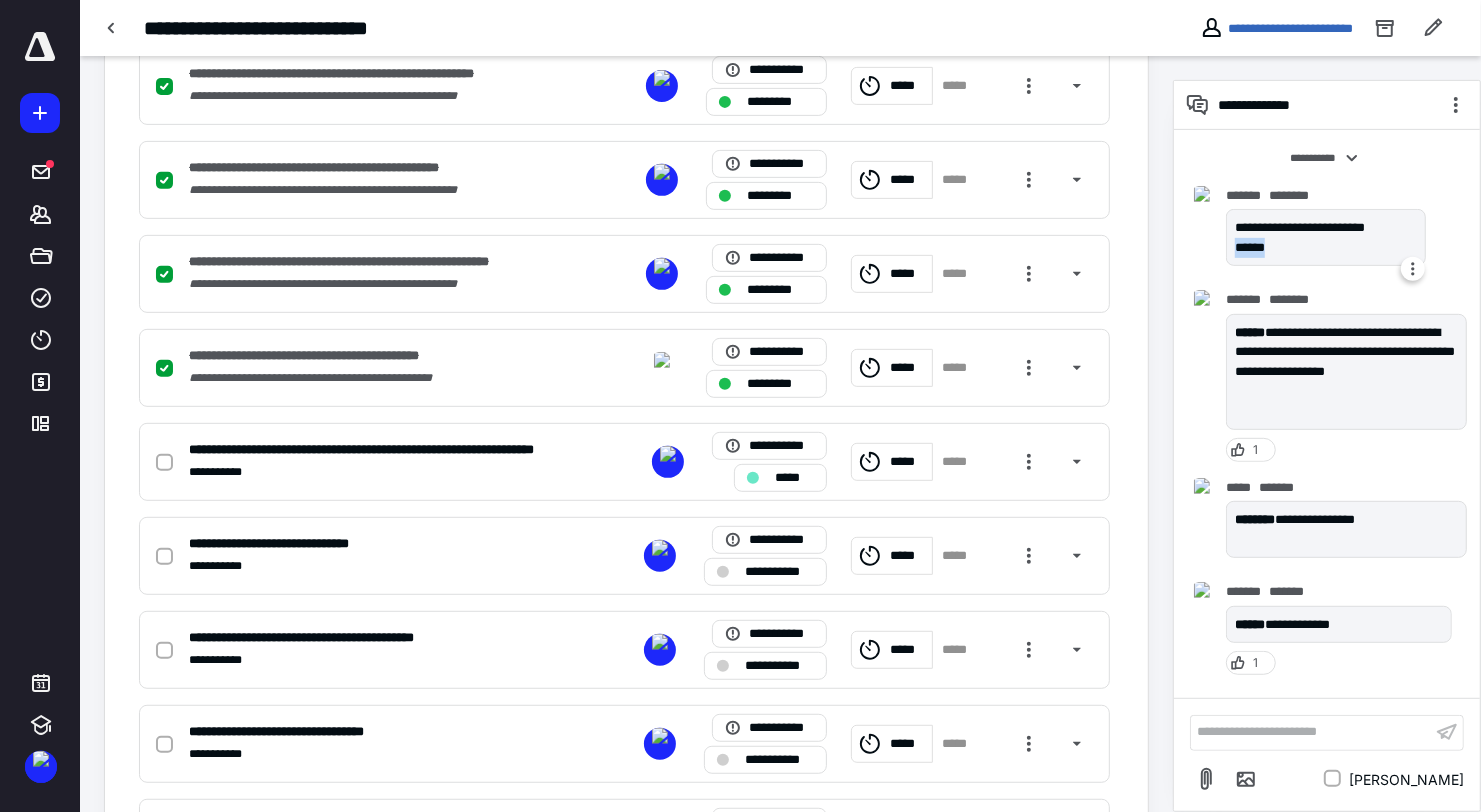 copy on "******" 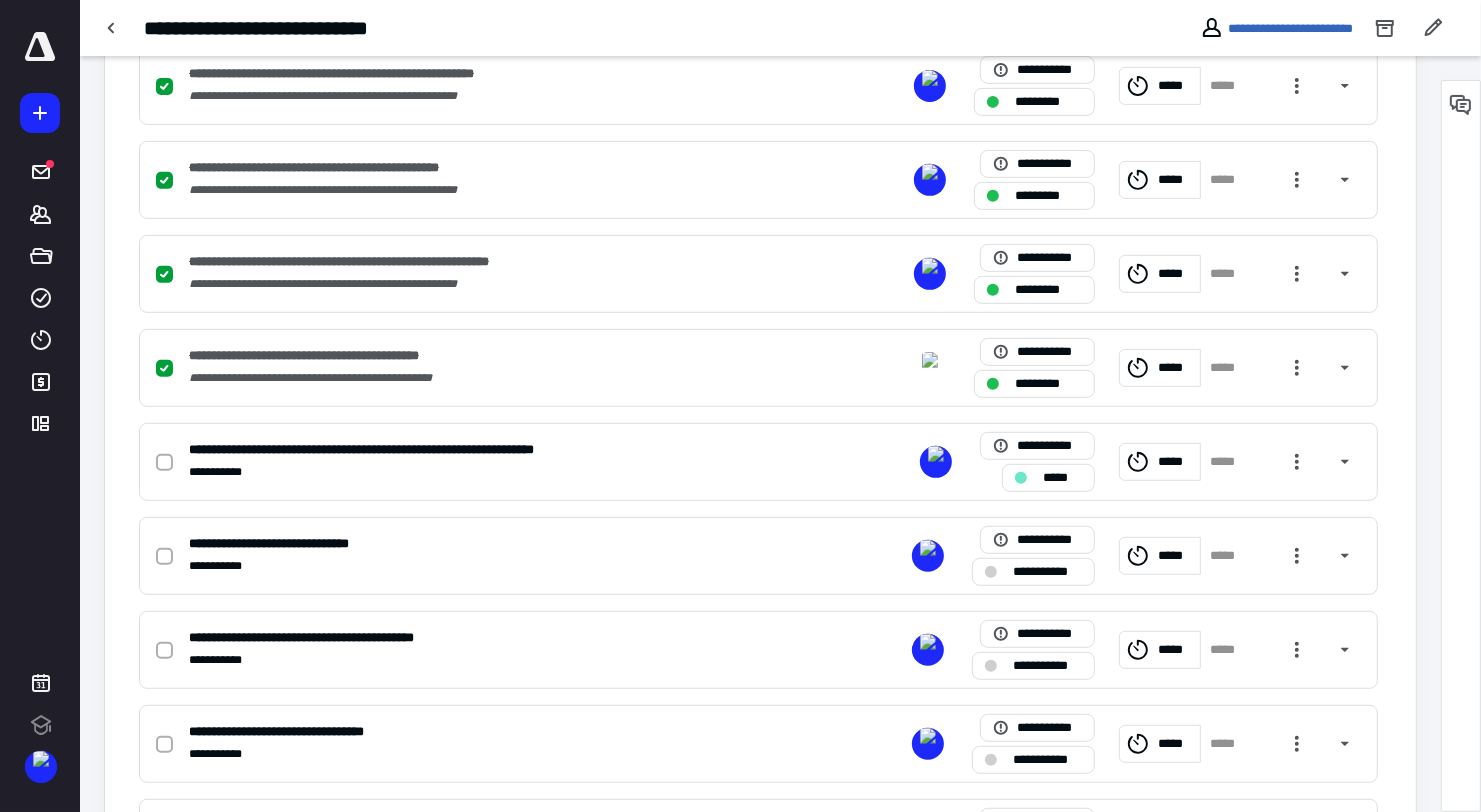 scroll, scrollTop: 0, scrollLeft: 0, axis: both 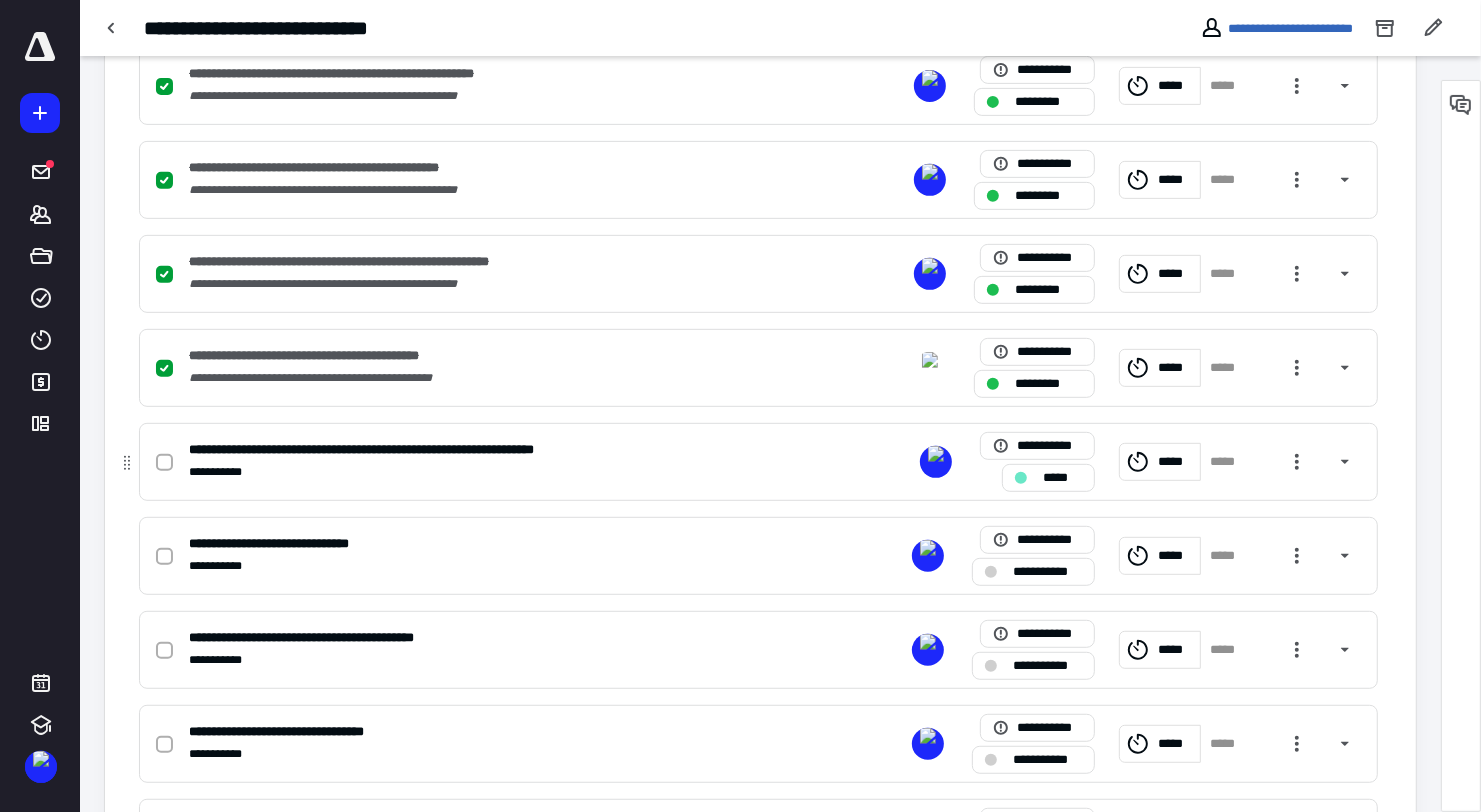 click 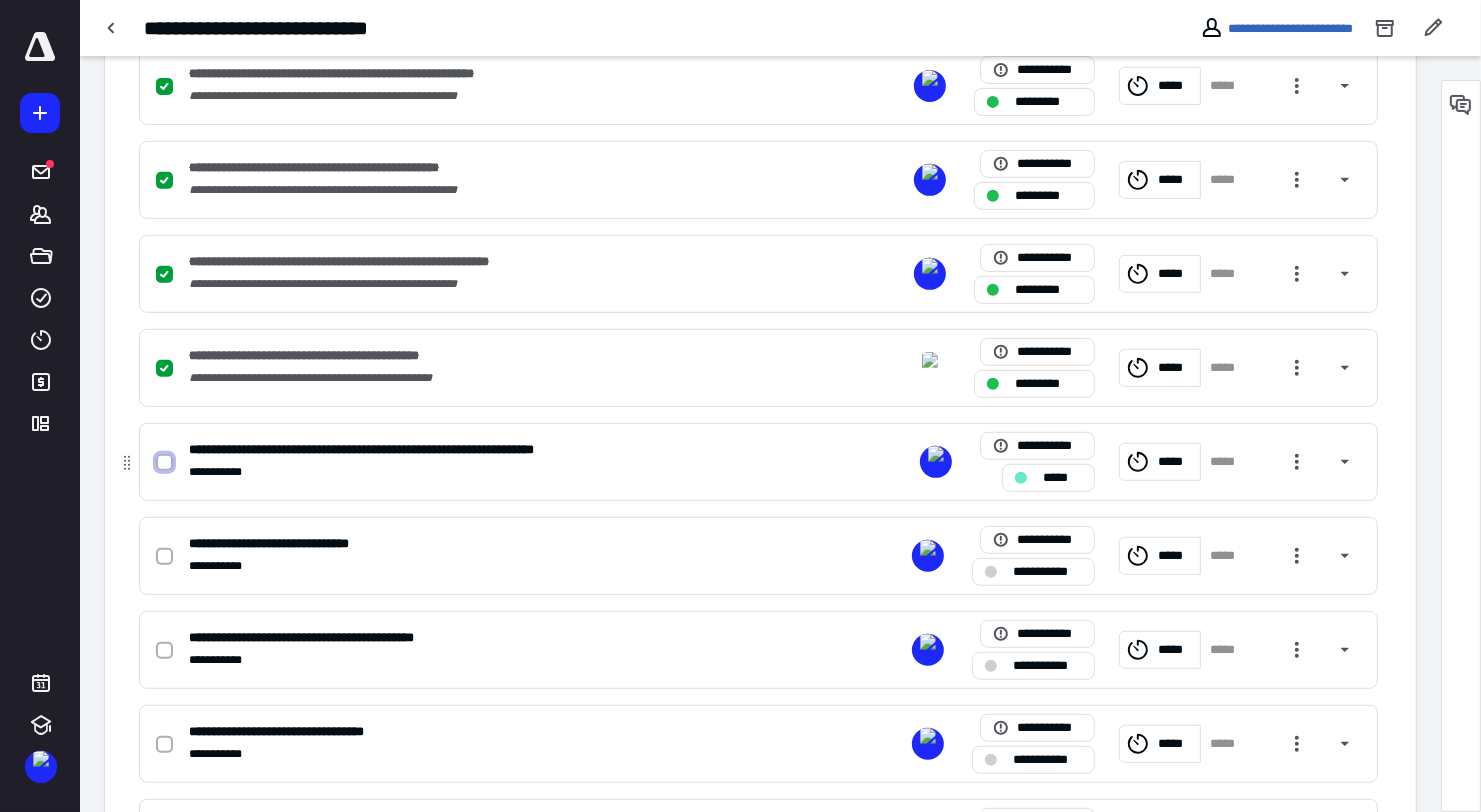 click at bounding box center (164, 463) 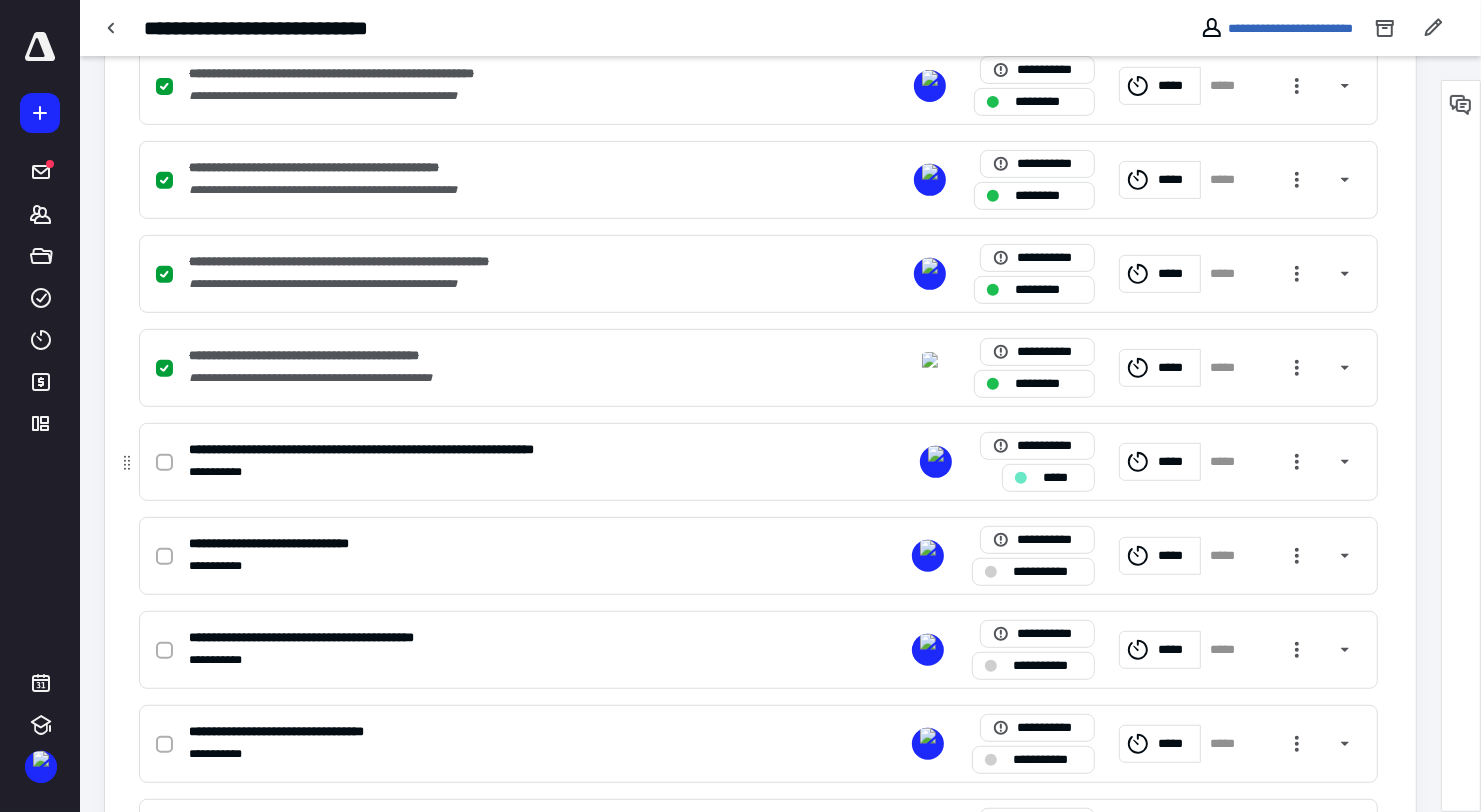 checkbox on "true" 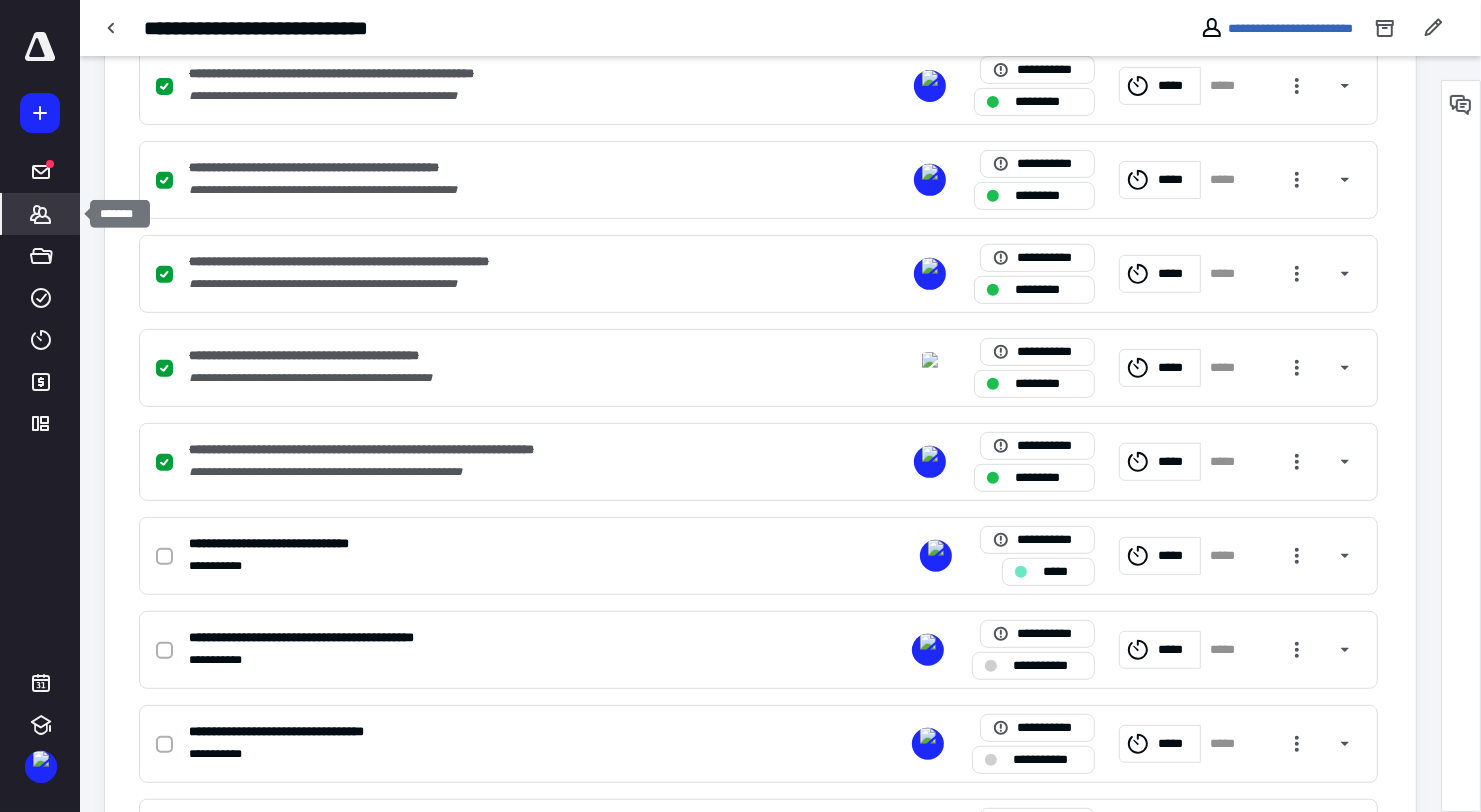 click 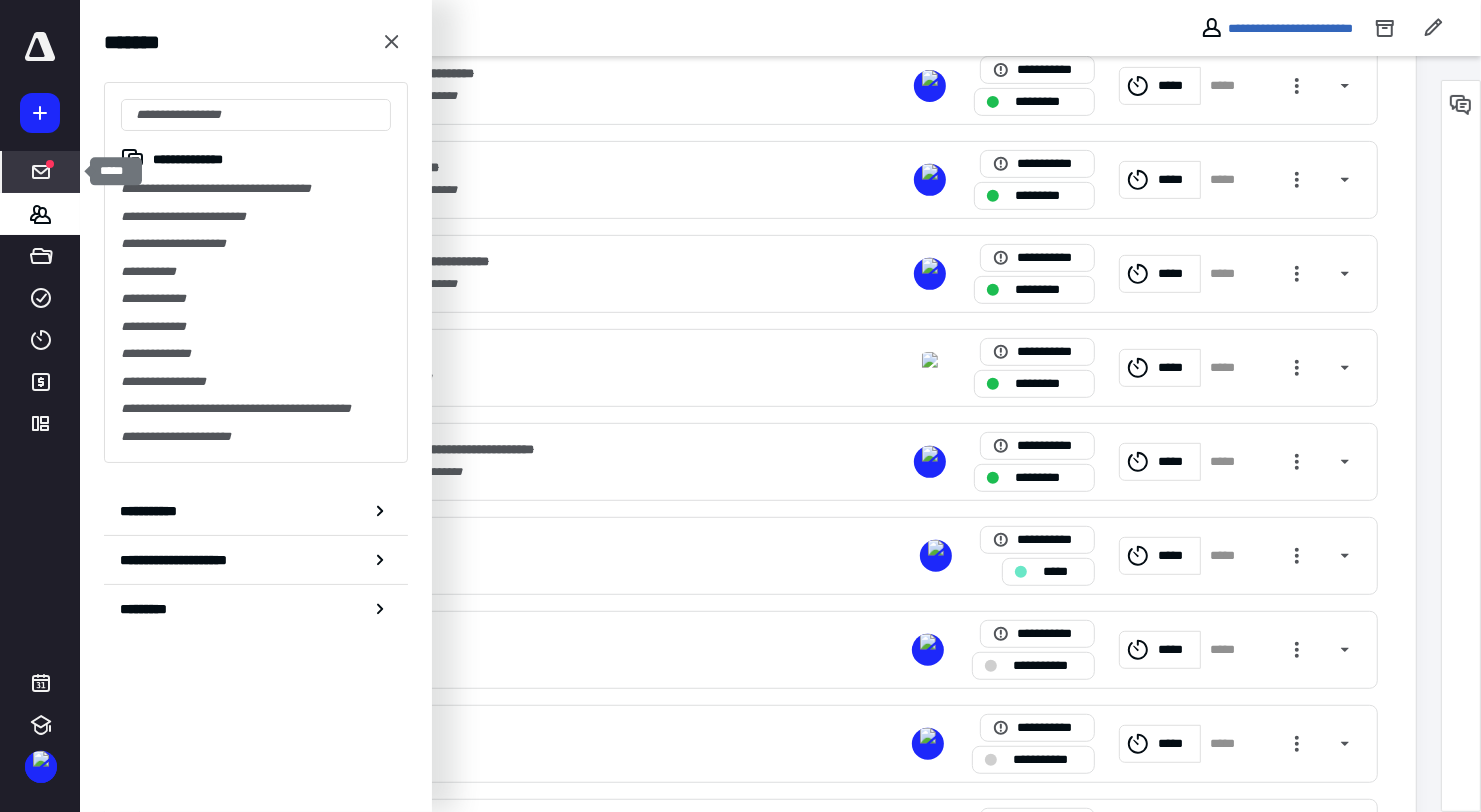 click 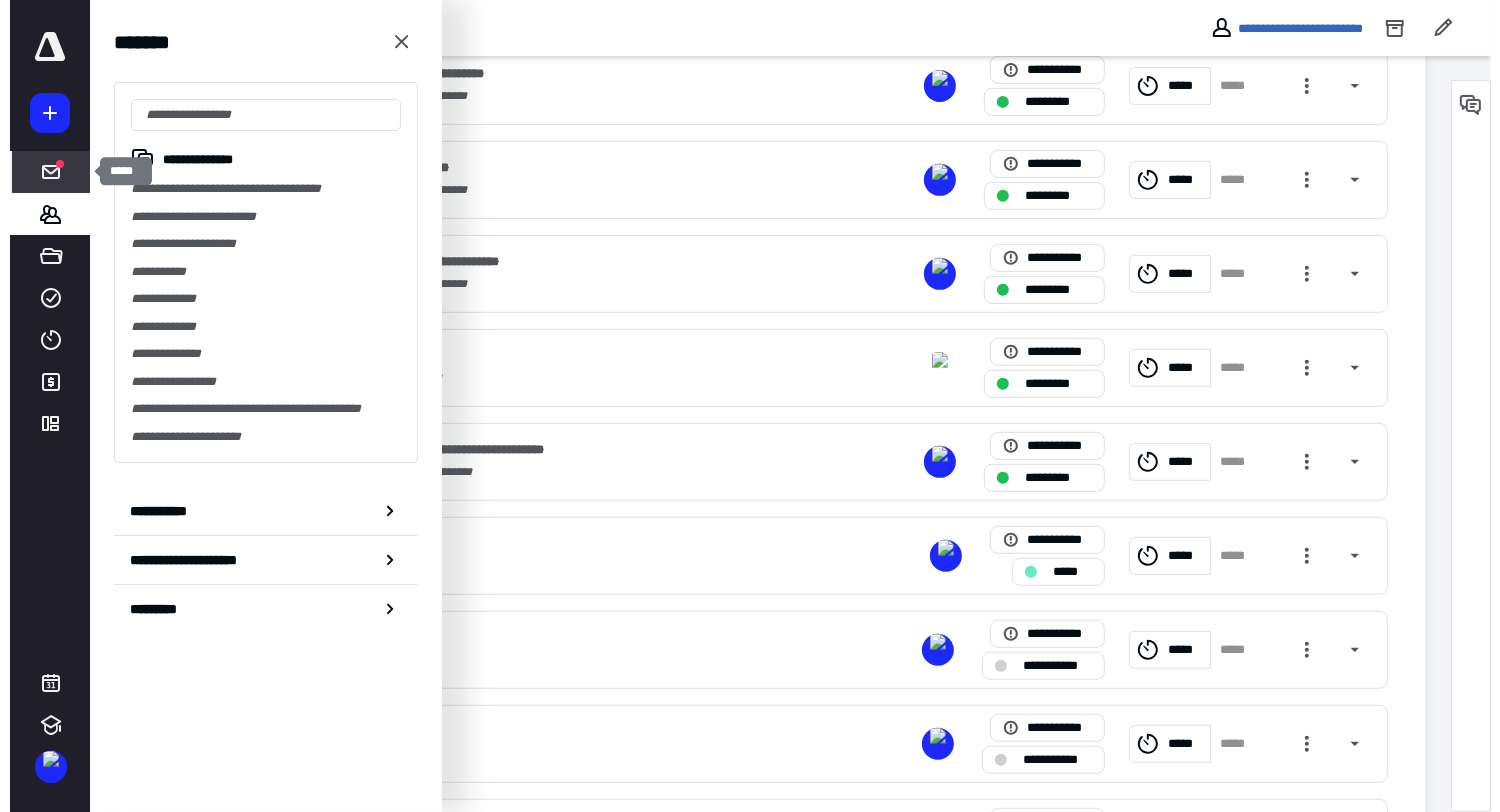 scroll, scrollTop: 0, scrollLeft: 0, axis: both 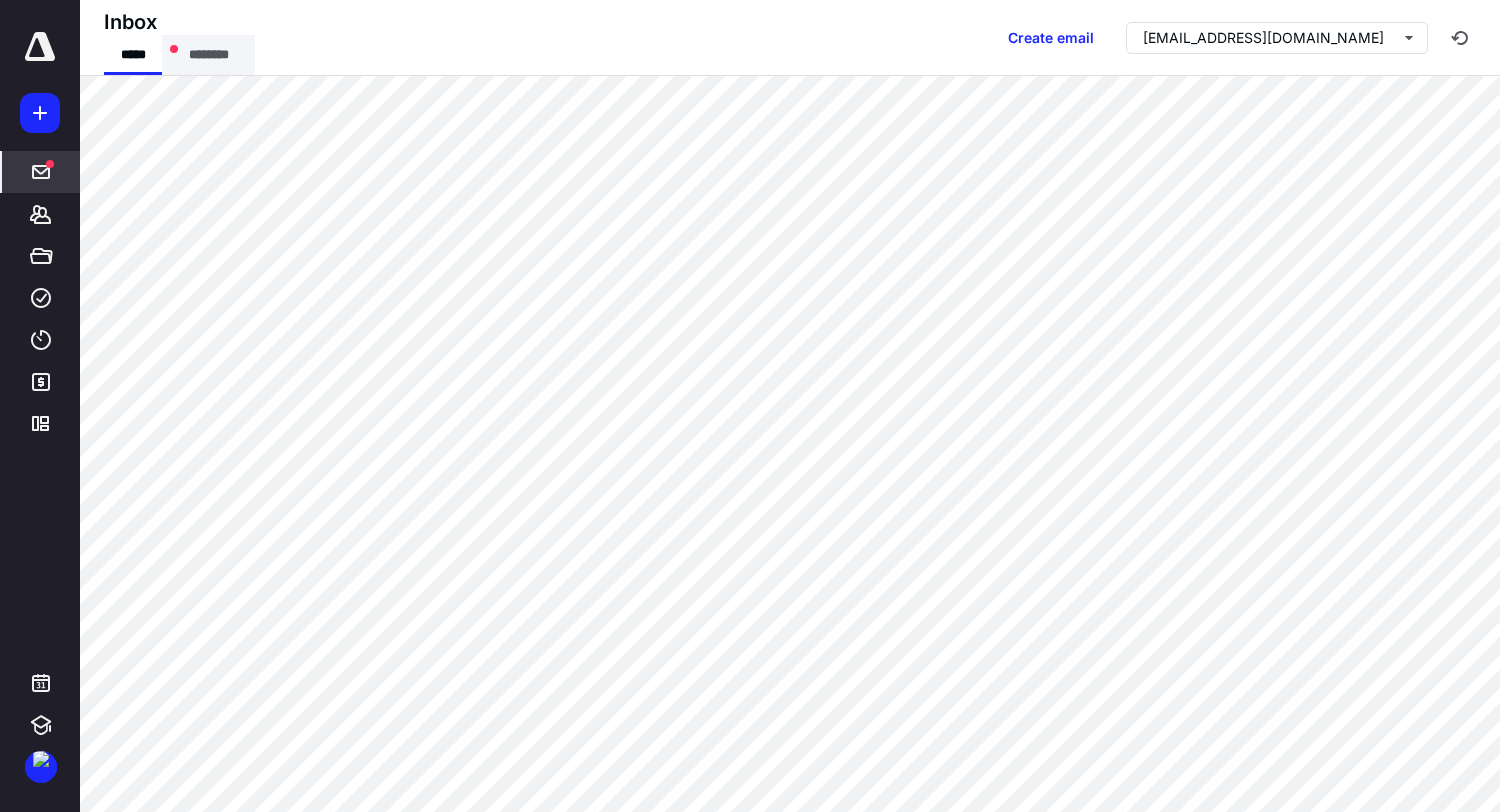 click on "********" at bounding box center (208, 55) 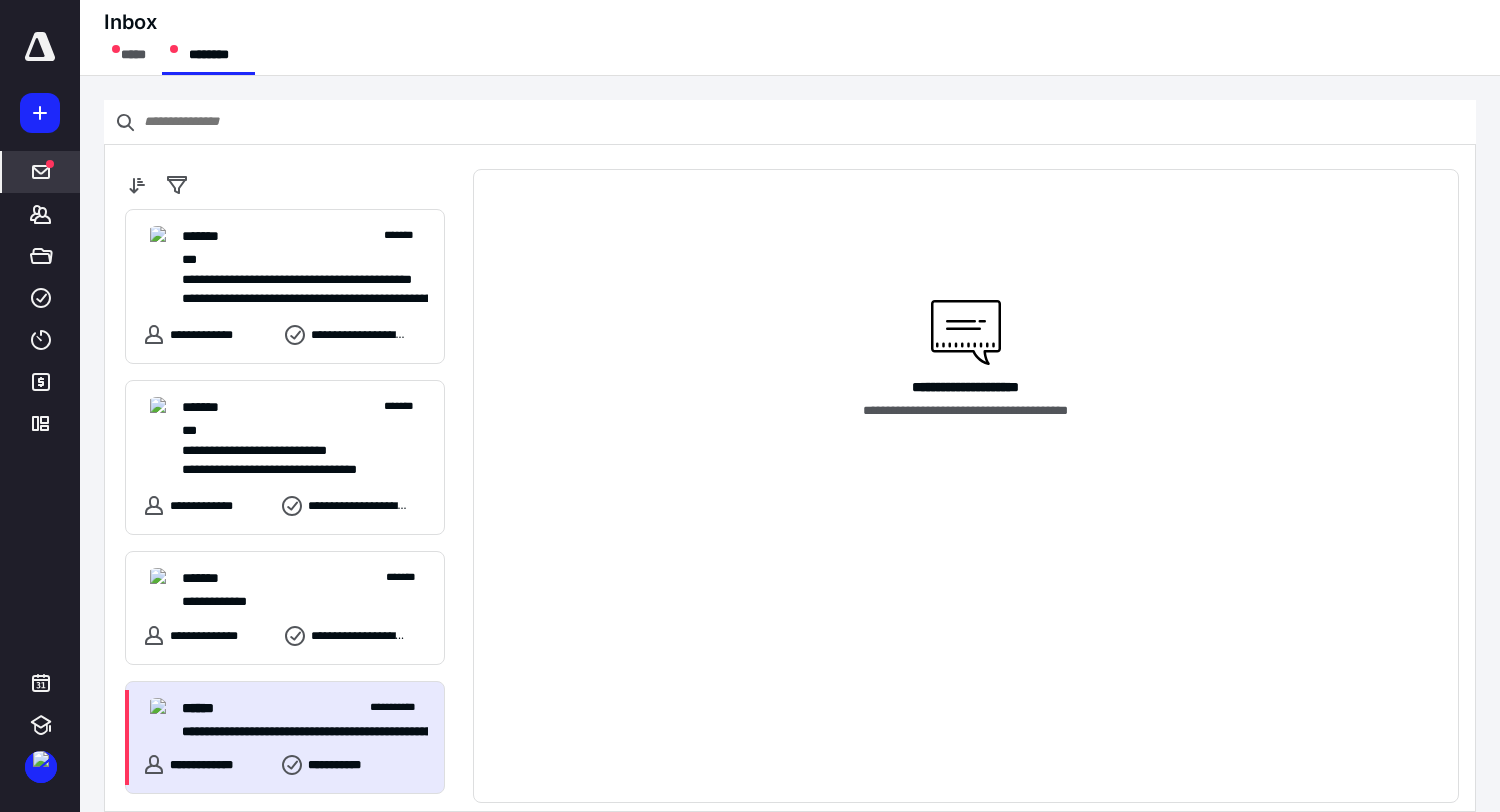 drag, startPoint x: 246, startPoint y: 725, endPoint x: 295, endPoint y: 713, distance: 50.447994 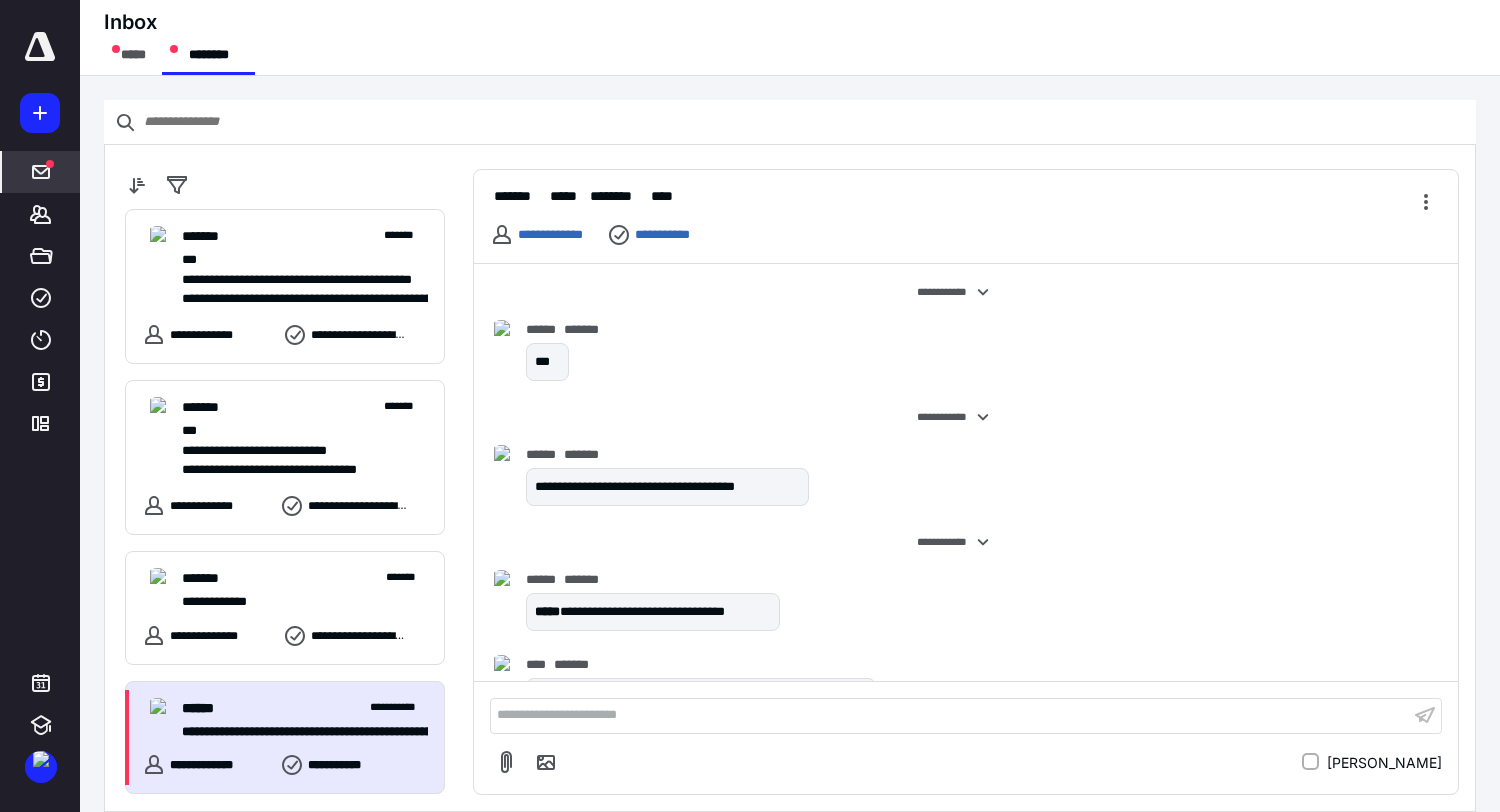 scroll, scrollTop: 643, scrollLeft: 0, axis: vertical 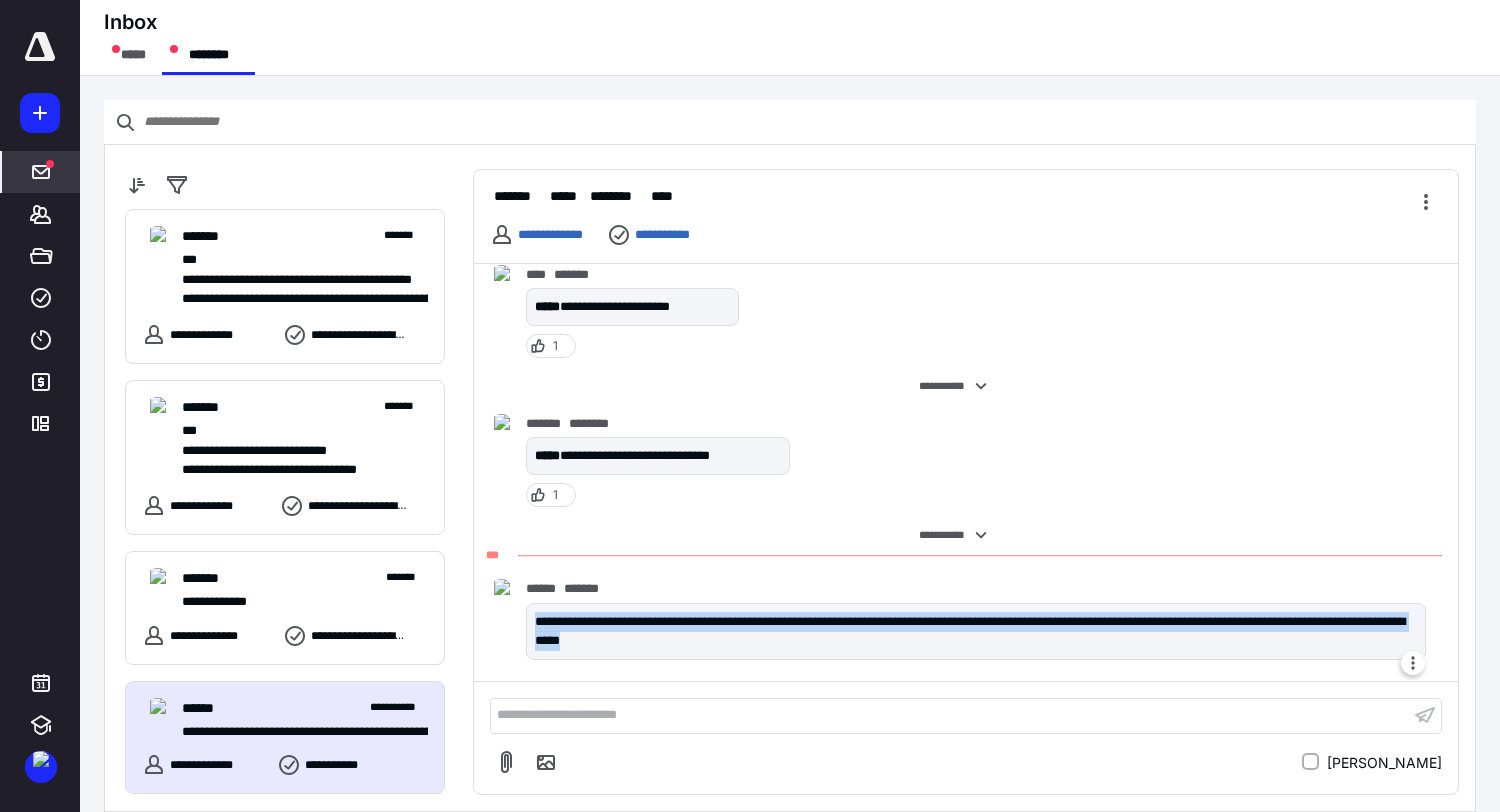 drag, startPoint x: 537, startPoint y: 615, endPoint x: 833, endPoint y: 637, distance: 296.81644 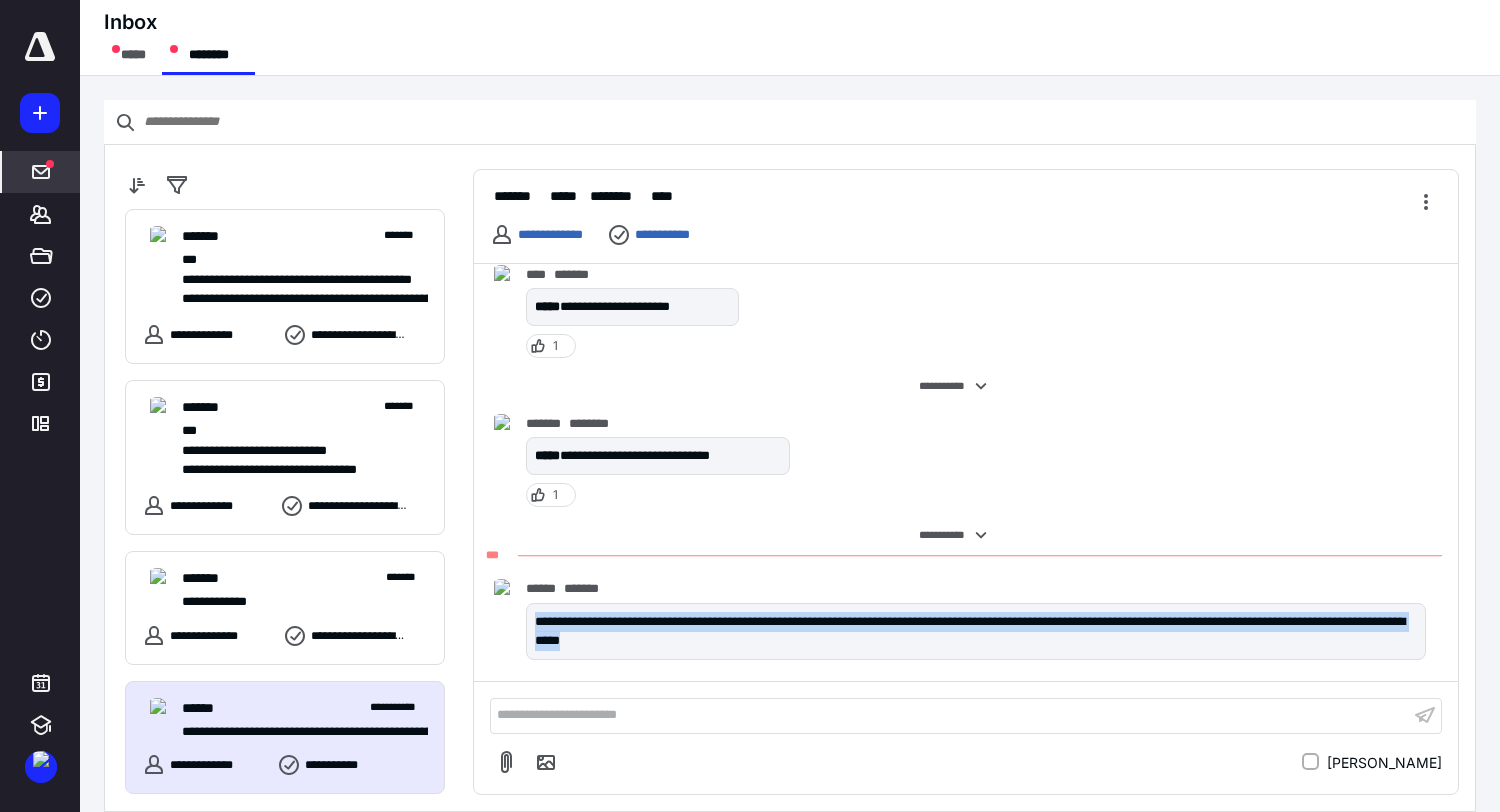 click on "**********" at bounding box center (965, 472) 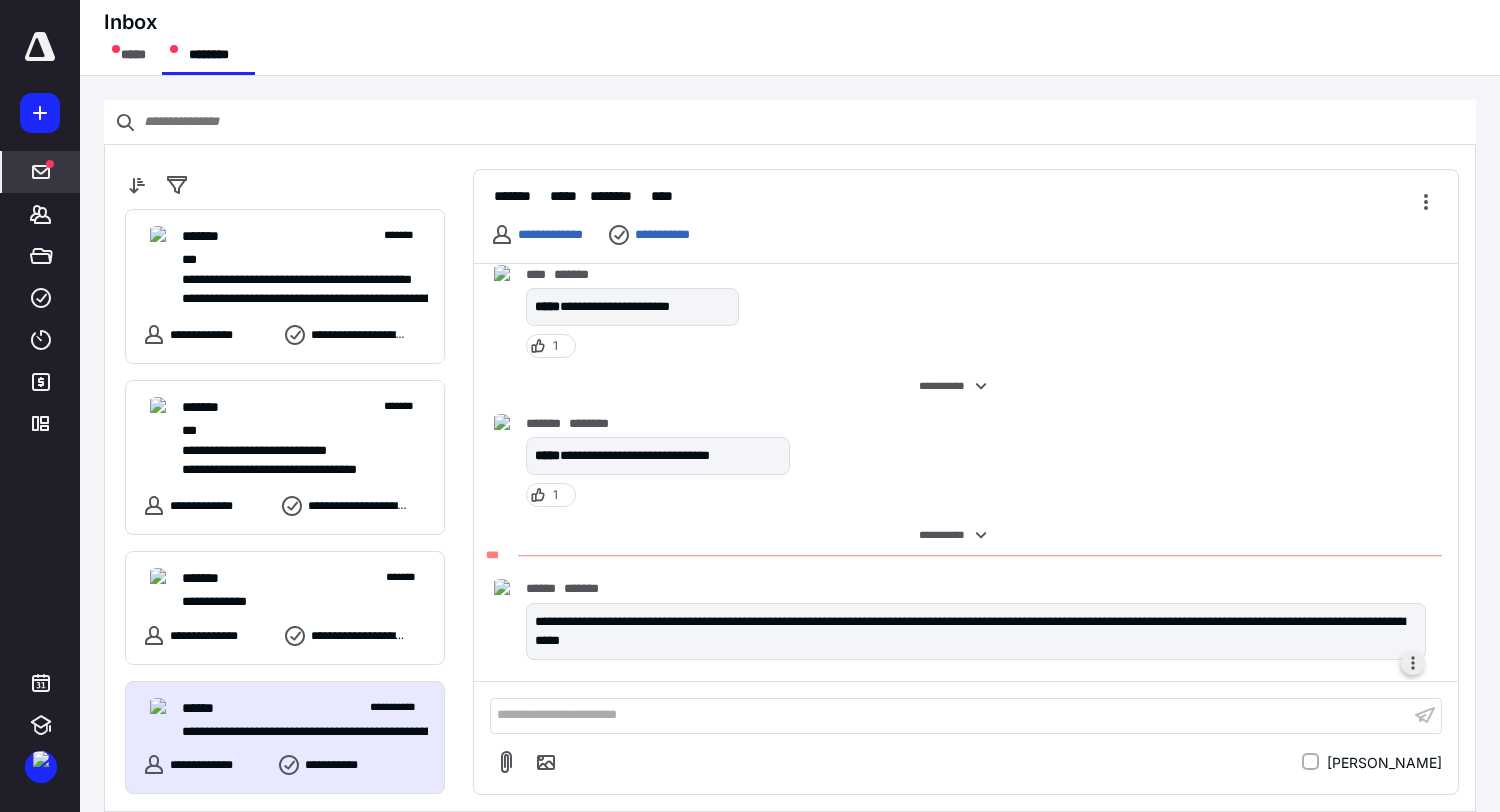 click at bounding box center [1413, 663] 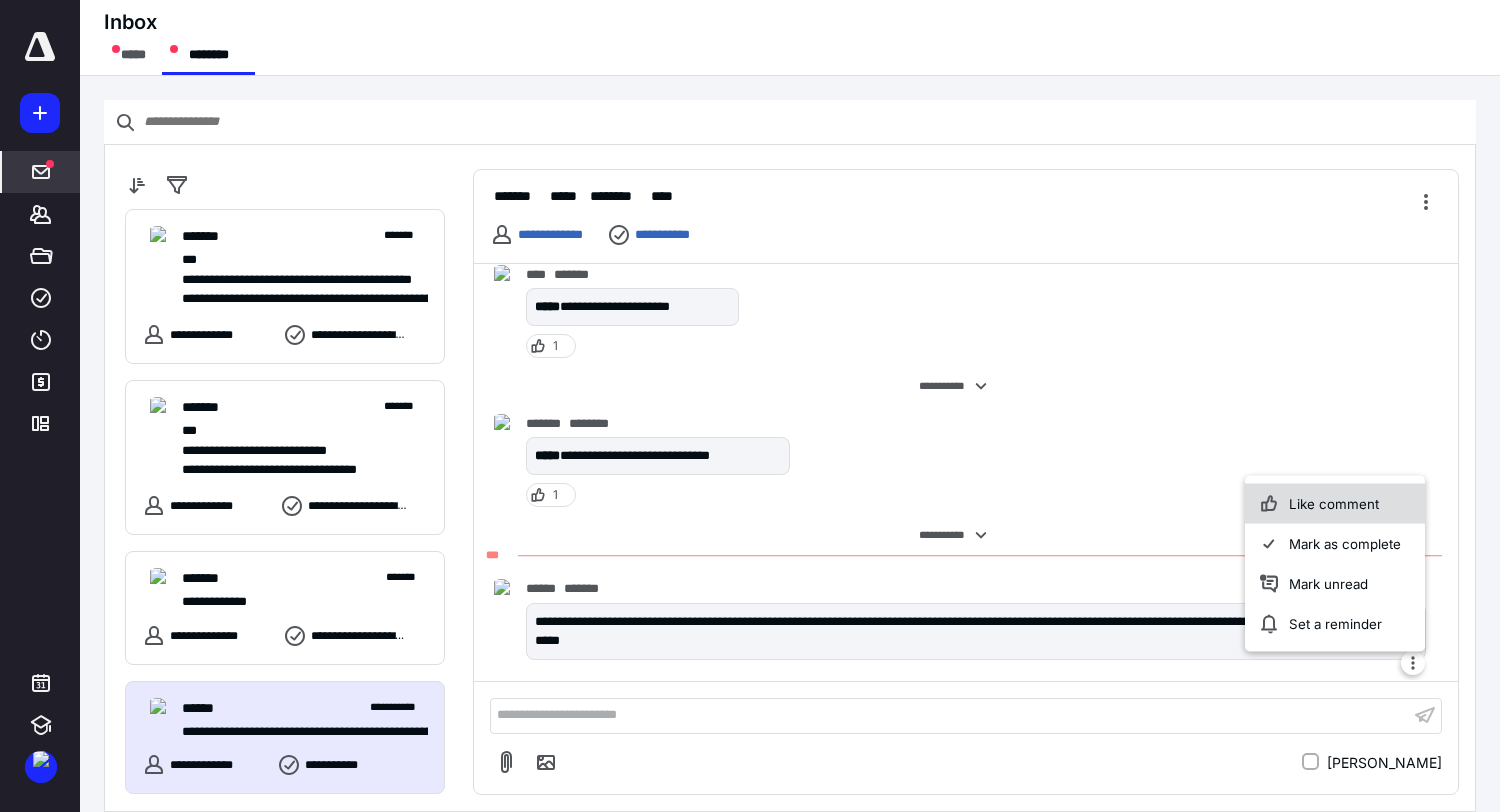 click on "Like comment" at bounding box center (1335, 503) 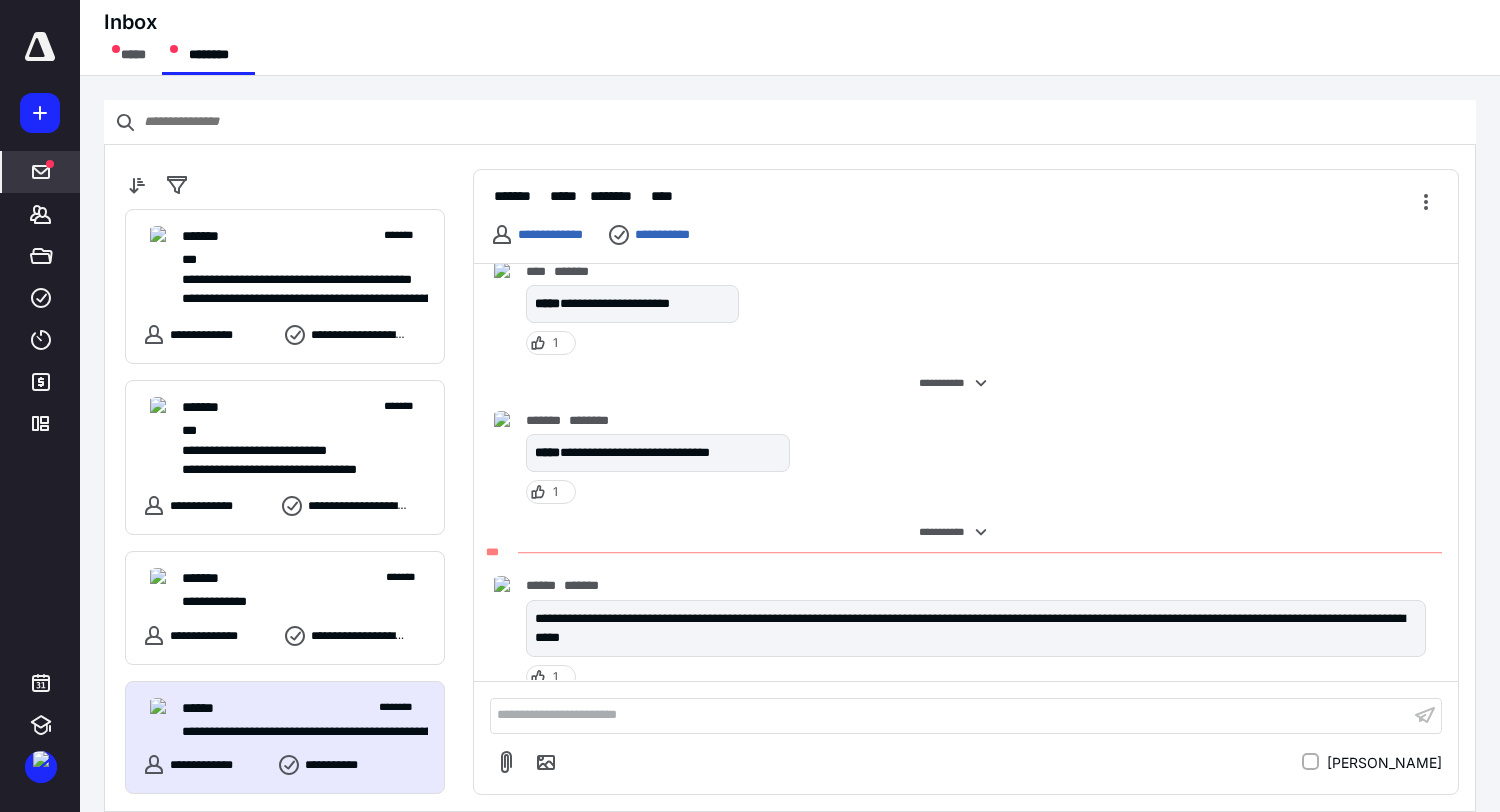 scroll, scrollTop: 667, scrollLeft: 0, axis: vertical 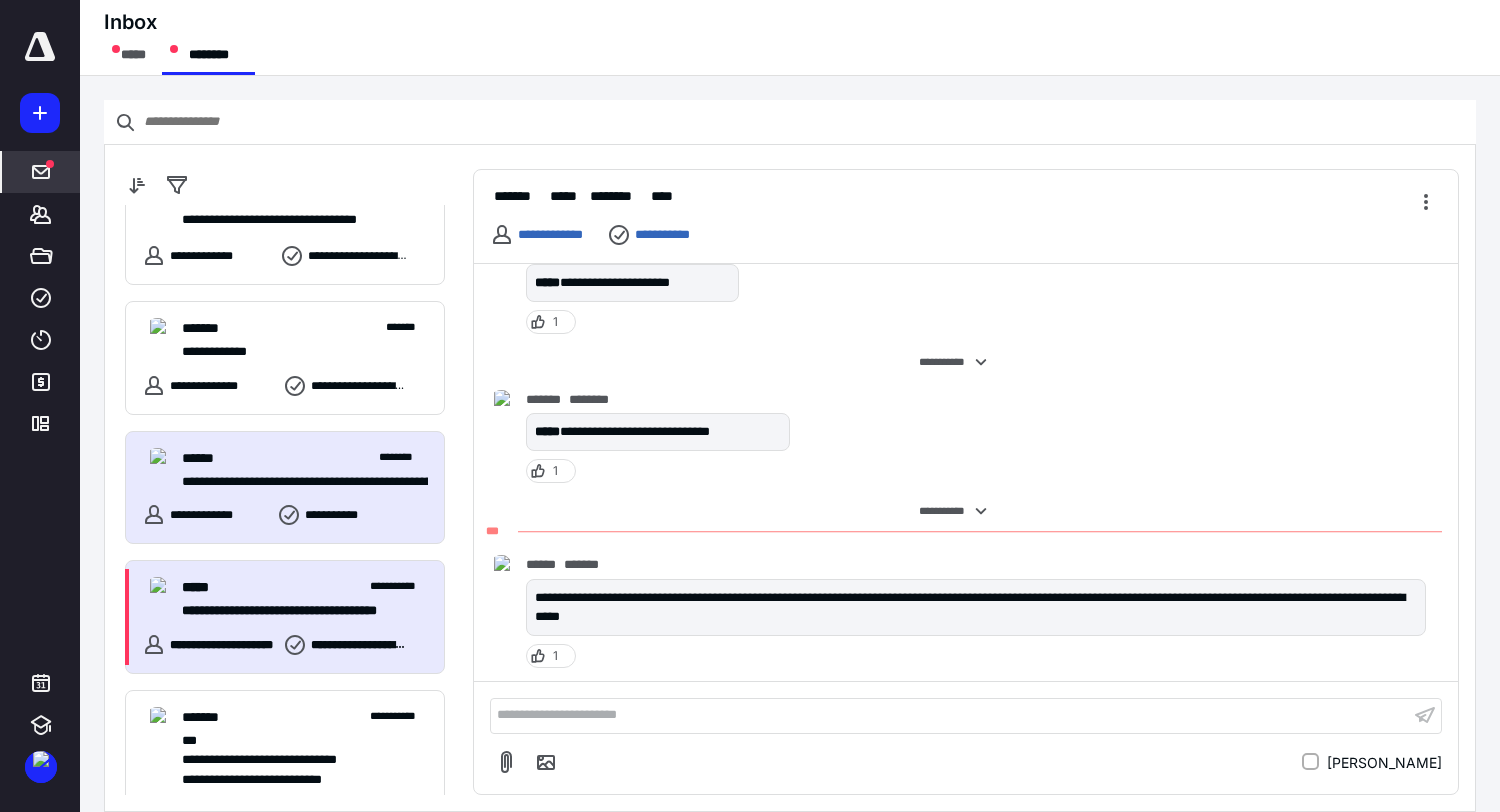 click on "**********" at bounding box center (295, 611) 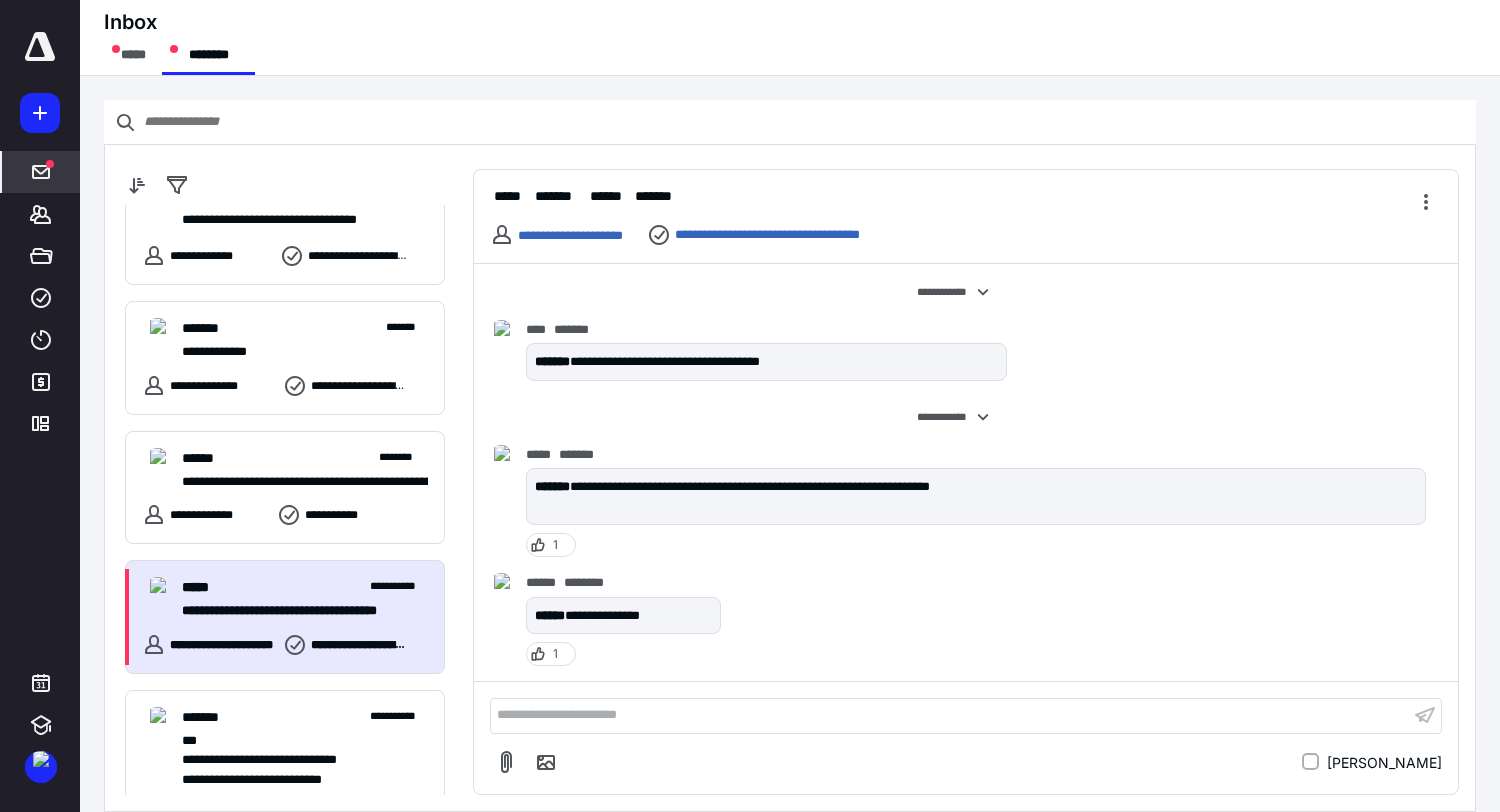 scroll, scrollTop: 1203, scrollLeft: 0, axis: vertical 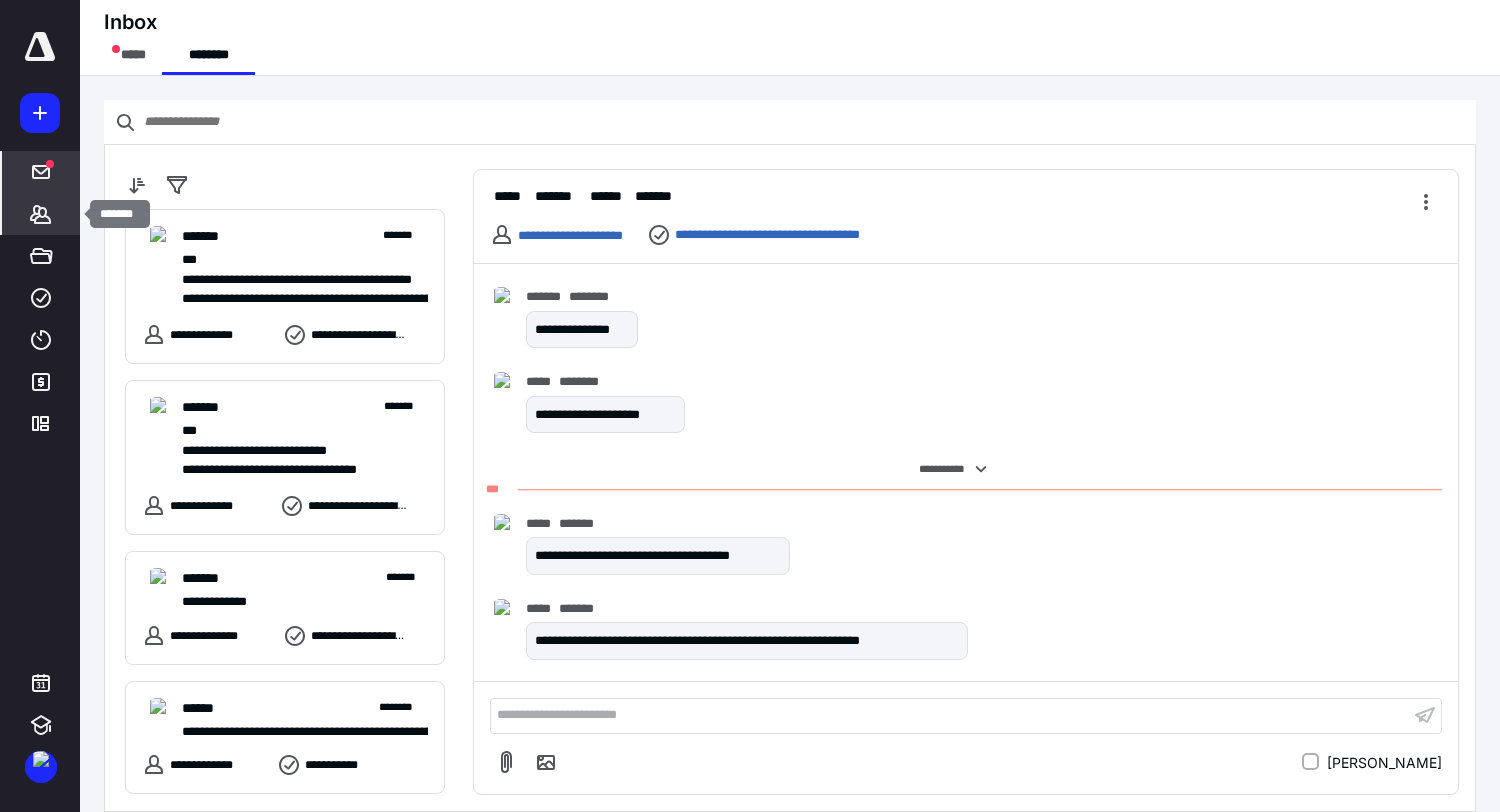 click on "*******" at bounding box center [41, 214] 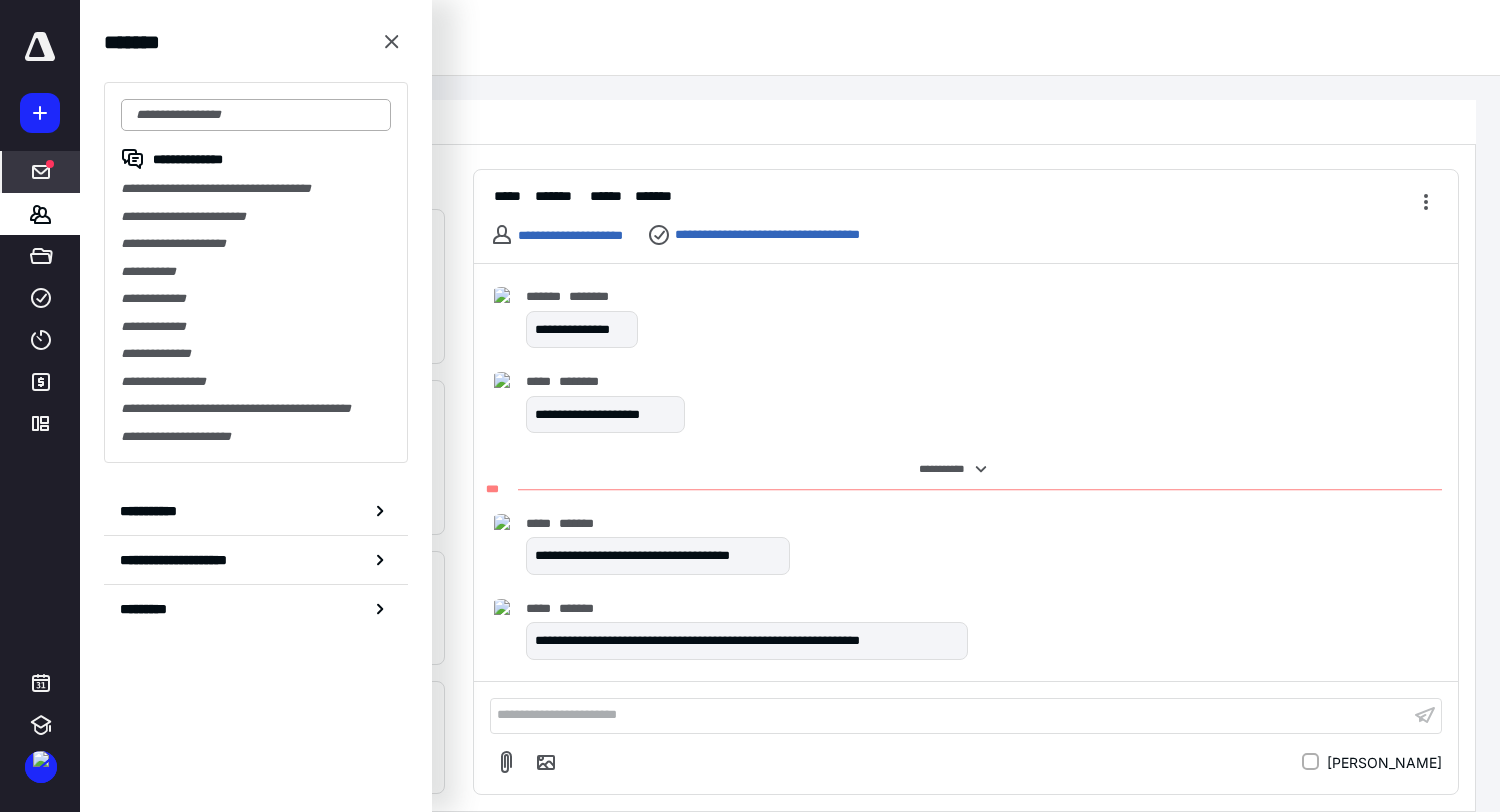 click at bounding box center (256, 115) 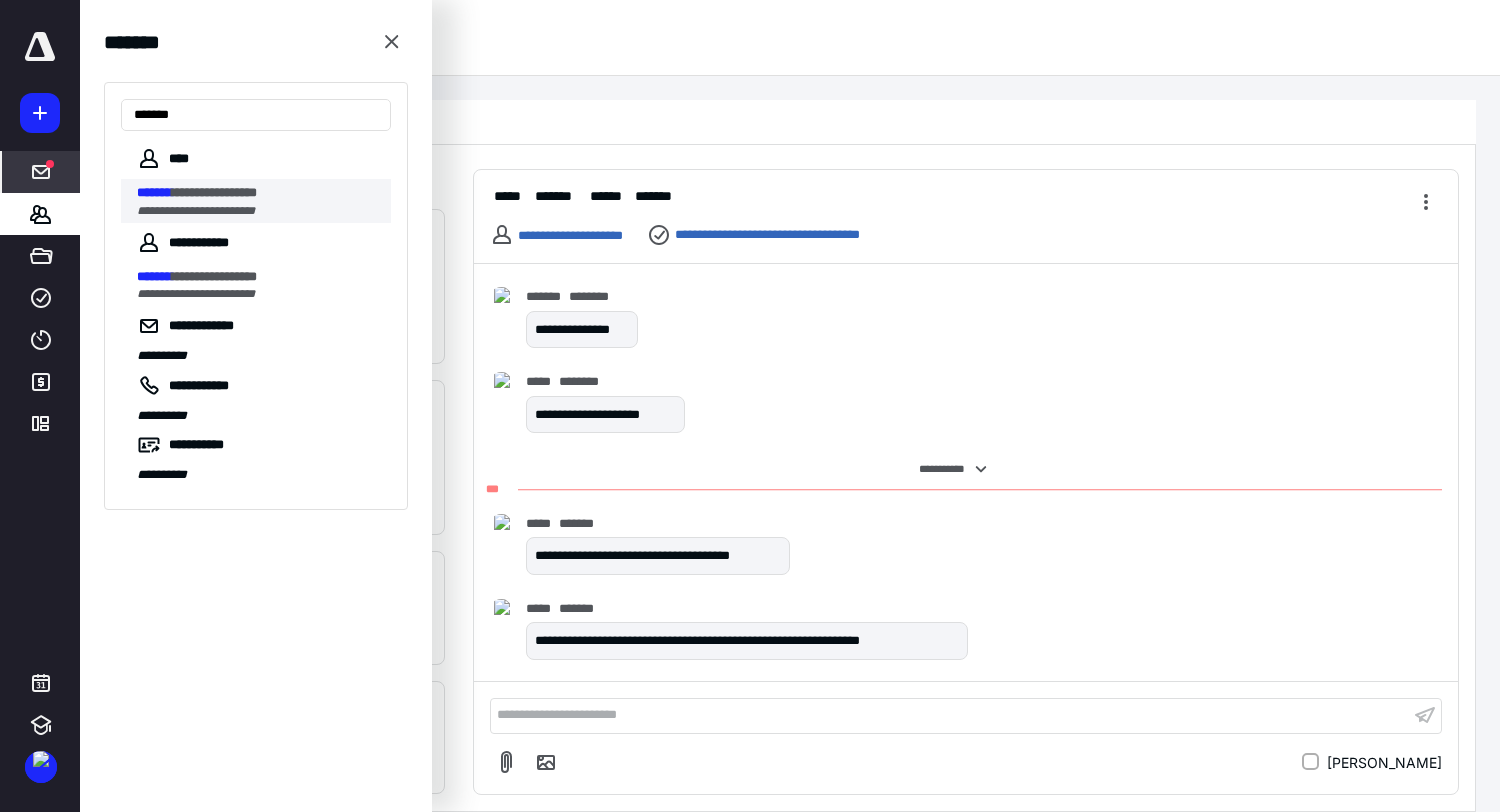 type on "*******" 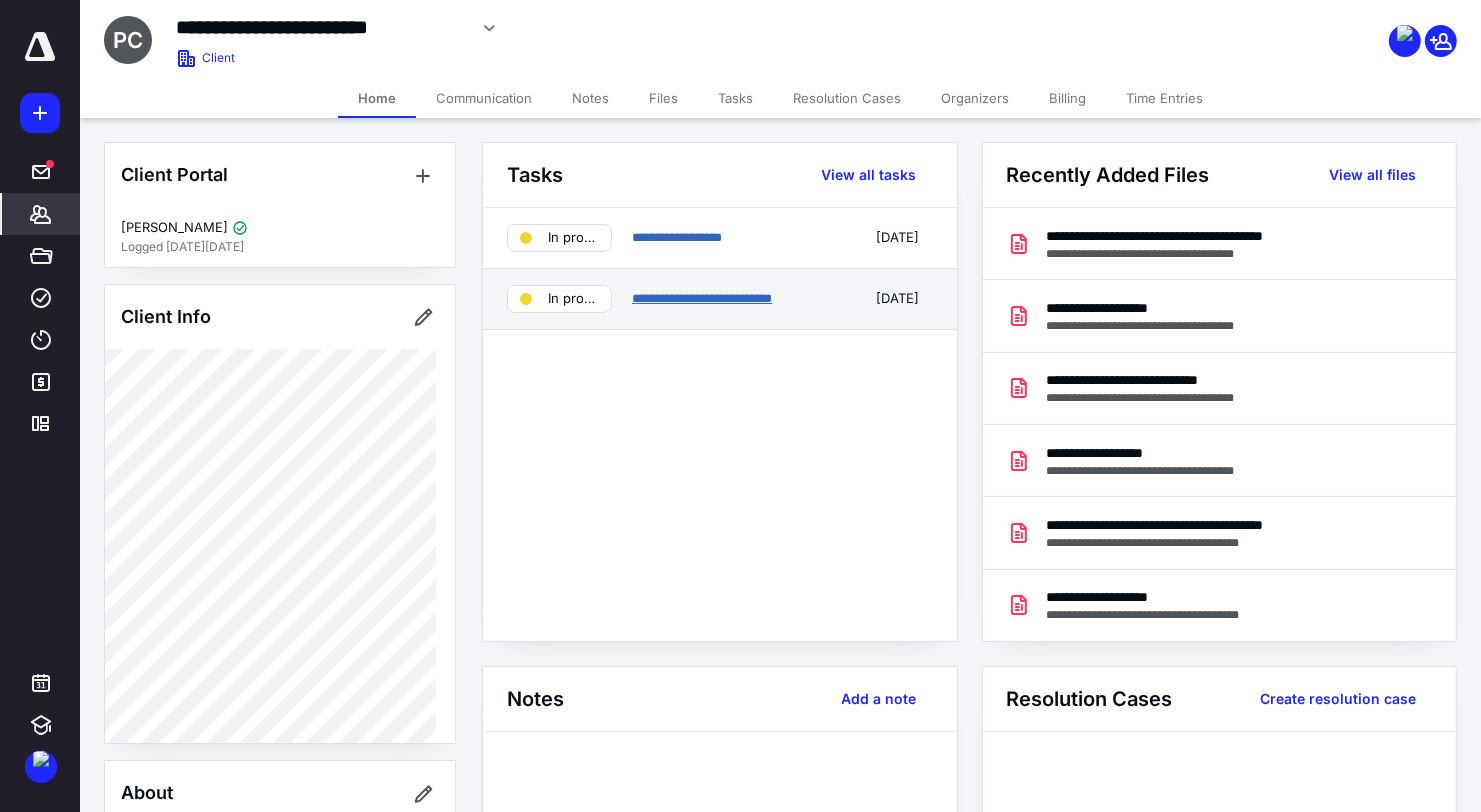 click on "**********" at bounding box center [702, 298] 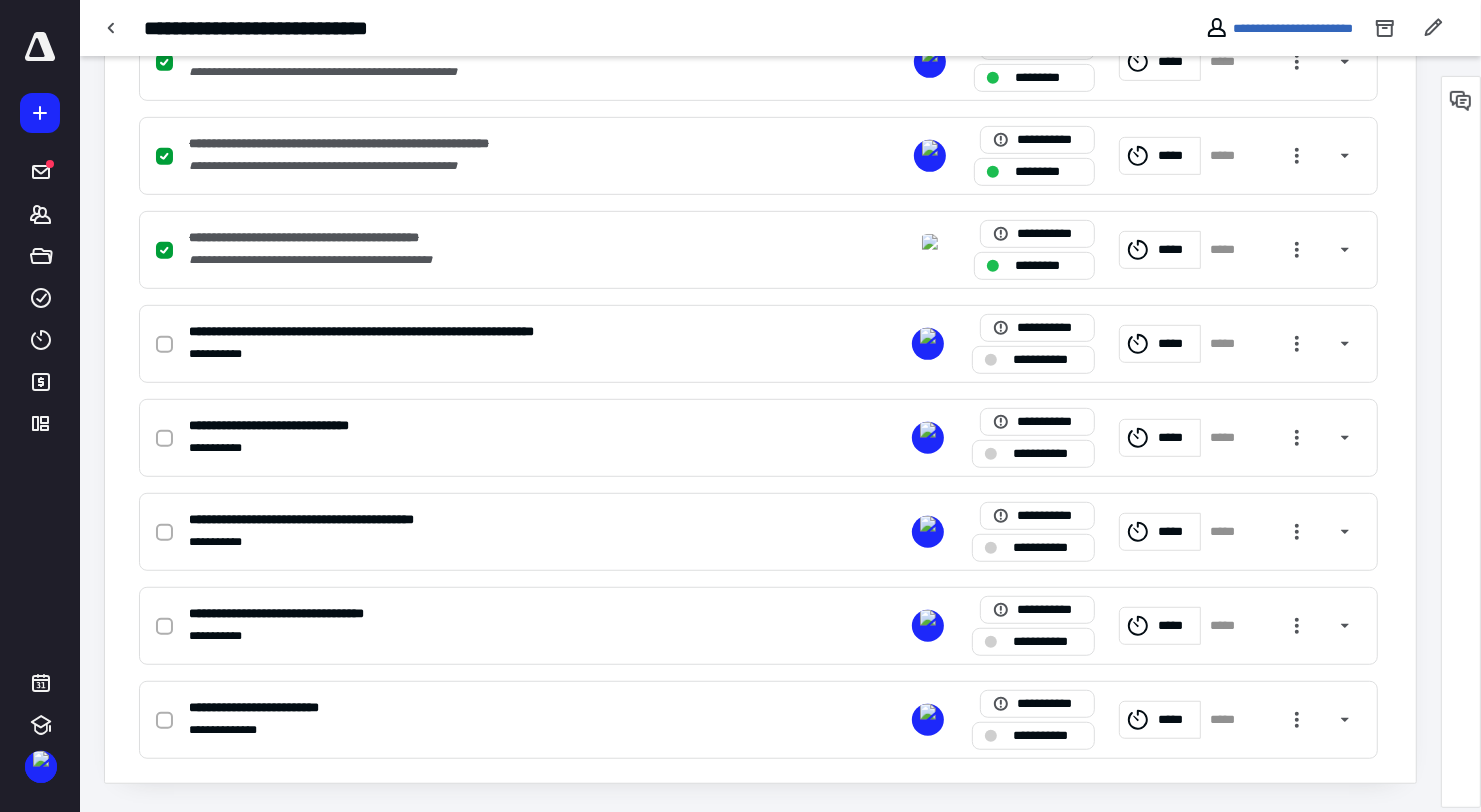 scroll, scrollTop: 0, scrollLeft: 0, axis: both 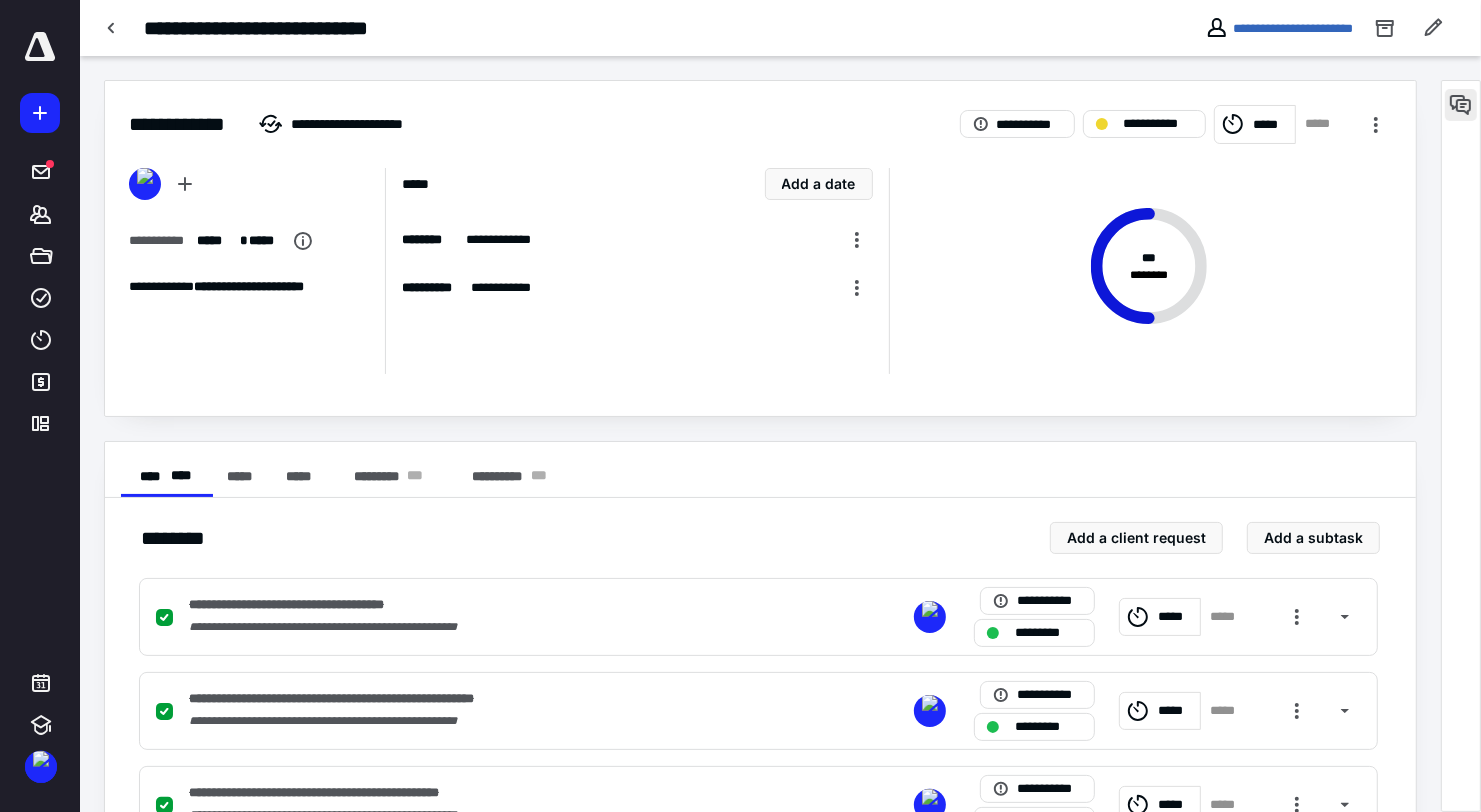 click at bounding box center (1461, 105) 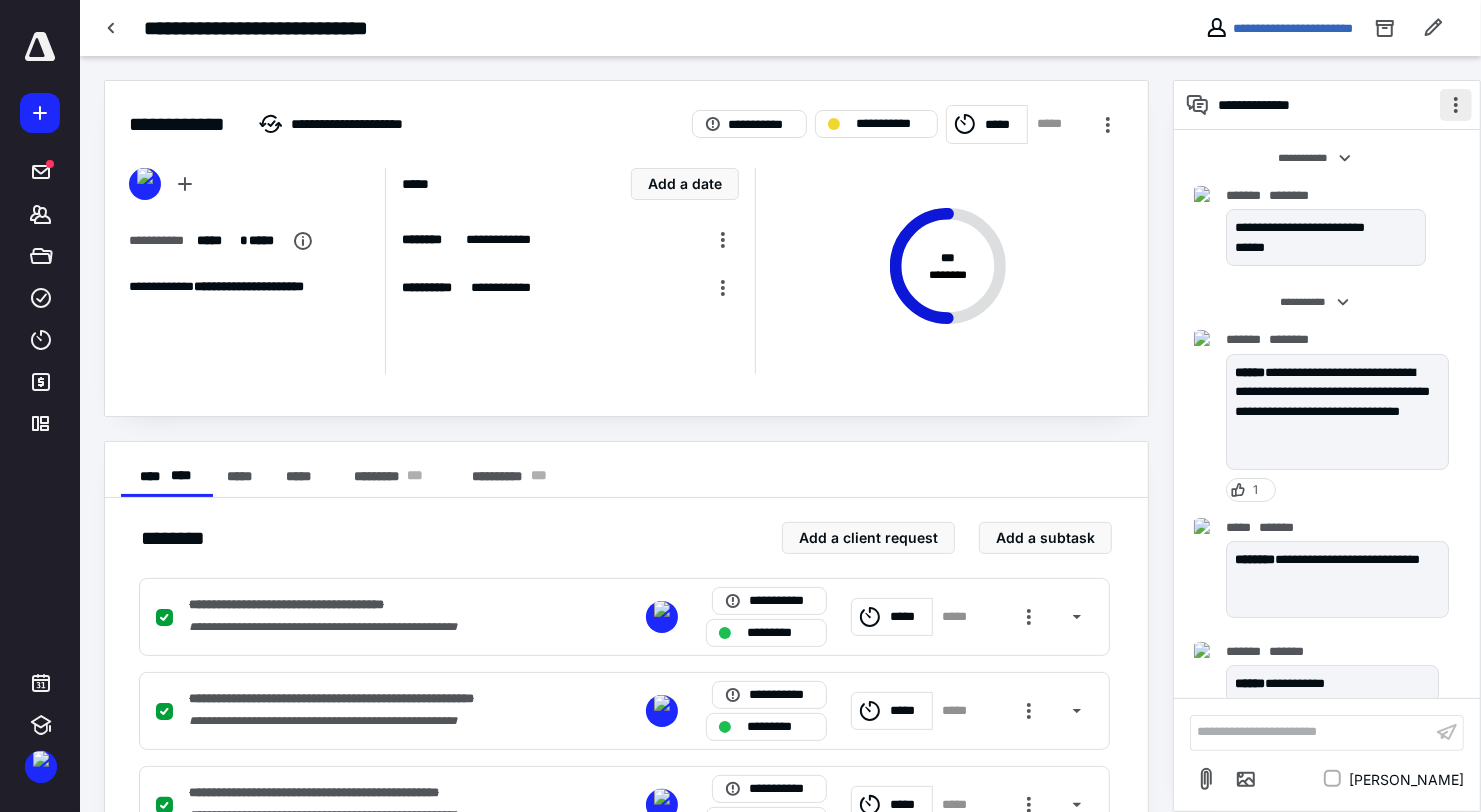 scroll, scrollTop: 51, scrollLeft: 0, axis: vertical 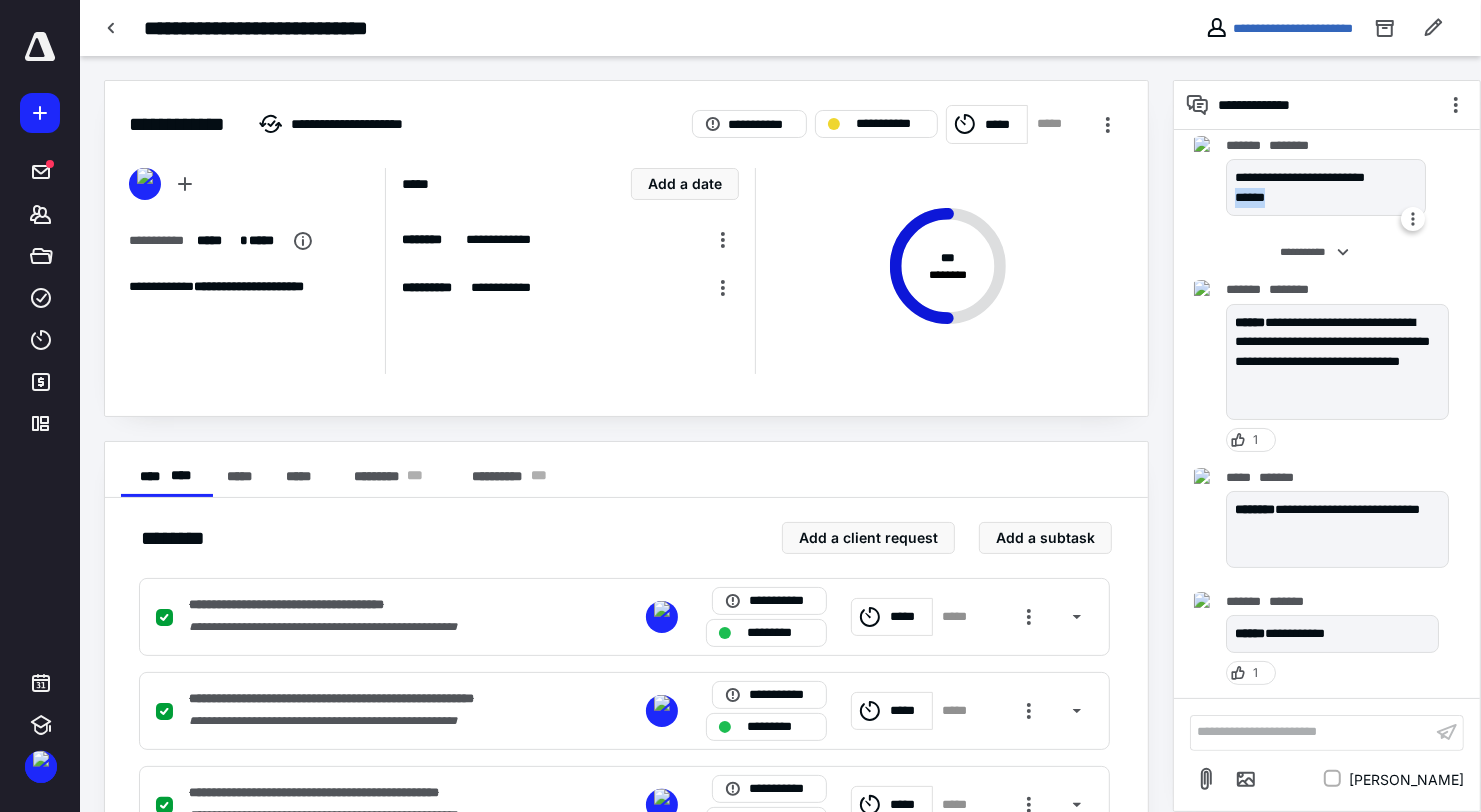 drag, startPoint x: 1278, startPoint y: 191, endPoint x: 1228, endPoint y: 192, distance: 50.01 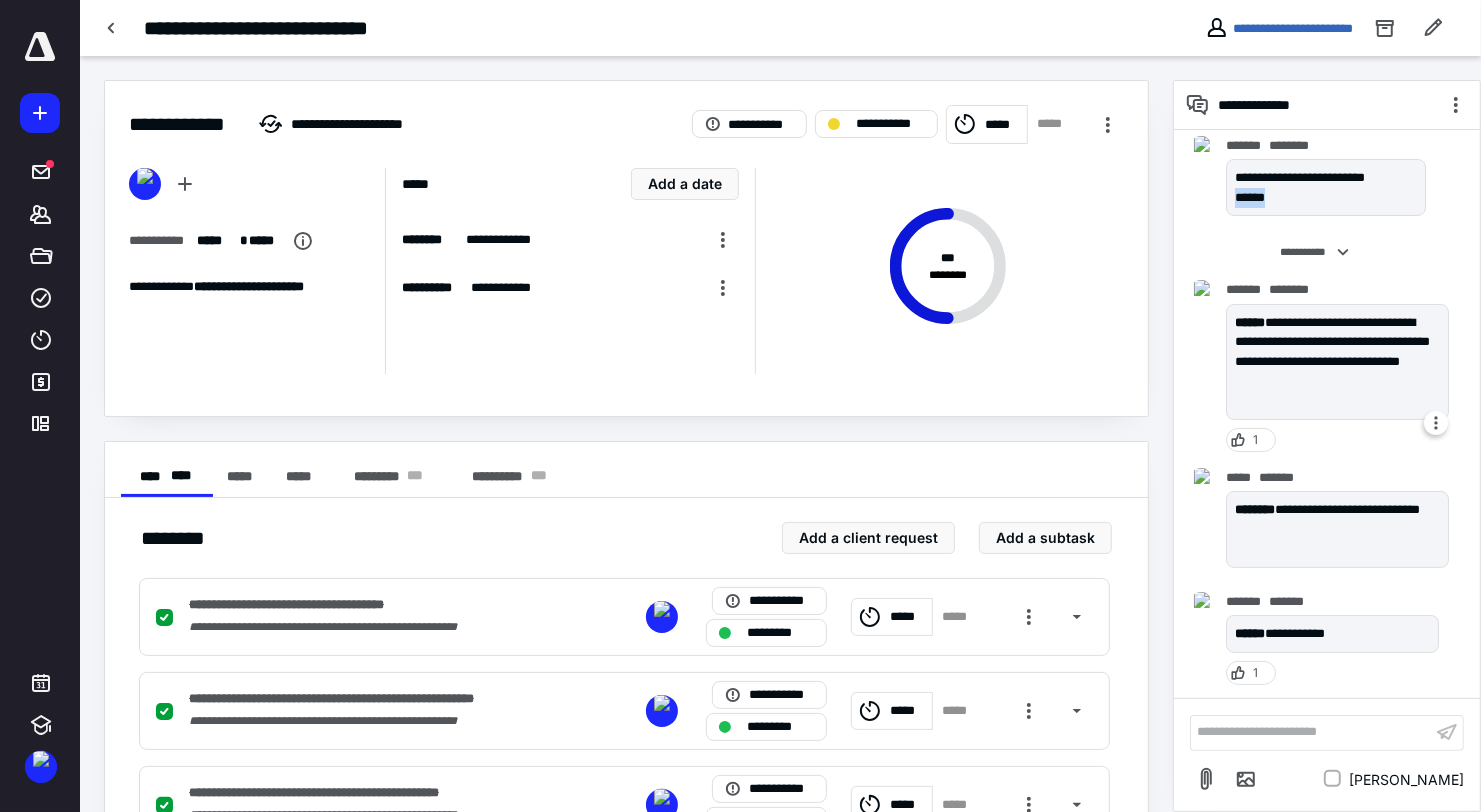 copy on "******" 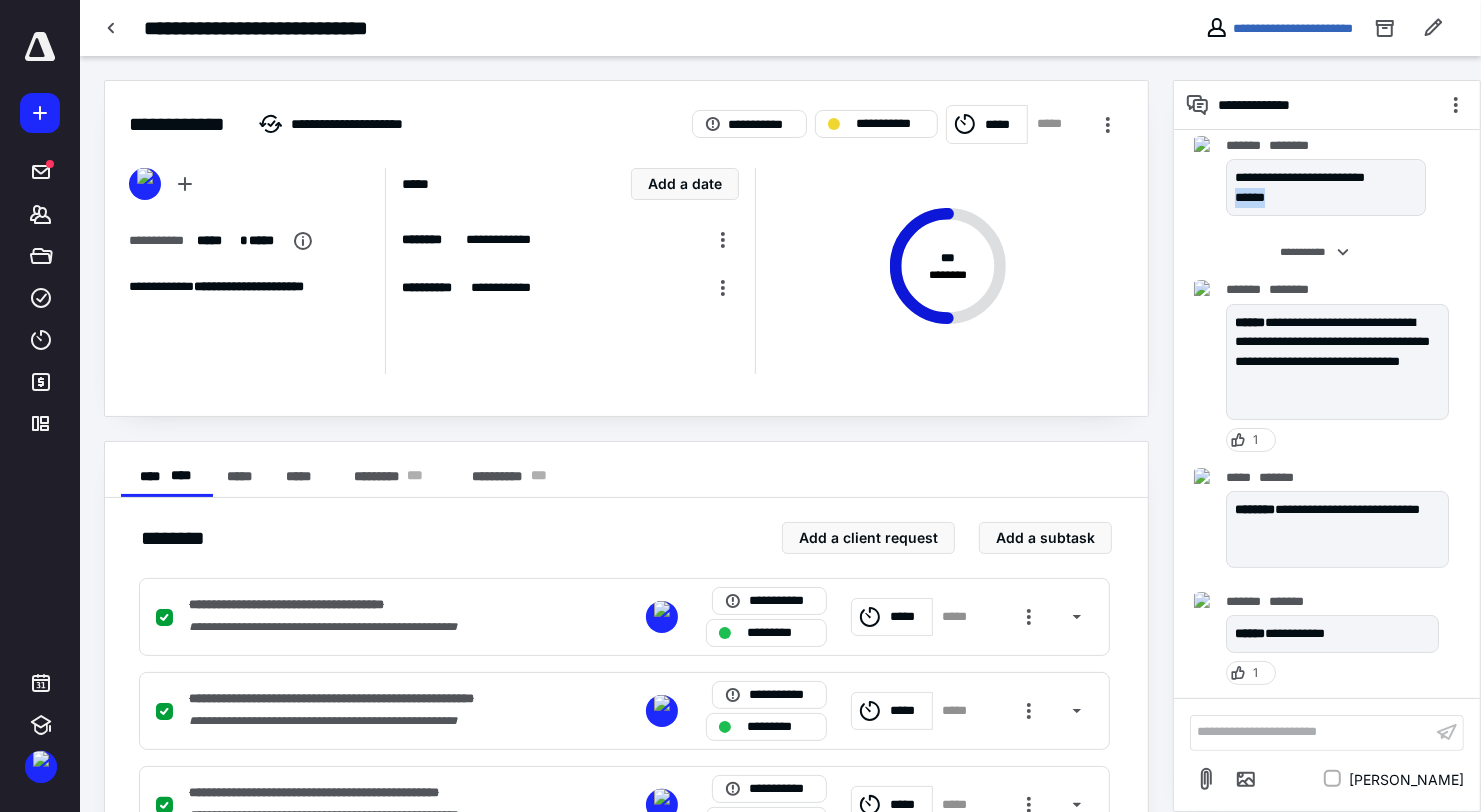 scroll, scrollTop: 375, scrollLeft: 0, axis: vertical 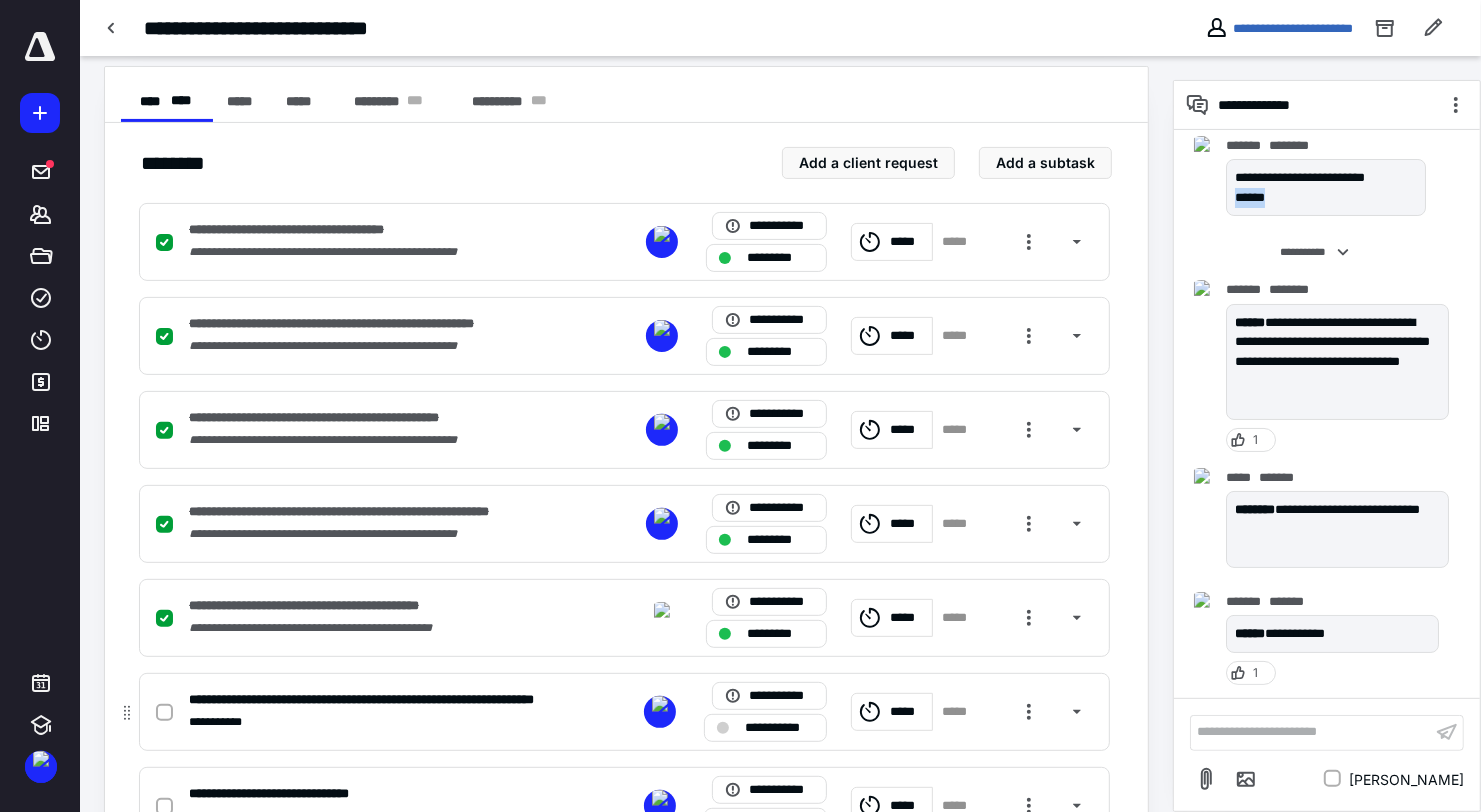 click 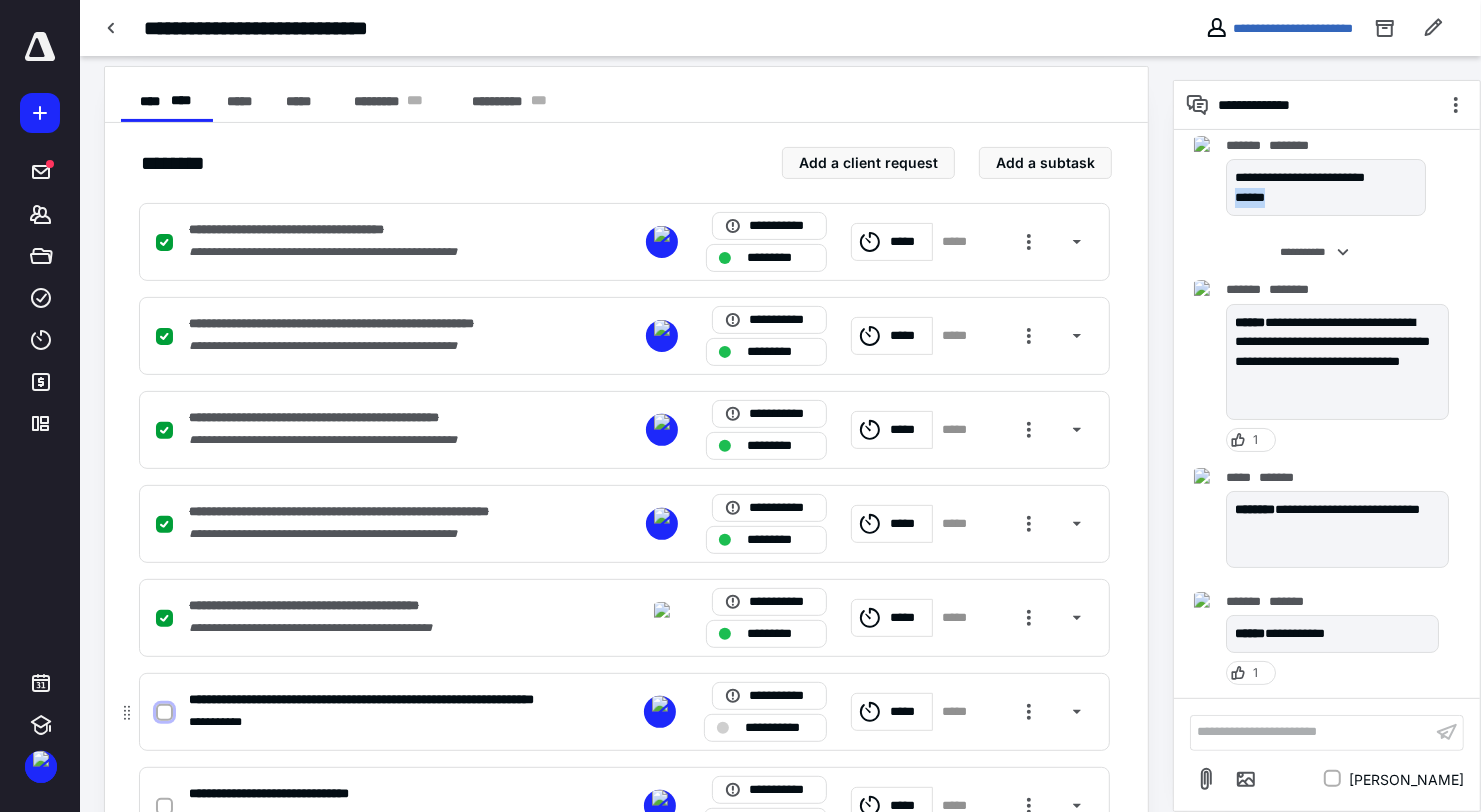 click at bounding box center (164, 713) 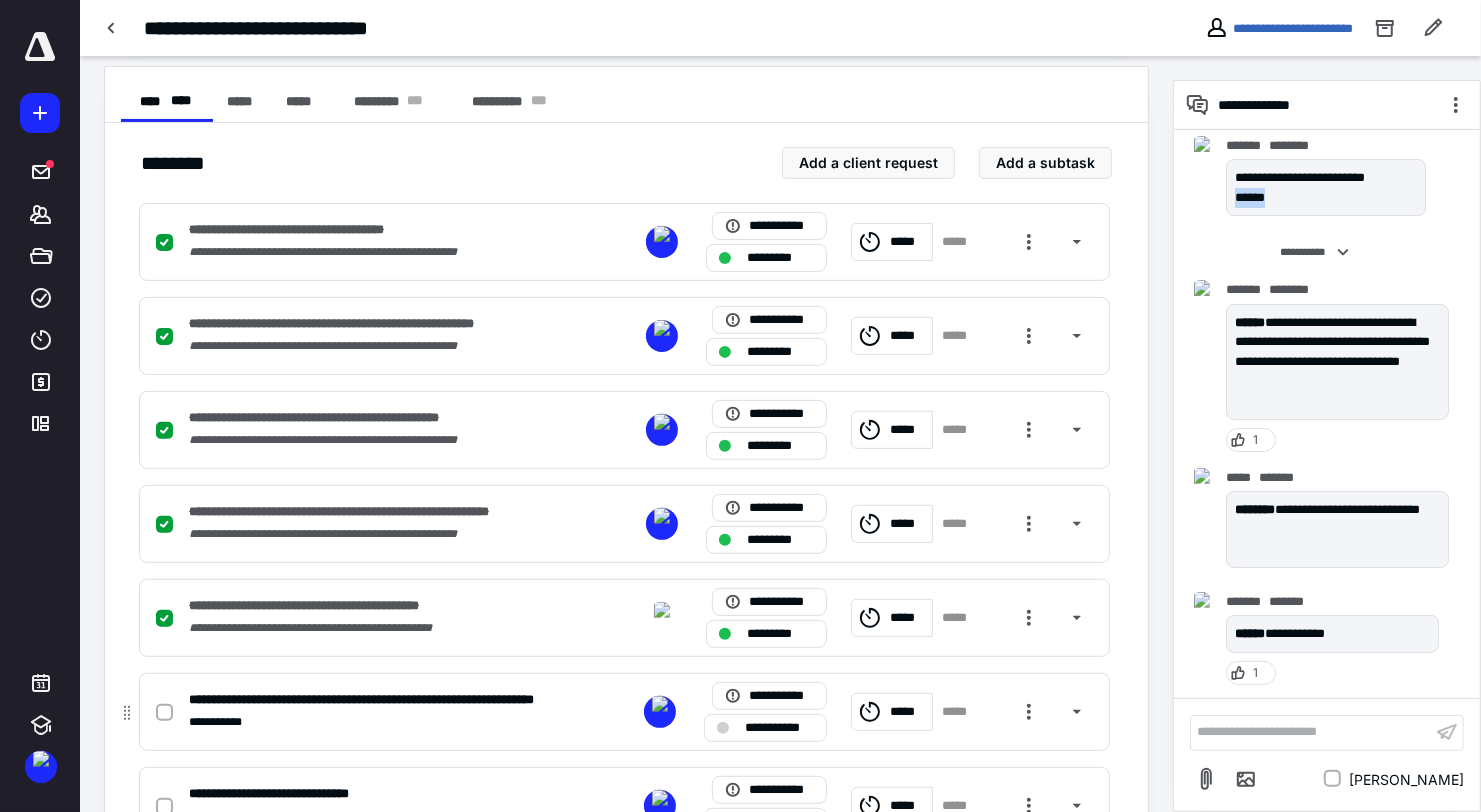 checkbox on "true" 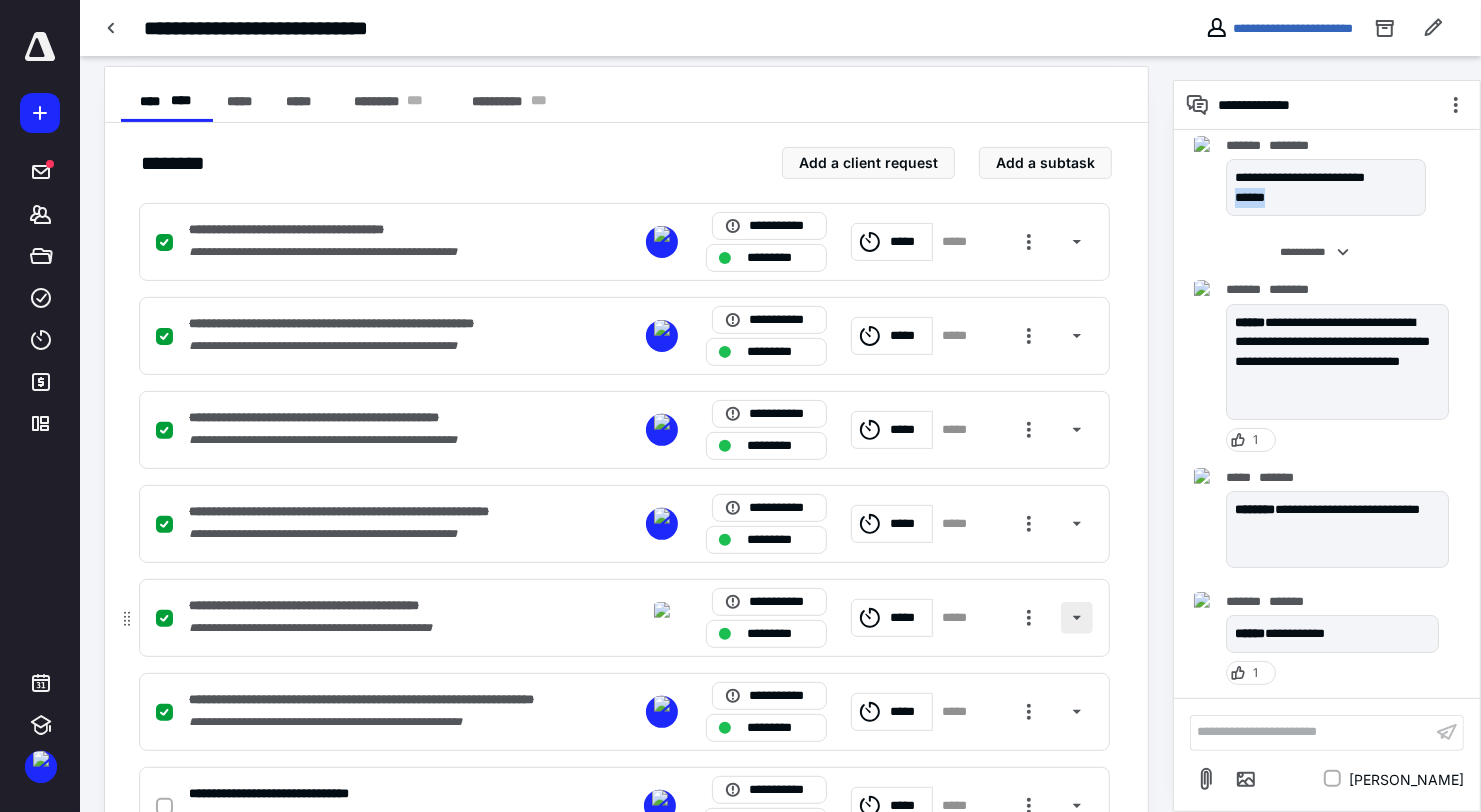 scroll, scrollTop: 625, scrollLeft: 0, axis: vertical 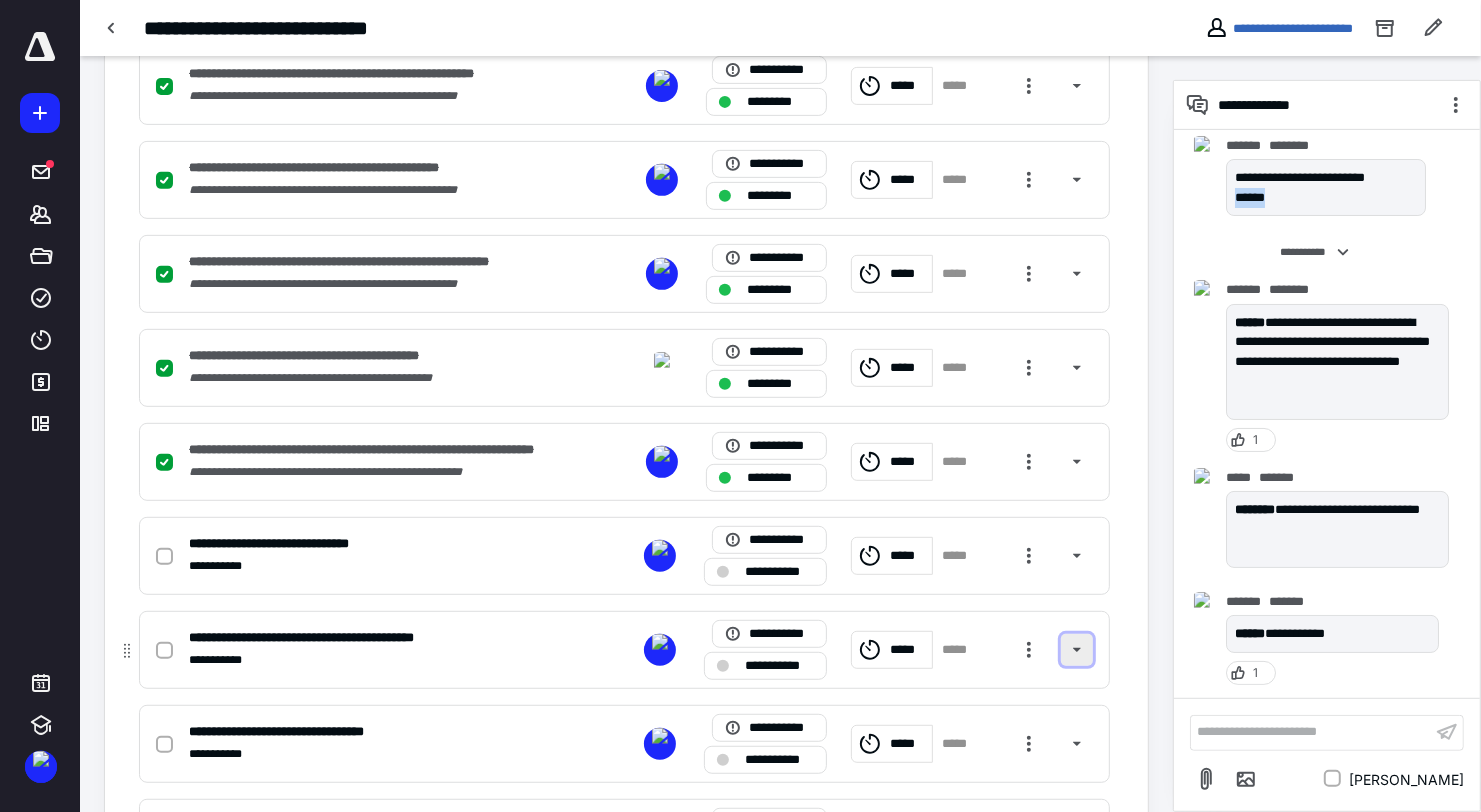 click at bounding box center [1077, 650] 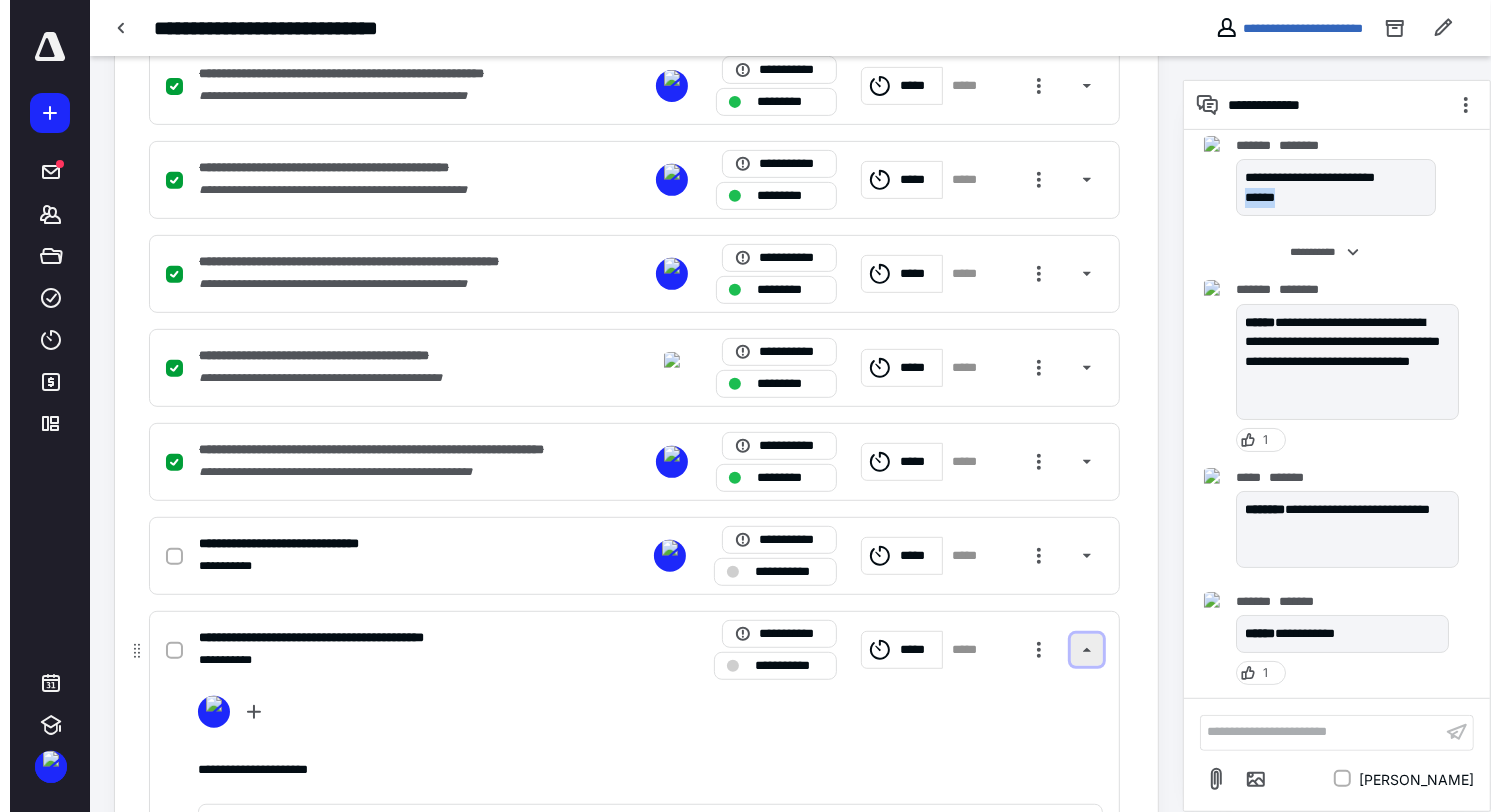 scroll, scrollTop: 750, scrollLeft: 0, axis: vertical 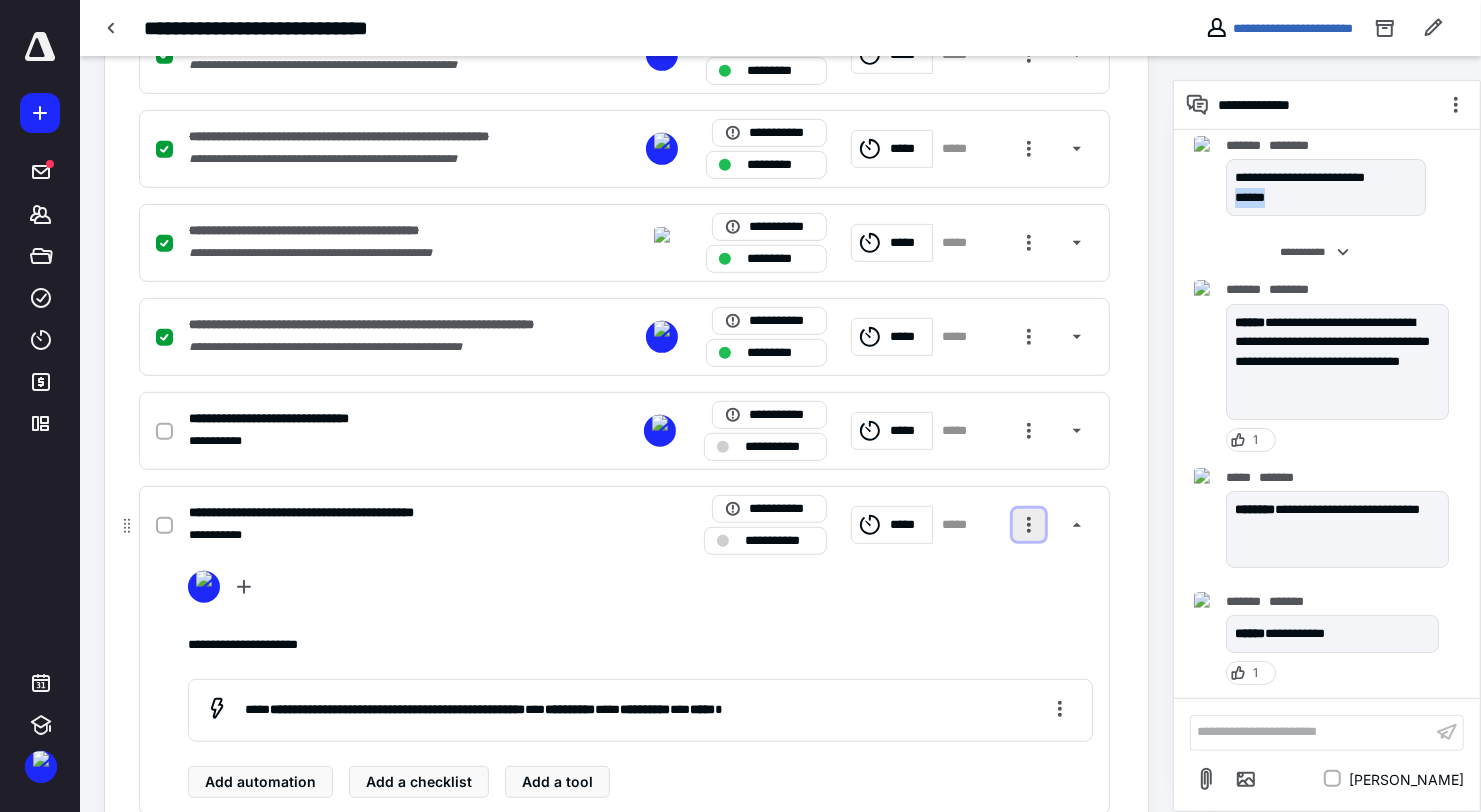 click at bounding box center (1029, 525) 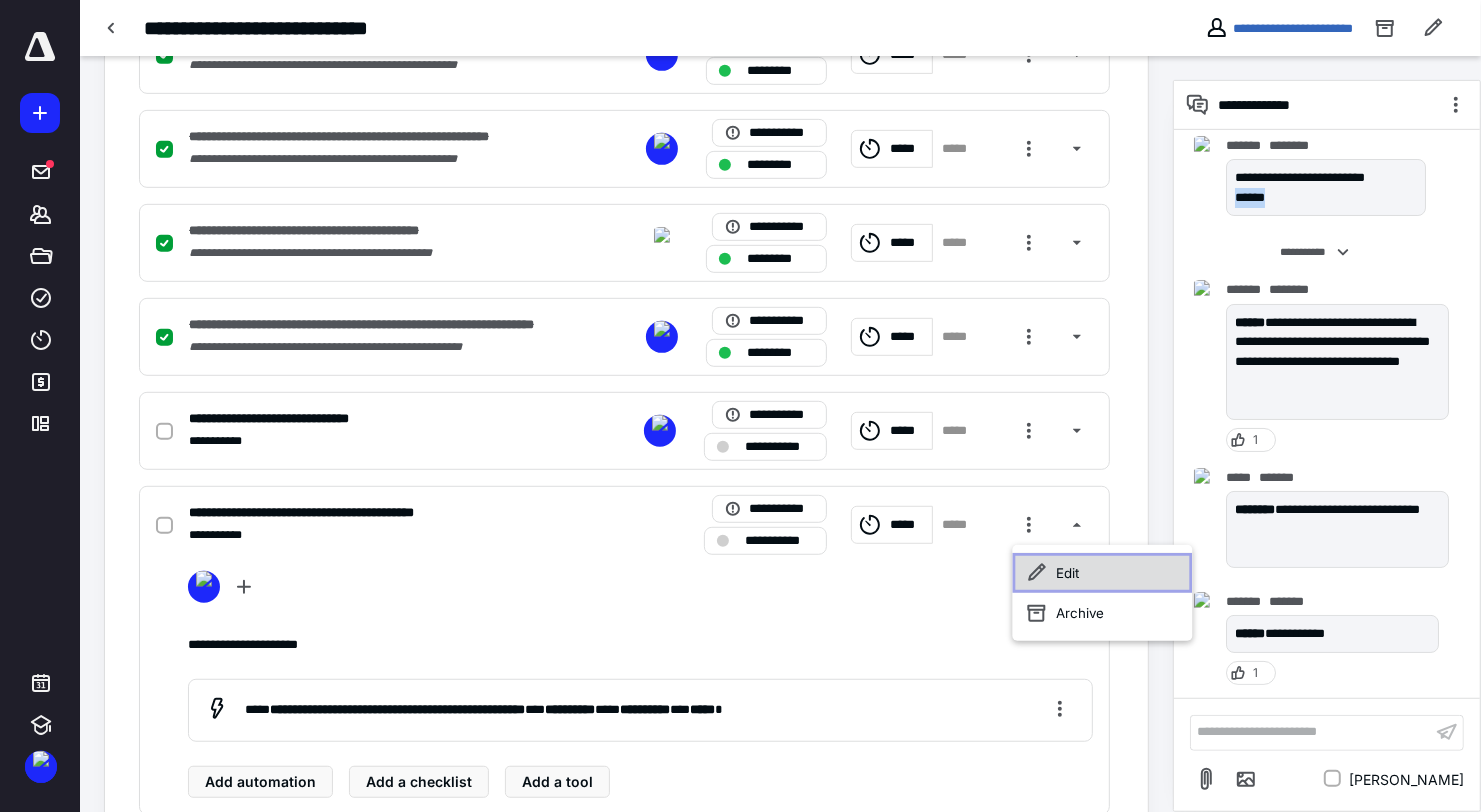 click on "Edit" at bounding box center (1103, 573) 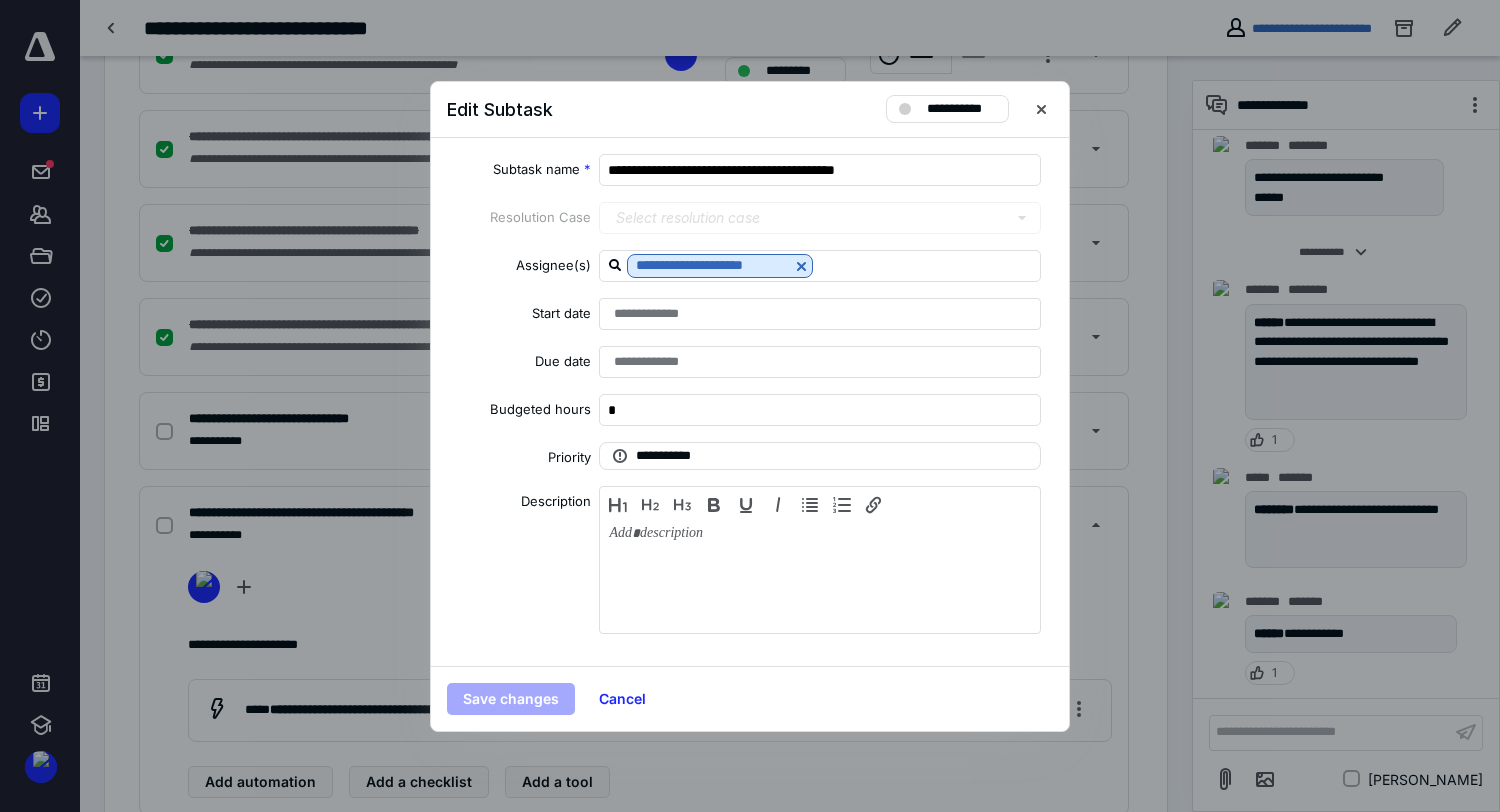 click on "**********" at bounding box center [654, 362] 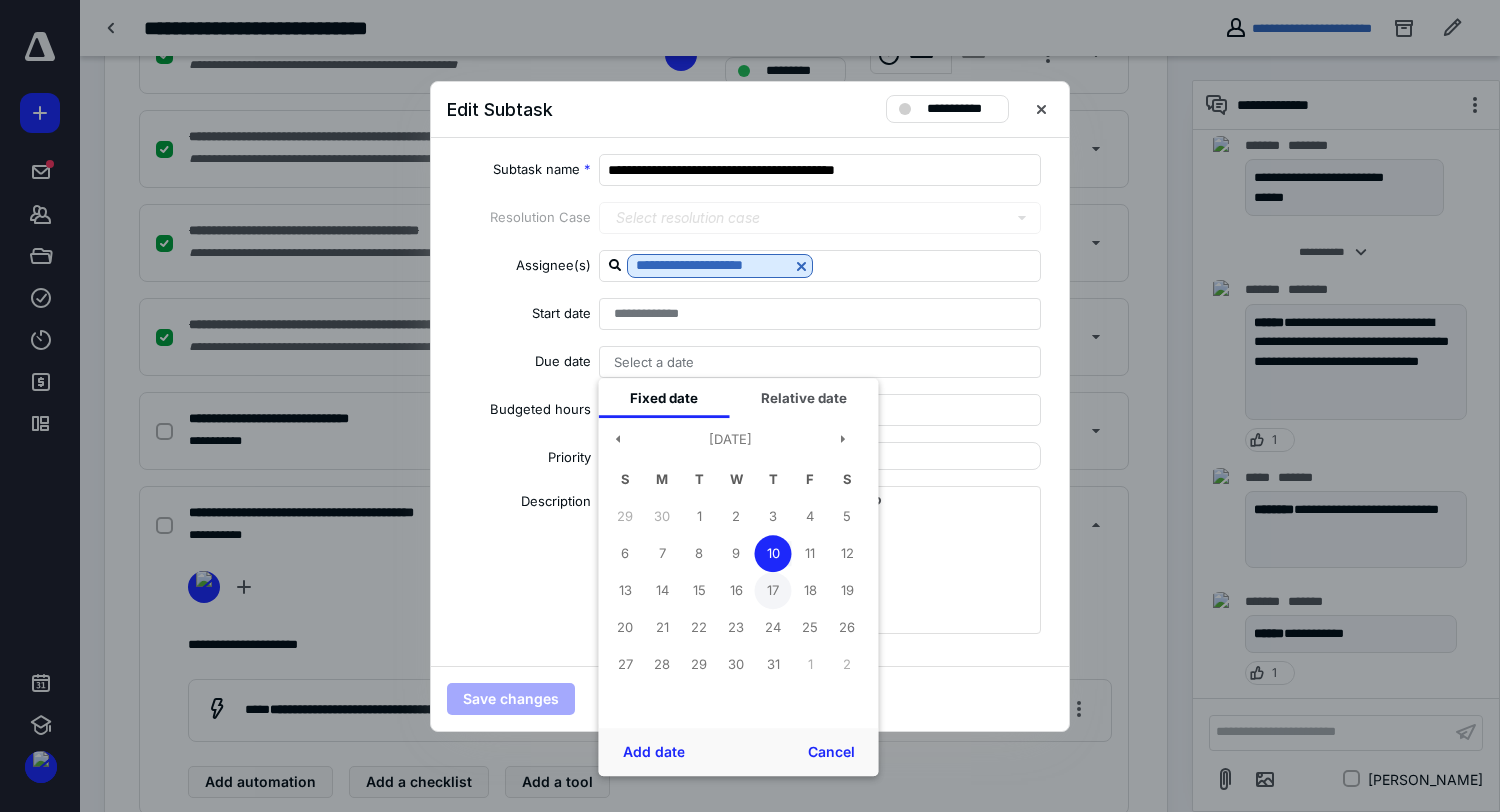 click on "17" at bounding box center [773, 590] 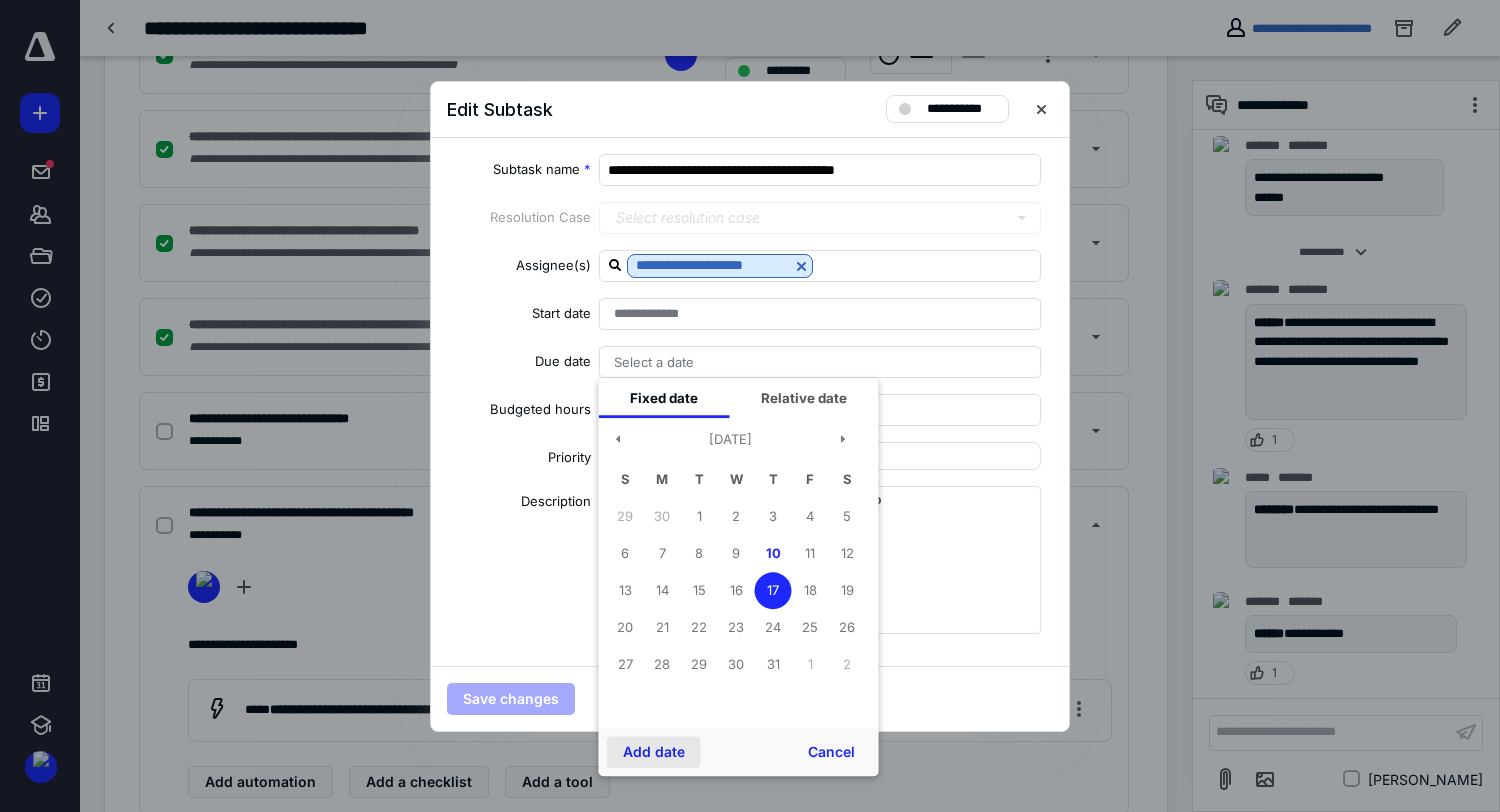 click on "Add date" at bounding box center (654, 752) 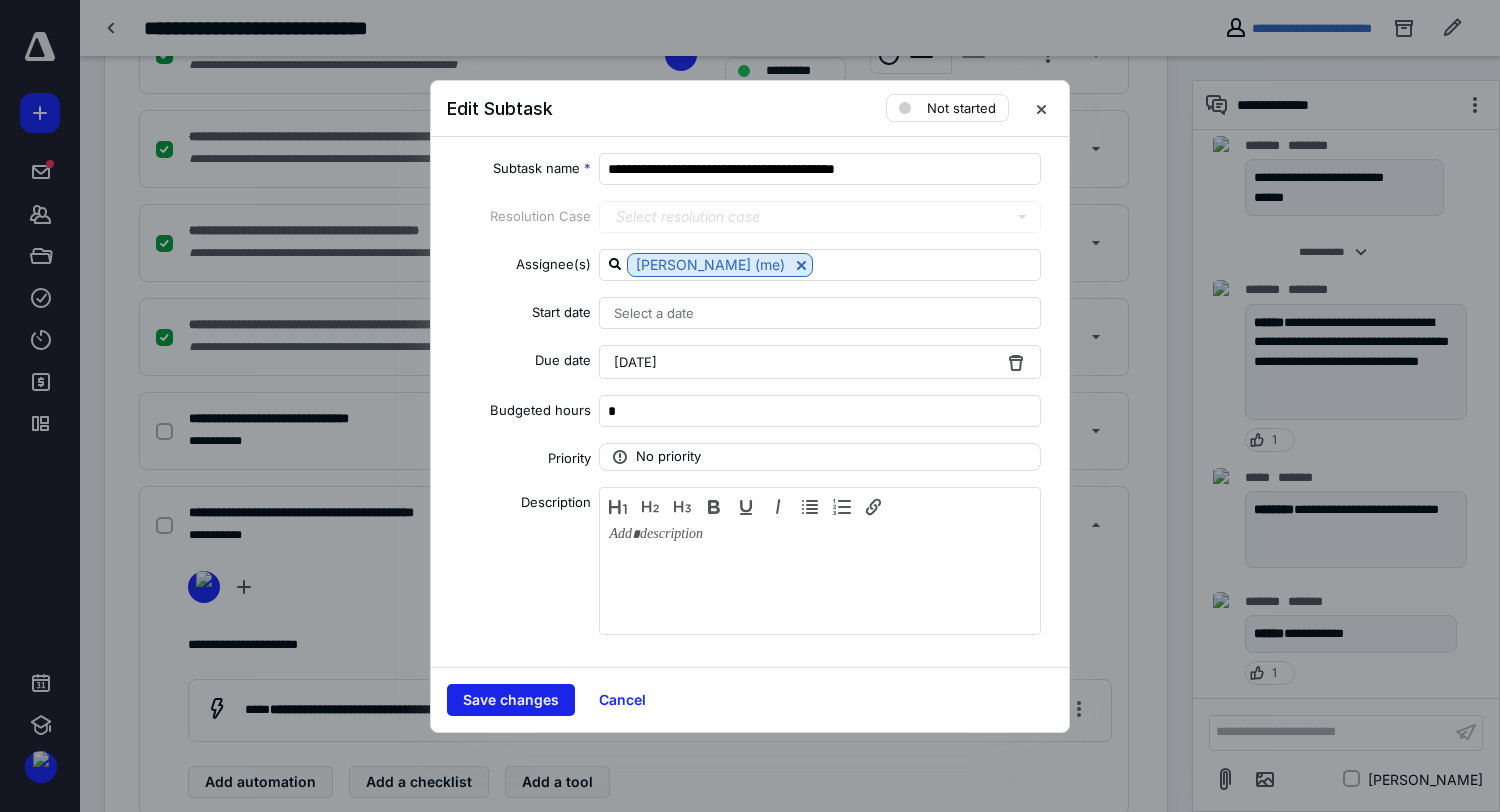 click on "Save changes" at bounding box center (511, 700) 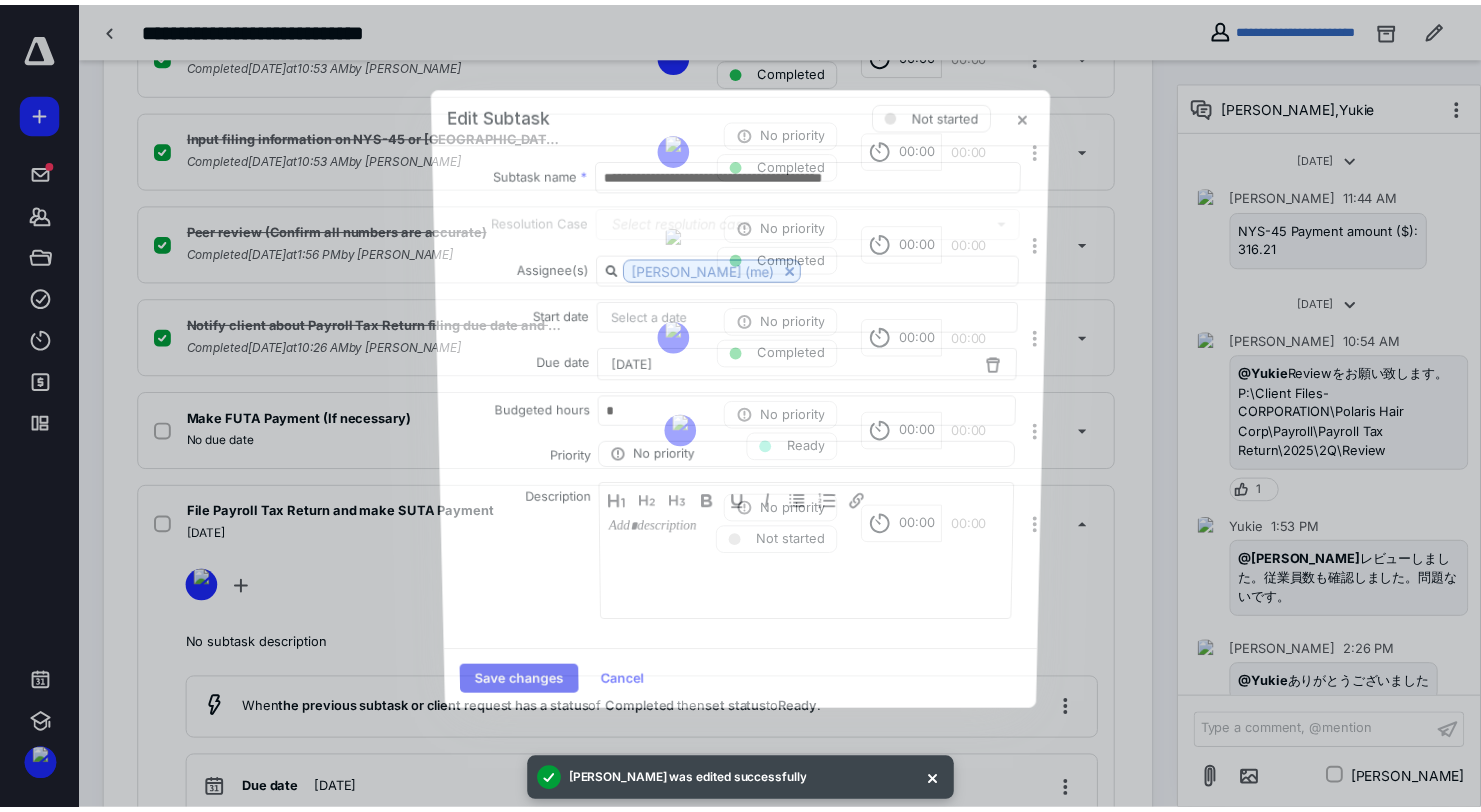 scroll, scrollTop: 51, scrollLeft: 0, axis: vertical 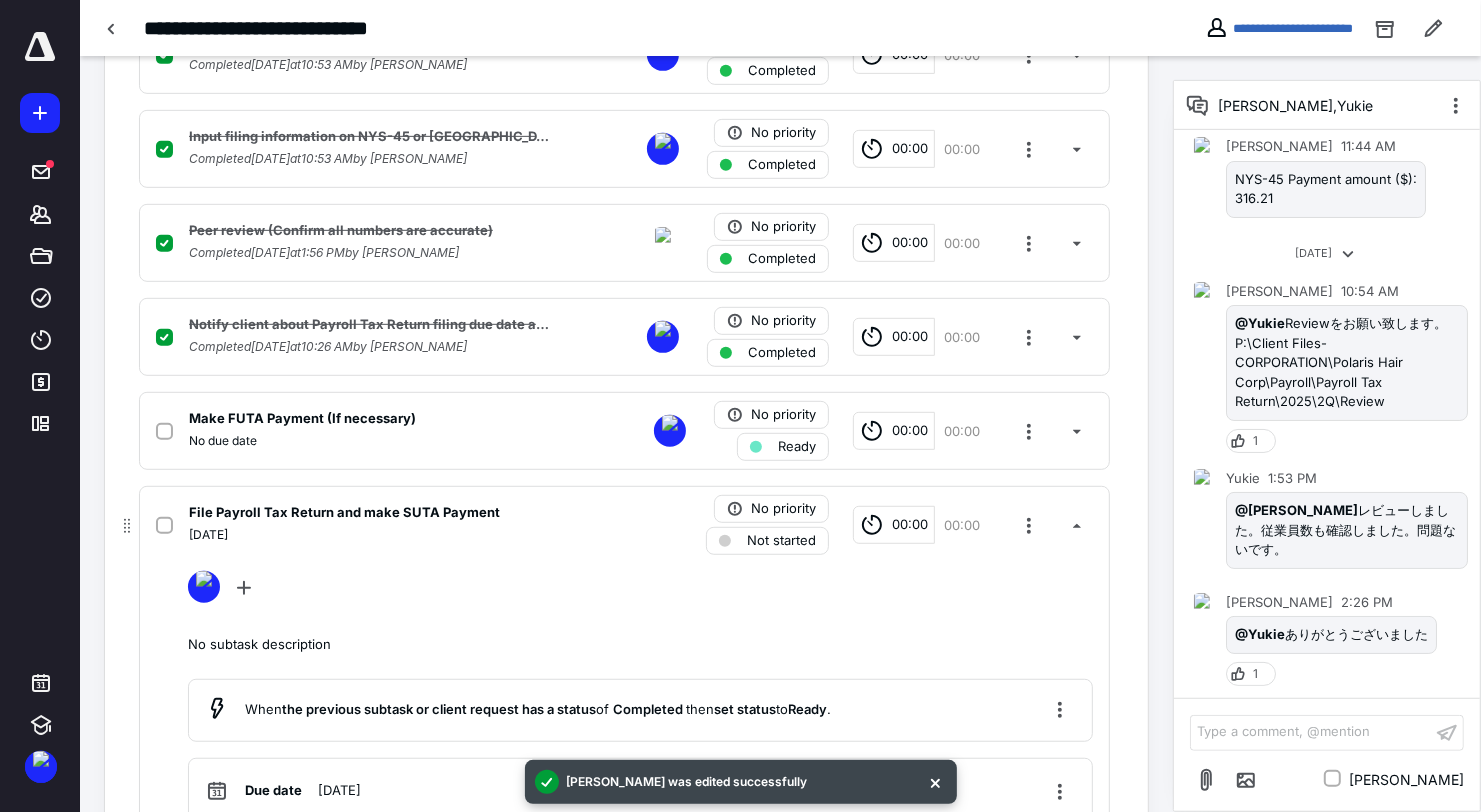 click on "Not started" at bounding box center [781, 541] 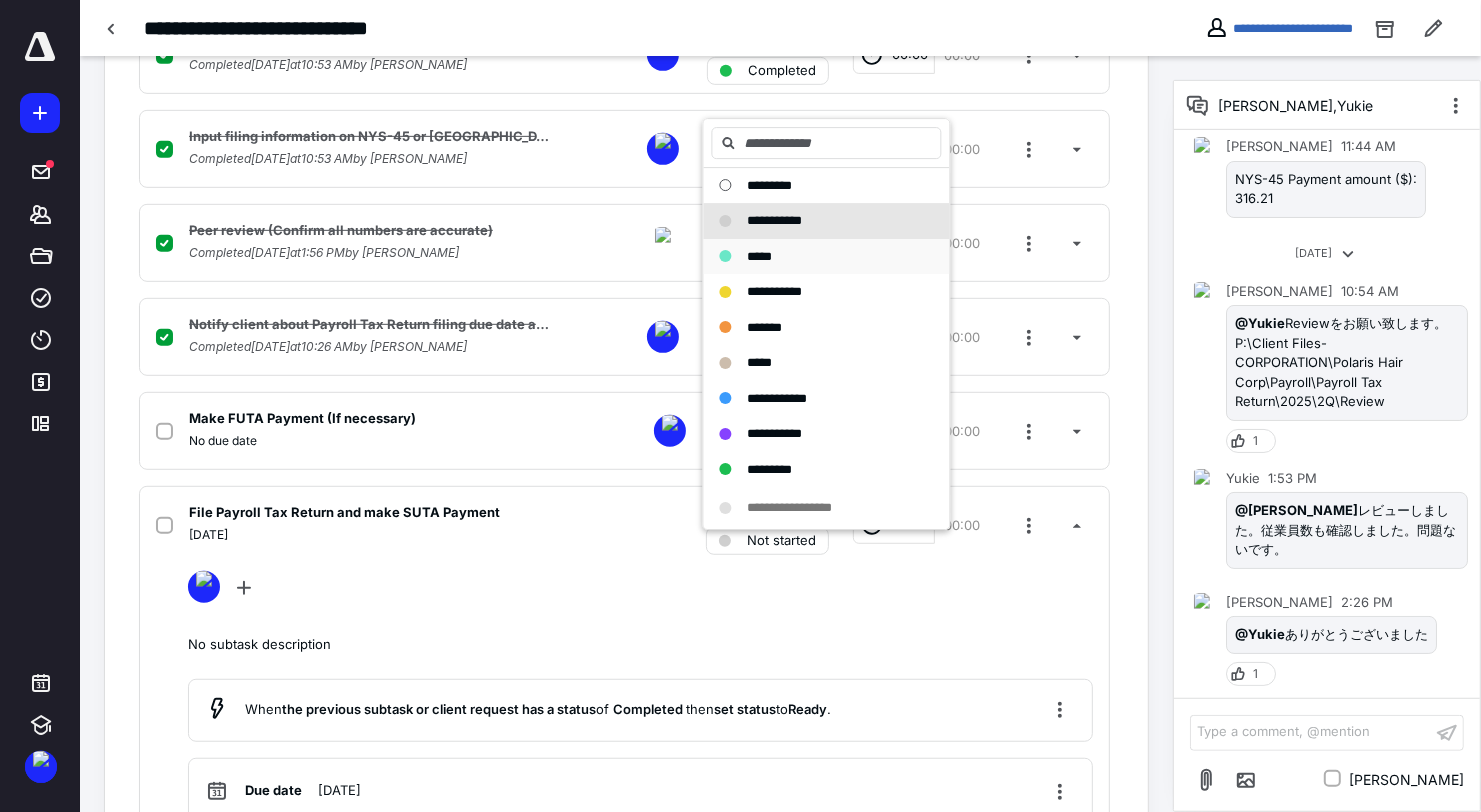 click on "*****" at bounding box center [815, 257] 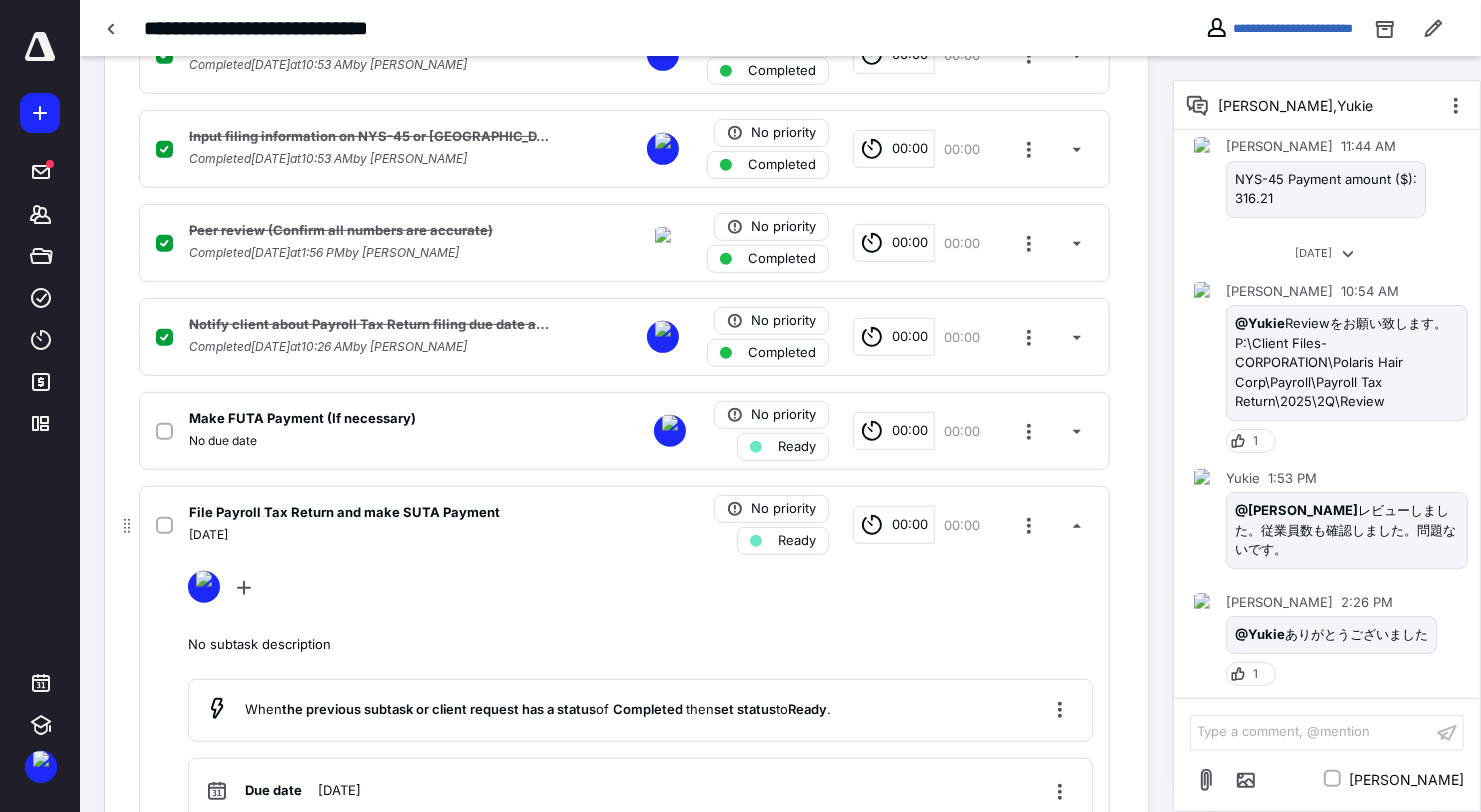 scroll, scrollTop: 1076, scrollLeft: 0, axis: vertical 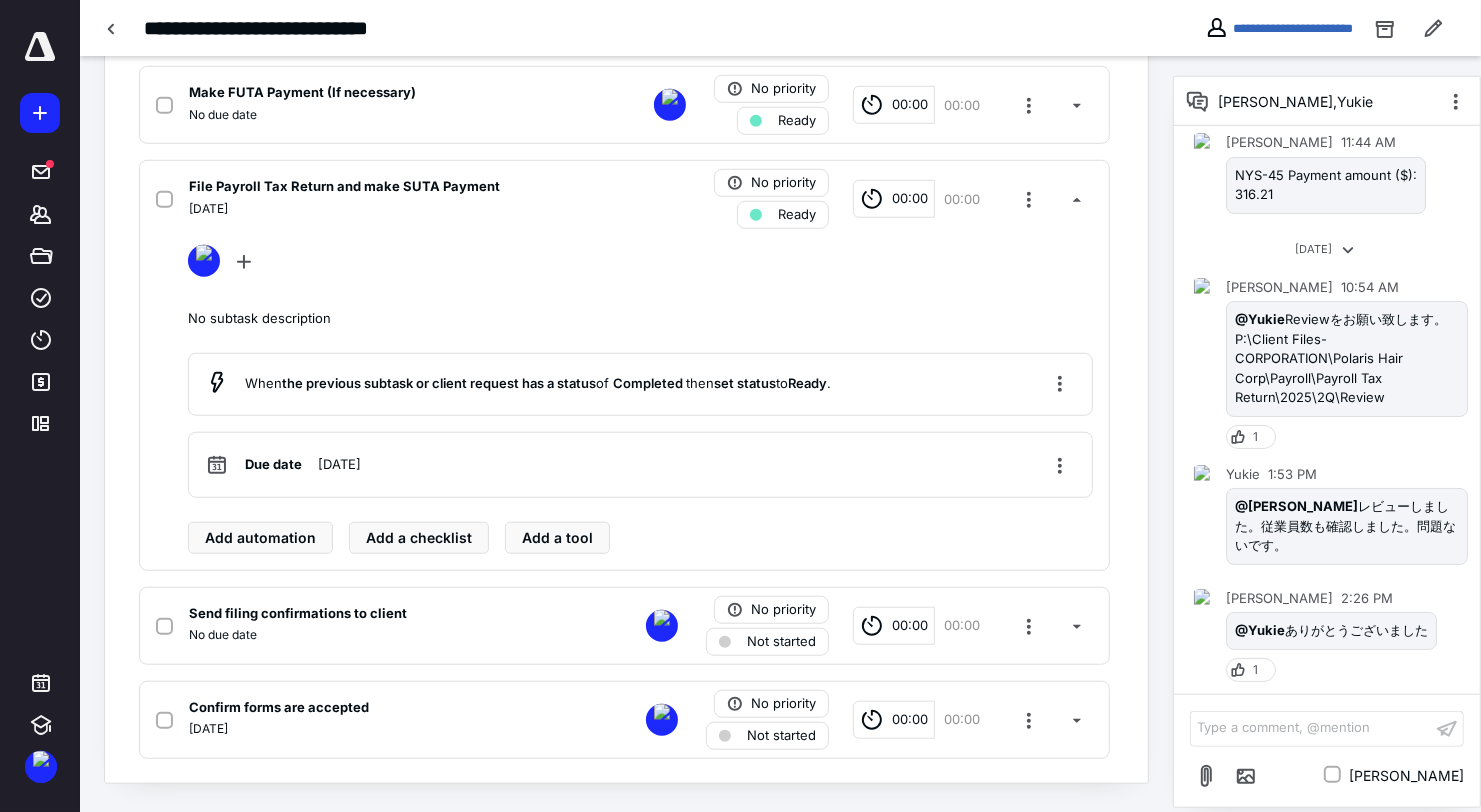 click on "Calculate SUTA/FUTA using HYA worksheet Completed  July 1, 2025  at  10:53 AM  by Setsuko Ichikawa No priority Completed 00:00 00:00 Review Form 941/940 (4Q Only), Form NYS-45 or NJ927 in AW Completed  June 24, 2025  at  3:03 PM  by Setsuko Ichikawa No priority Completed 00:00 00:00 Check and compare the previous payroll tax returns Completed  July 1, 2025  at  10:53 AM  by Setsuko Ichikawa No priority Completed 00:00 00:00 Input filing information on NYS-45 or NJ 927 web file online Completed  July 1, 2025  at  10:53 AM  by Setsuko Ichikawa No priority Completed 00:00 00:00 Peer review (Confirm all numbers are accurate) Completed  July 1, 2025  at  1:56 PM  by Yukie Oester No priority Completed 00:00 00:00 Notify client about Payroll Tax Return filing due date and due amount Completed  July 10, 2025  at  10:26 AM  by Setsuko Ichikawa No priority Completed 00:00 00:00 Make FUTA Payment (If necessary) No due date No priority Ready 00:00 00:00 File Payroll Tax Return and make SUTA Payment July 17, 2025 Ready" at bounding box center [626, 130] 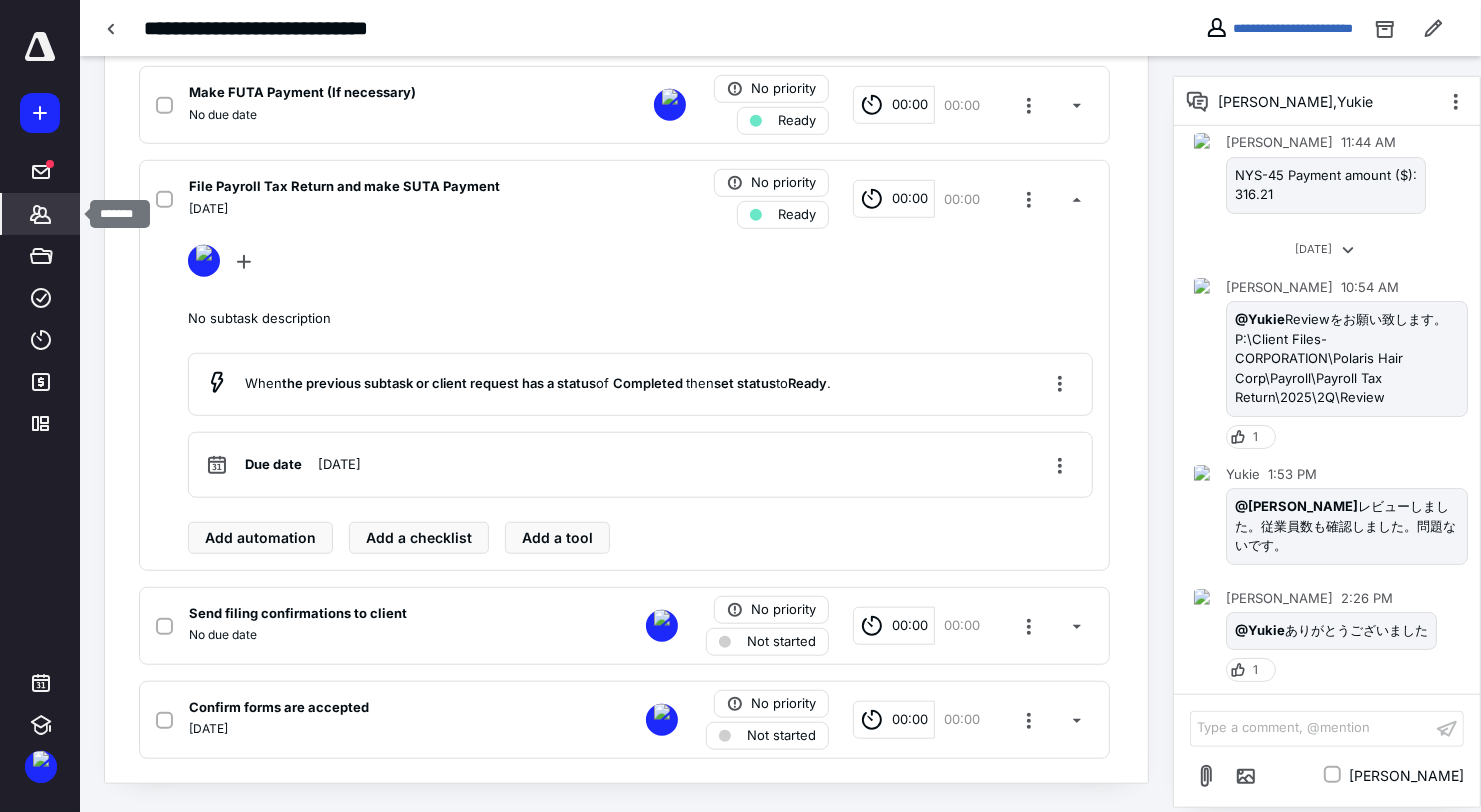 click 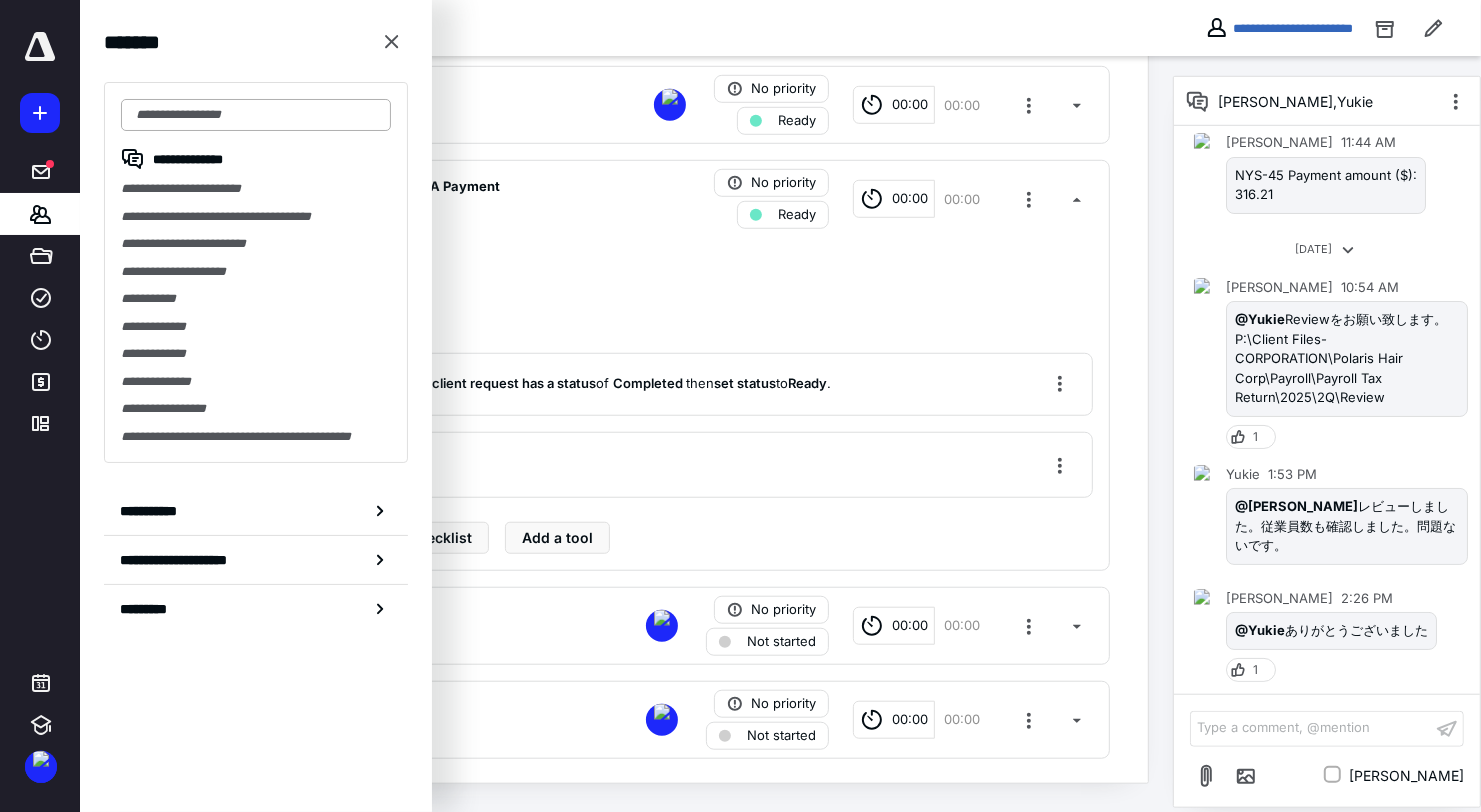 click at bounding box center [256, 115] 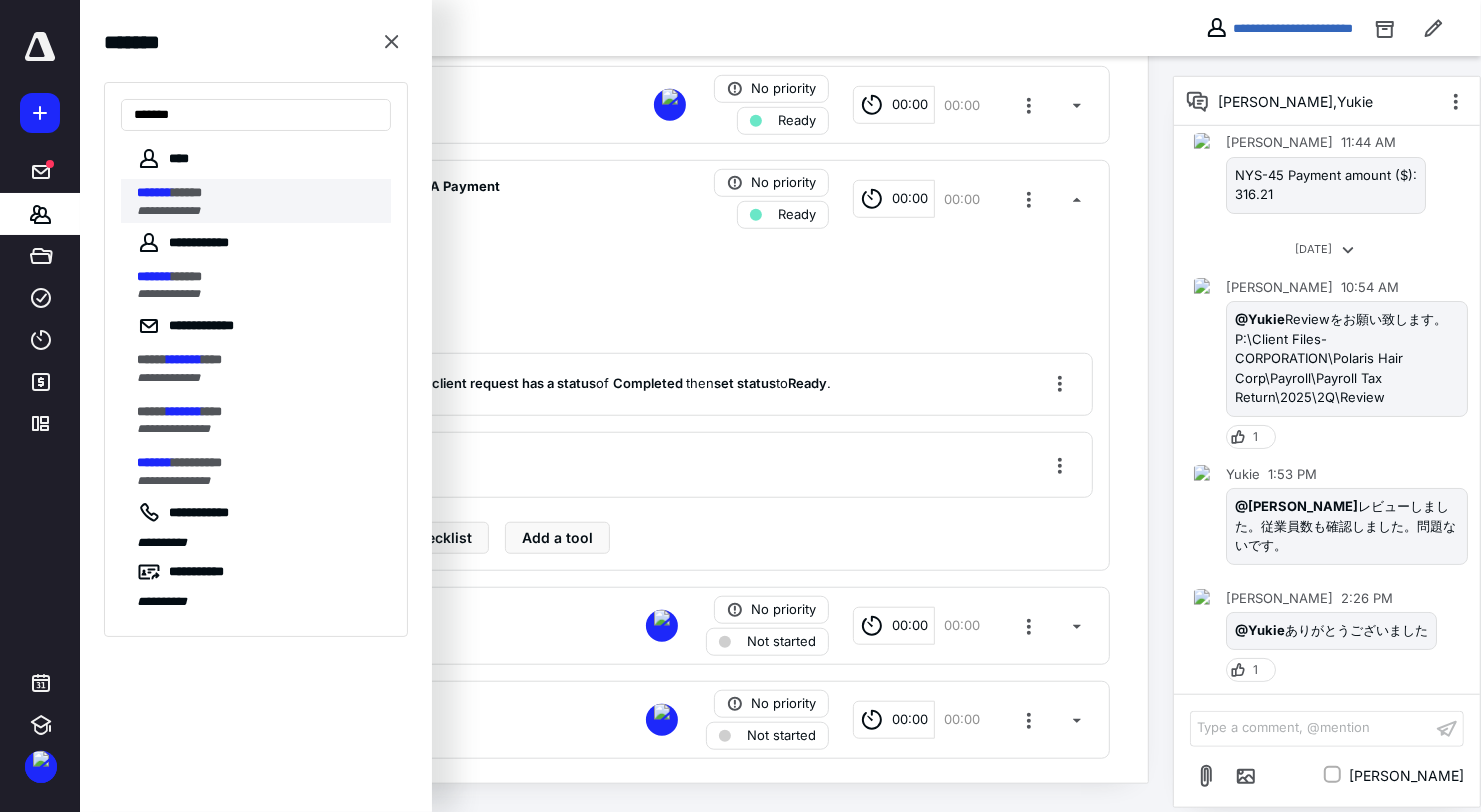 type on "*******" 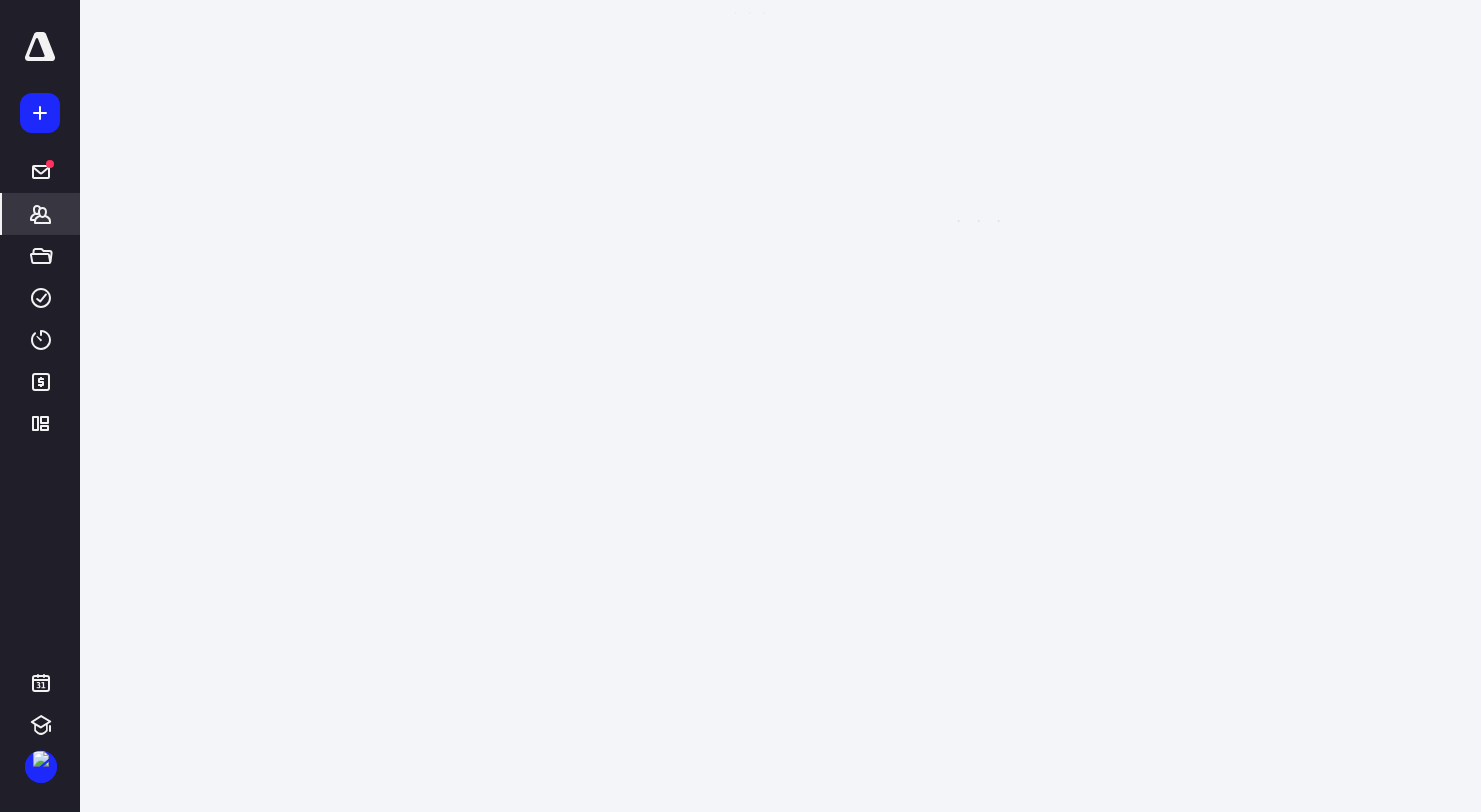scroll, scrollTop: 0, scrollLeft: 0, axis: both 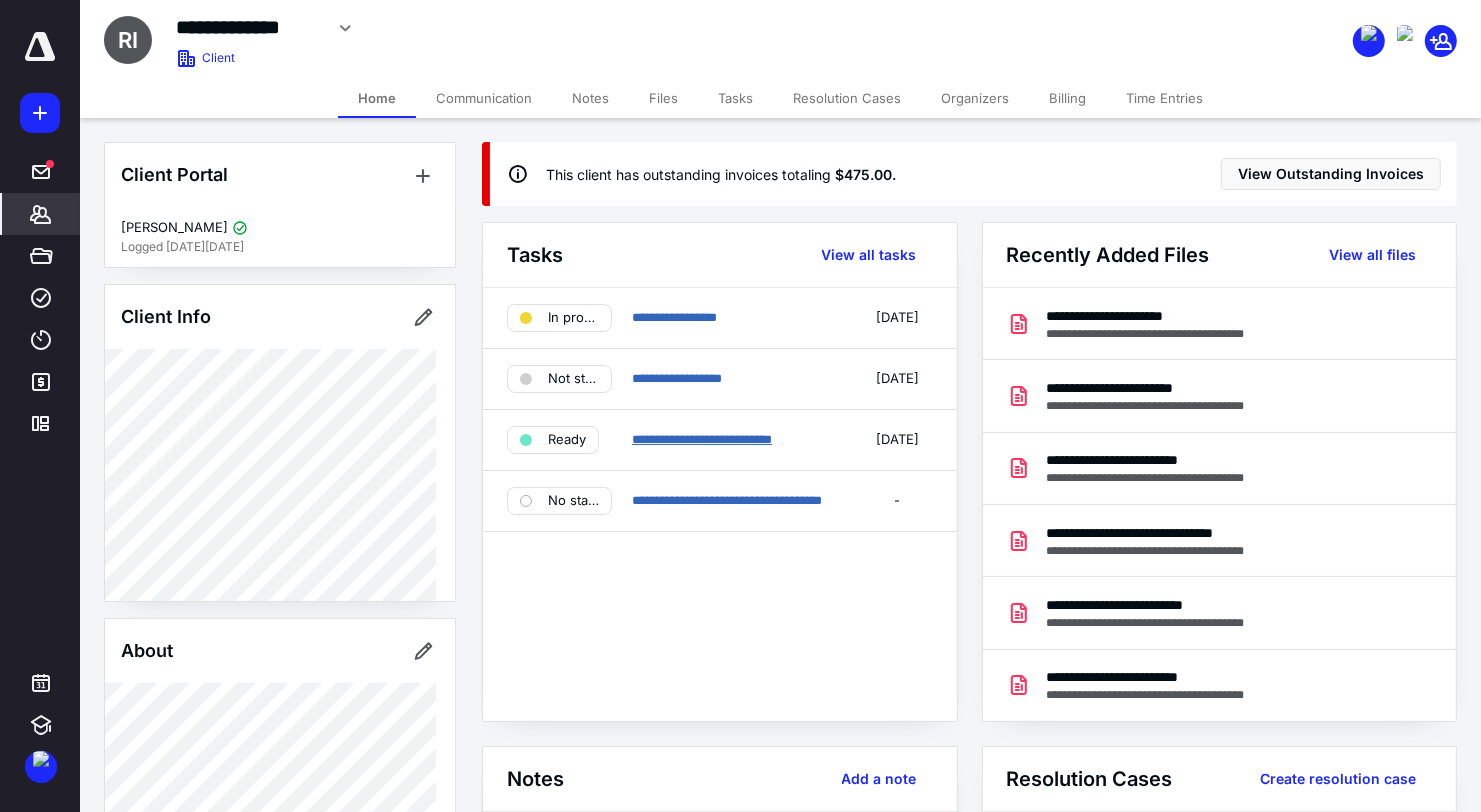 click on "**********" at bounding box center (702, 439) 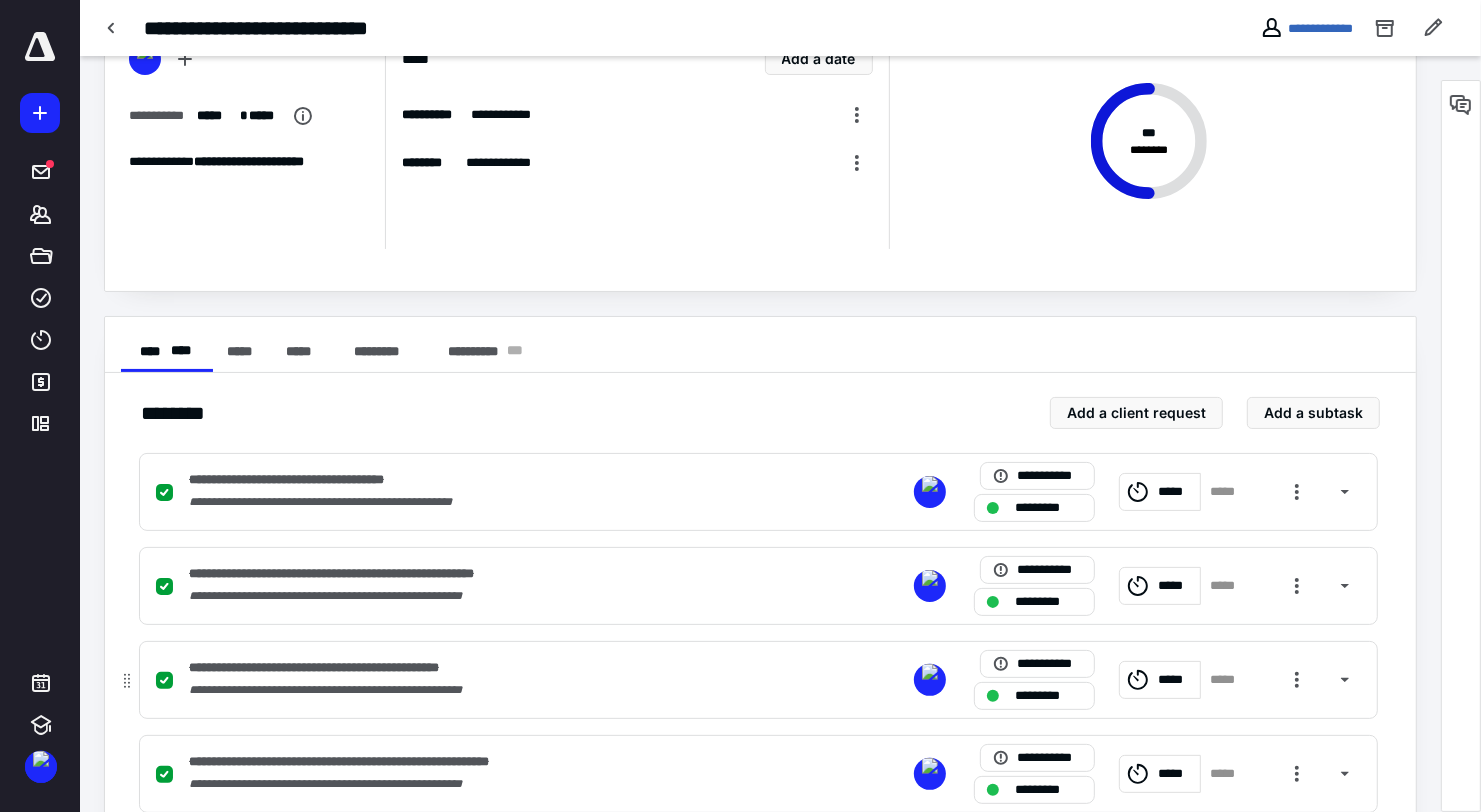 scroll, scrollTop: 625, scrollLeft: 0, axis: vertical 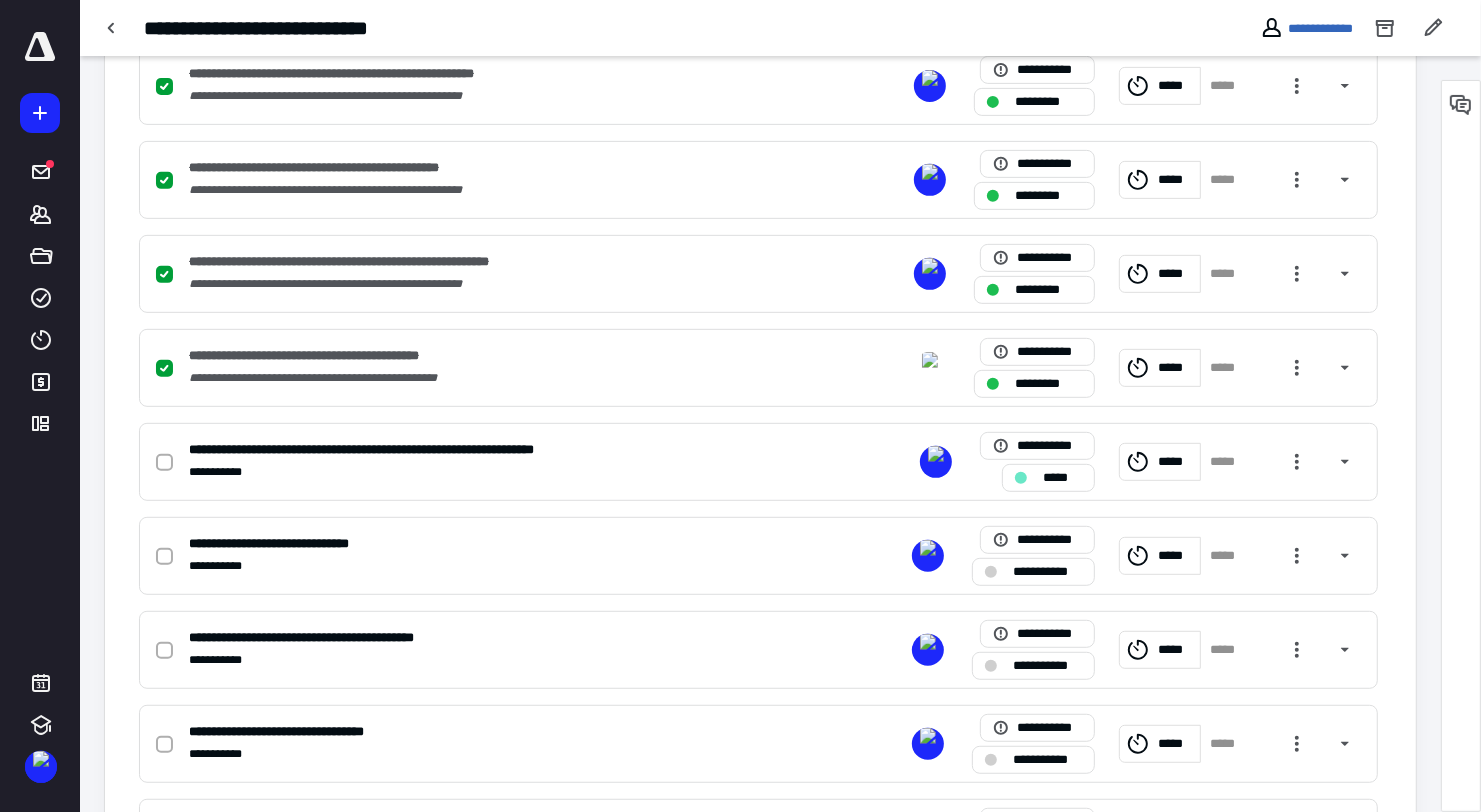 click at bounding box center [1461, 446] 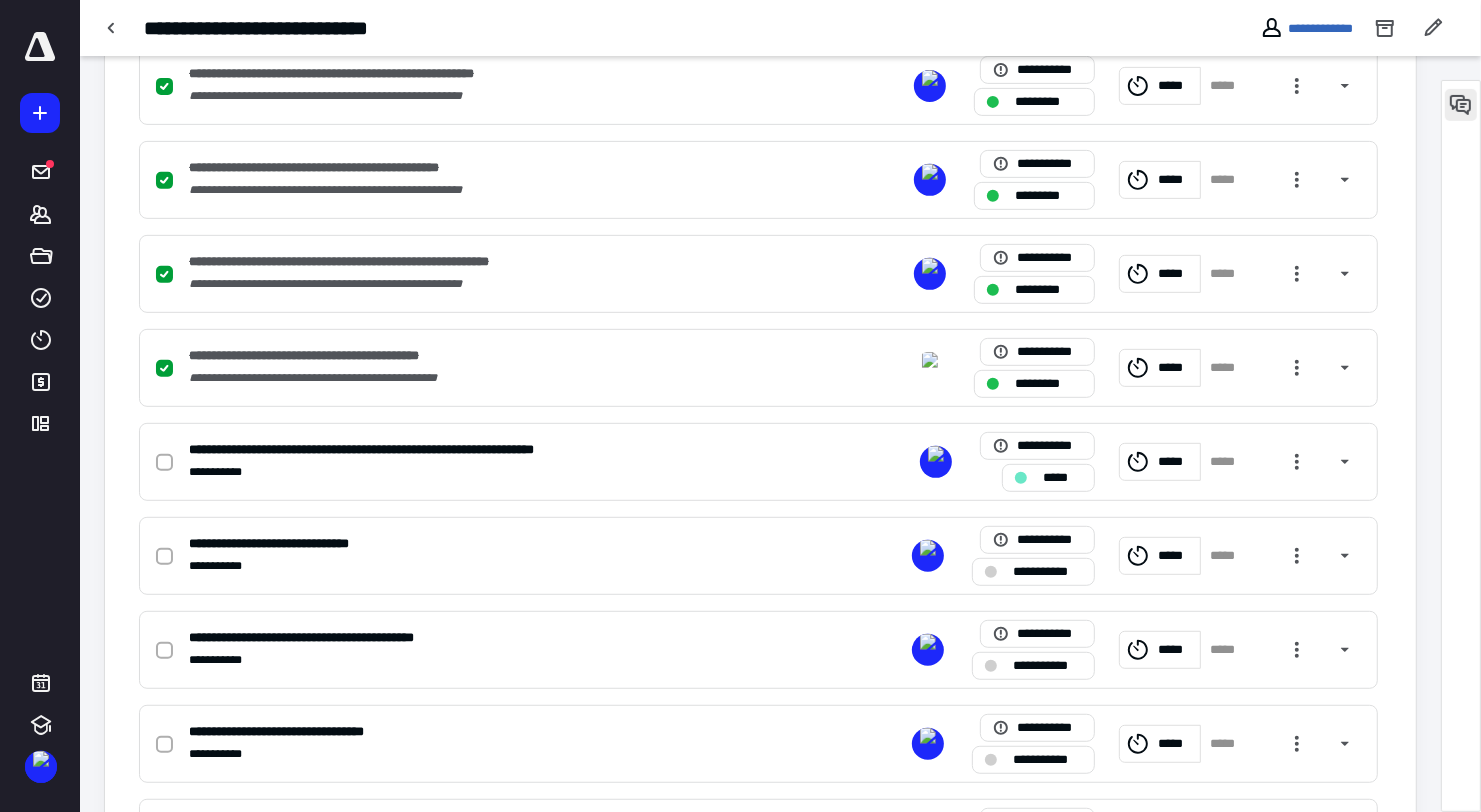 click at bounding box center (1461, 105) 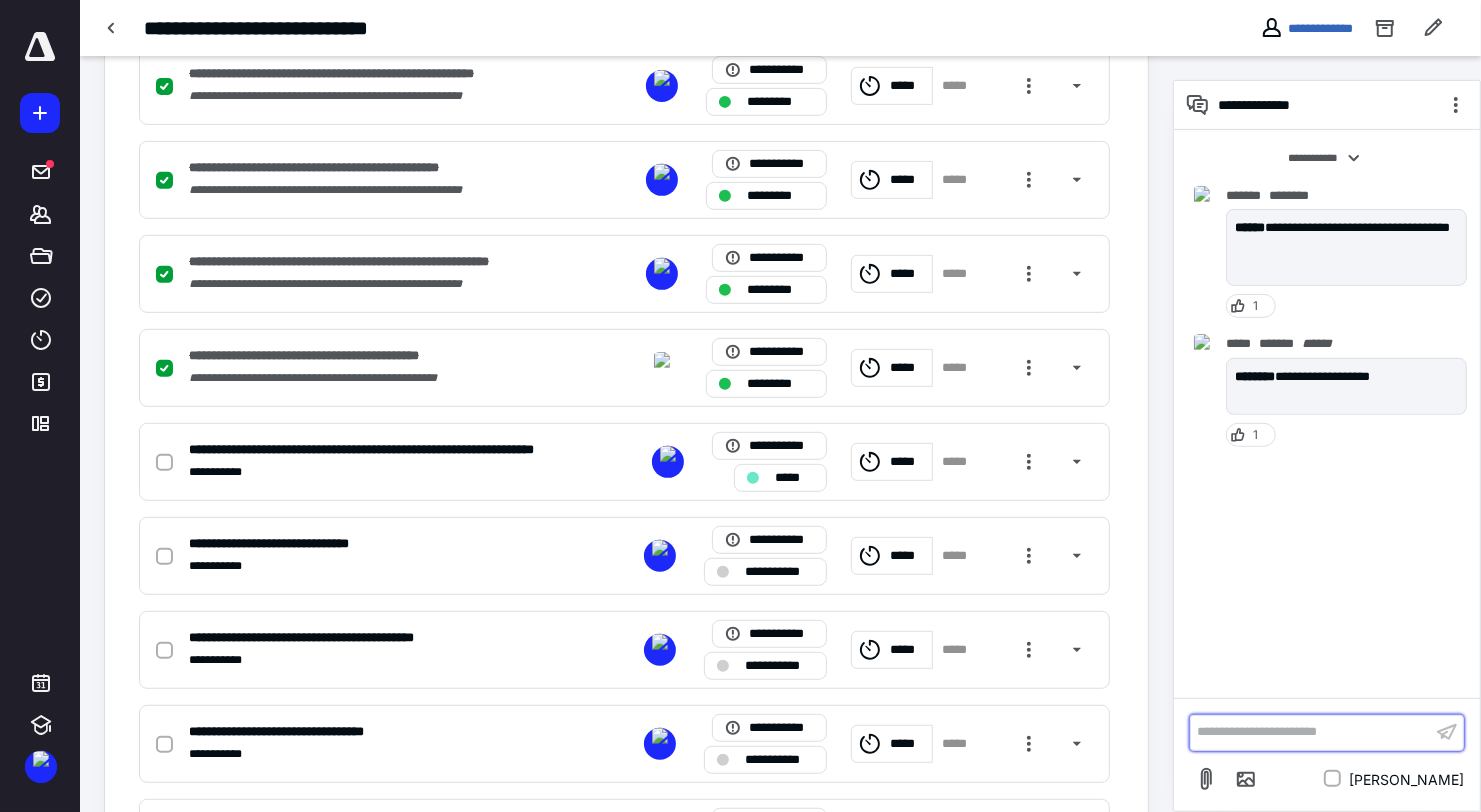 click on "**********" at bounding box center (1311, 732) 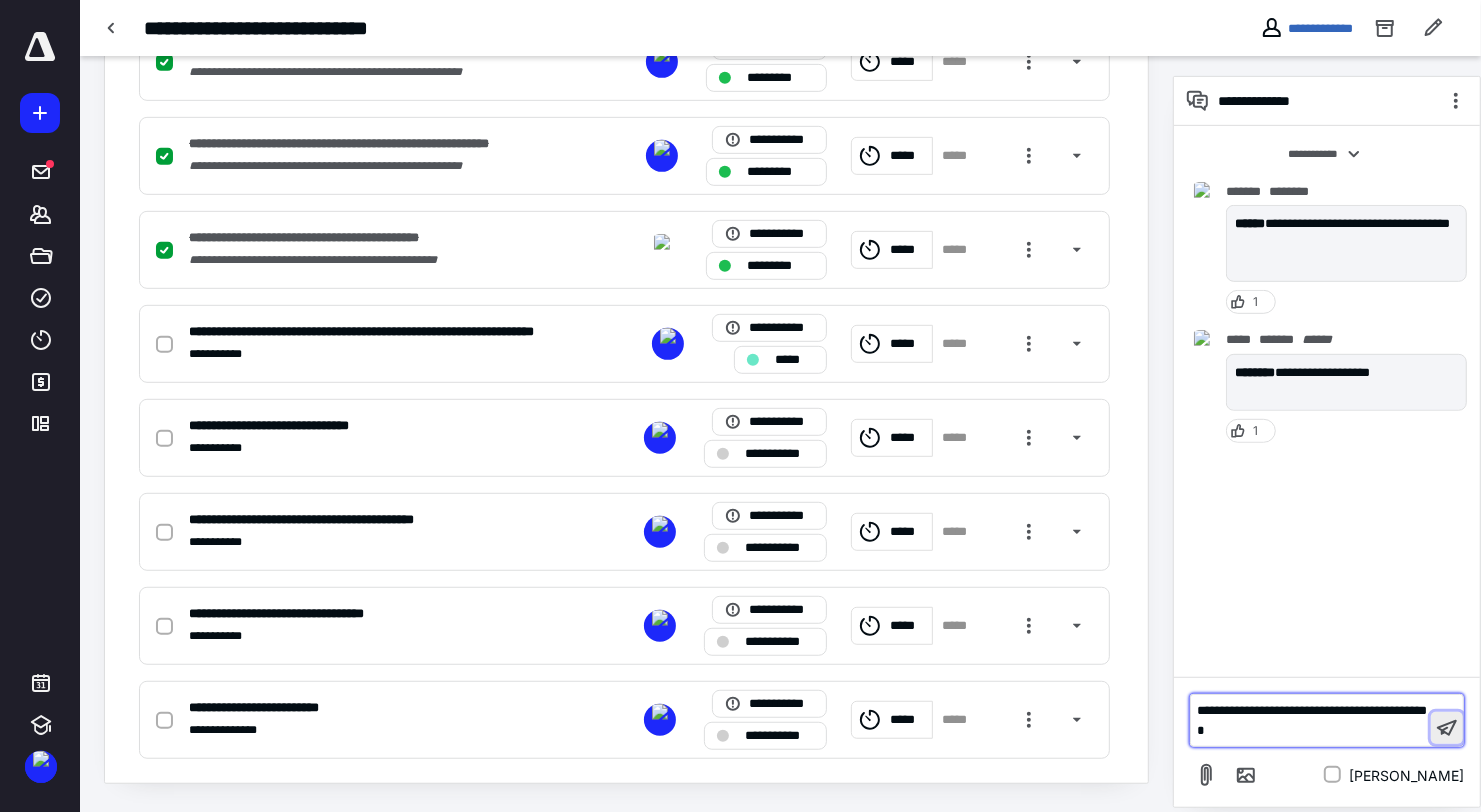 click at bounding box center [1447, 728] 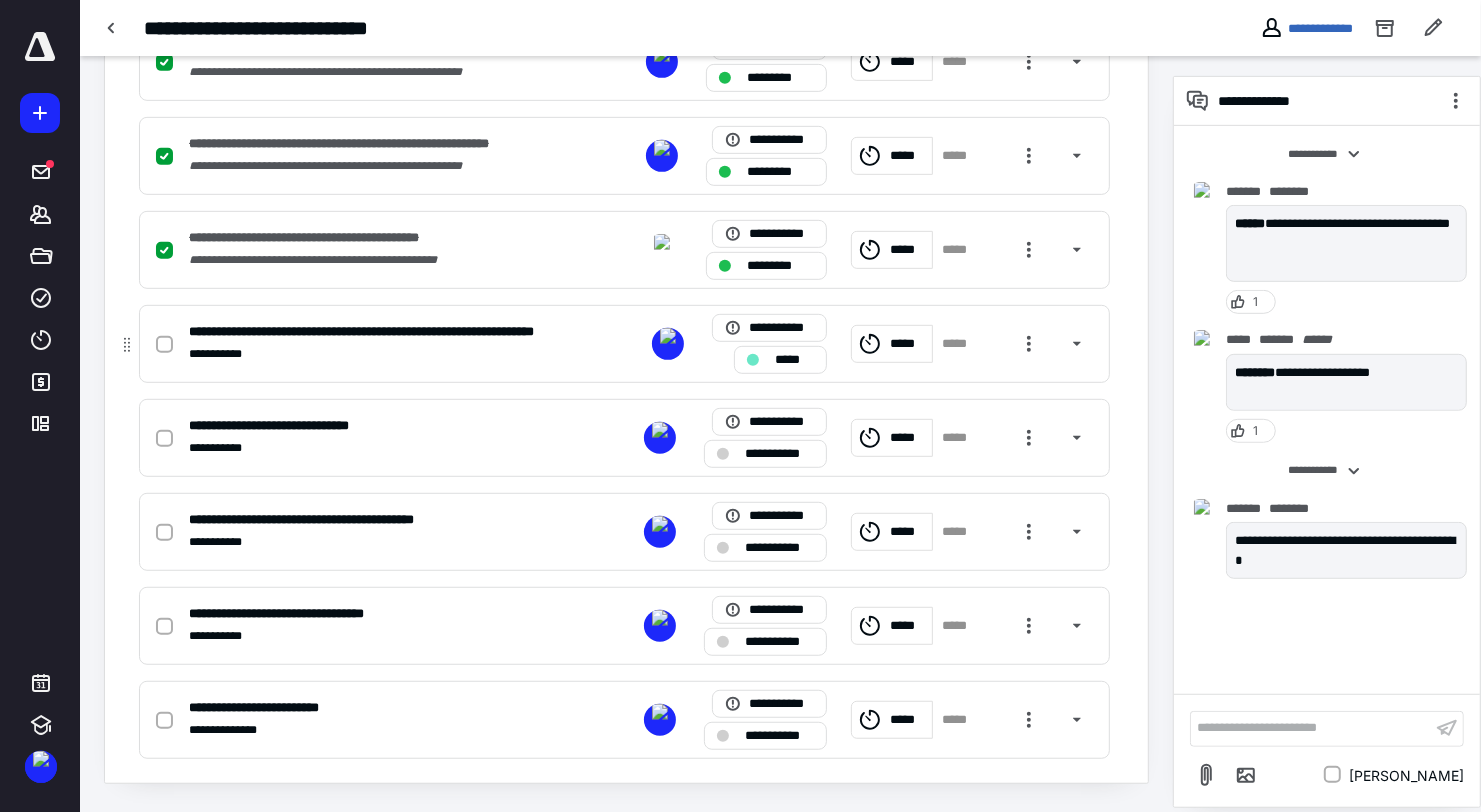 click at bounding box center (164, 345) 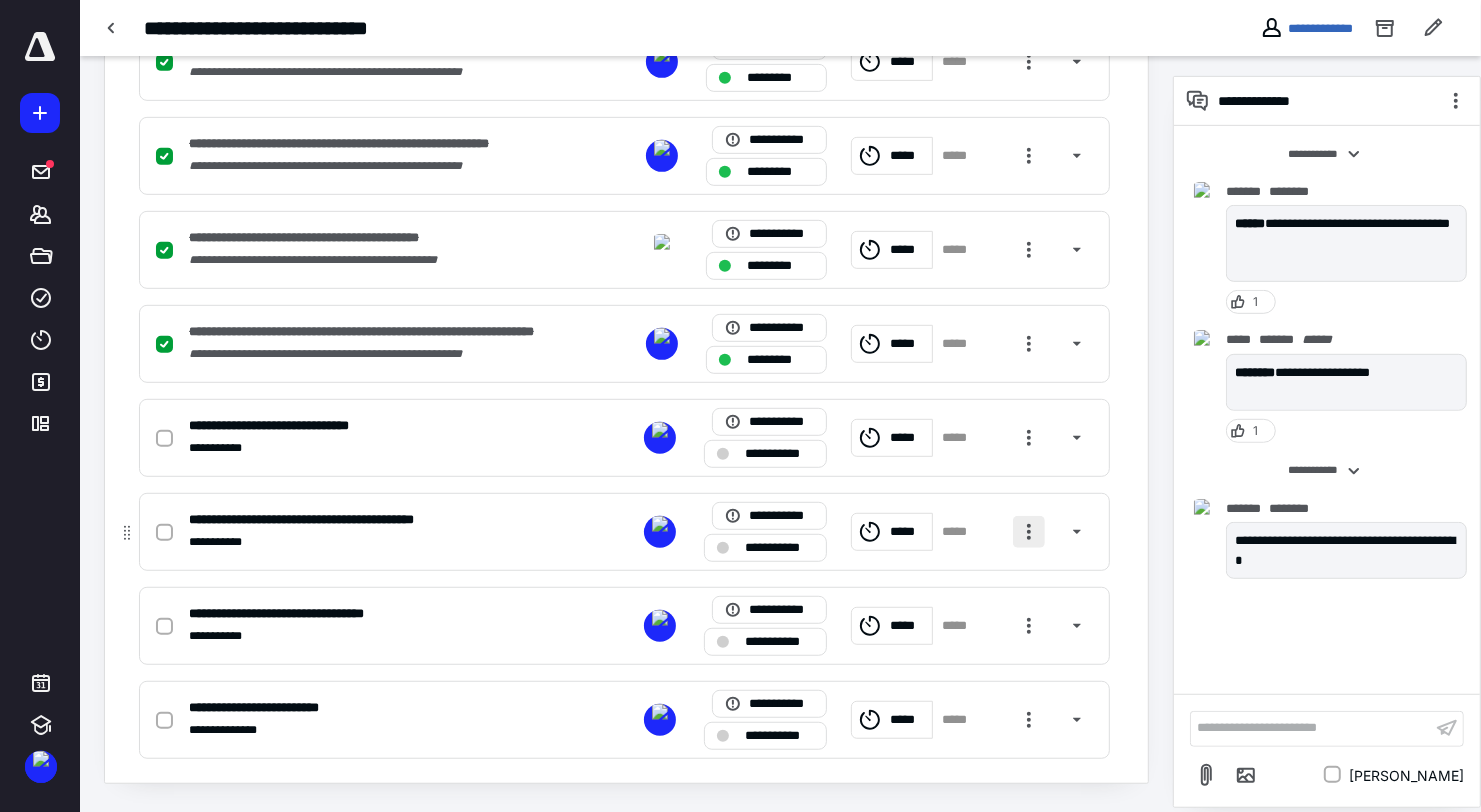 click at bounding box center (1029, 532) 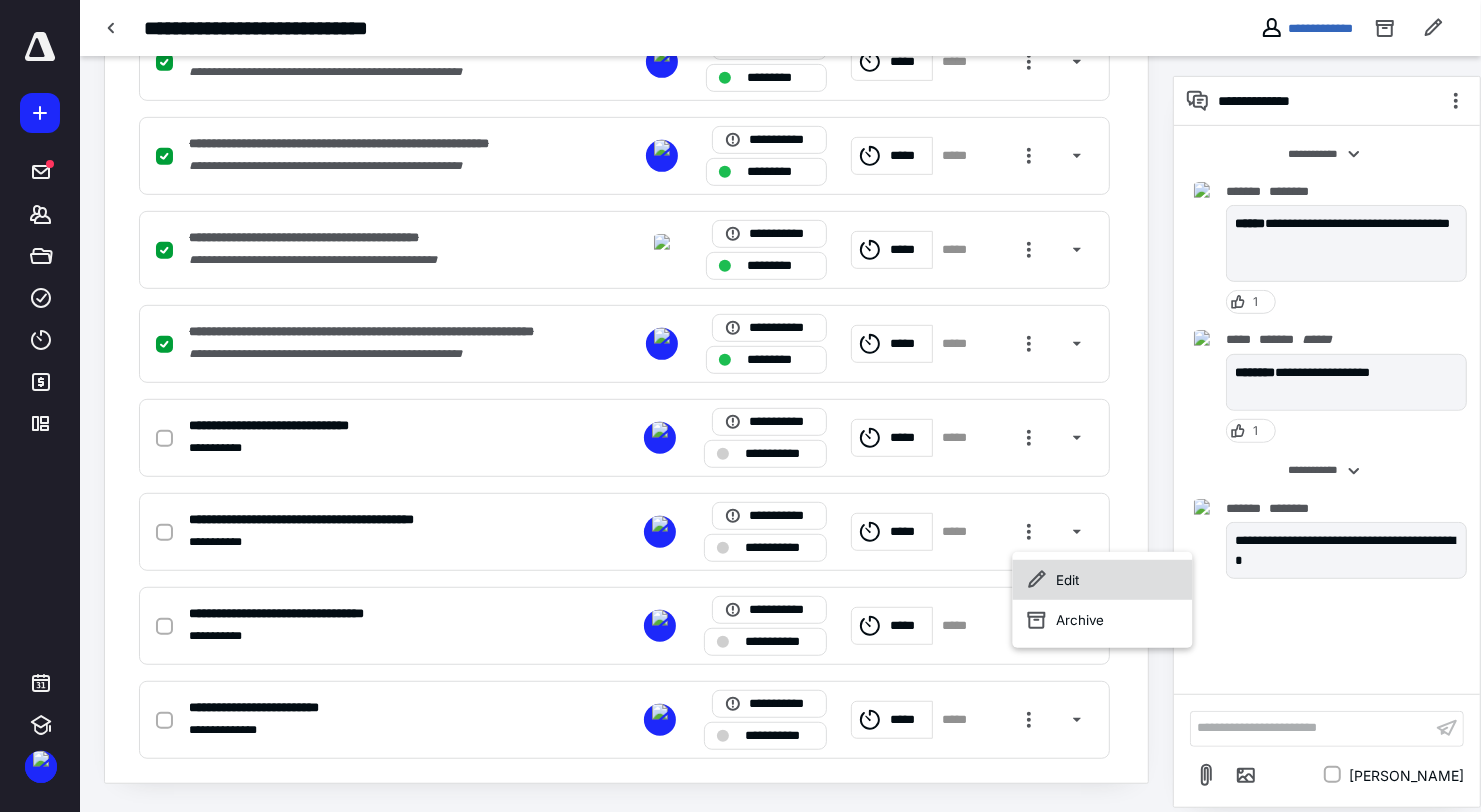 click on "Edit" at bounding box center (1103, 580) 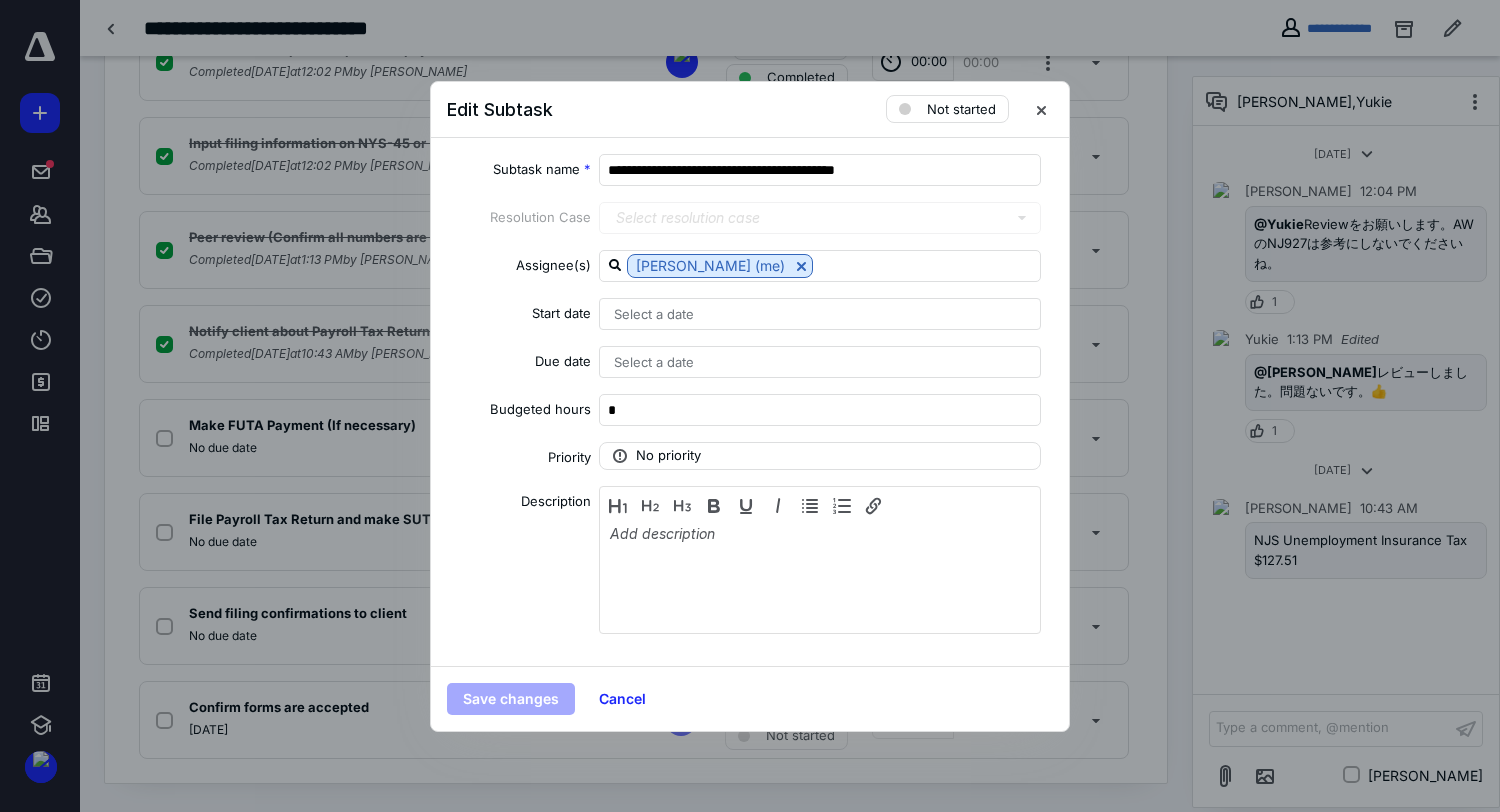 click on "Select a date" at bounding box center [654, 362] 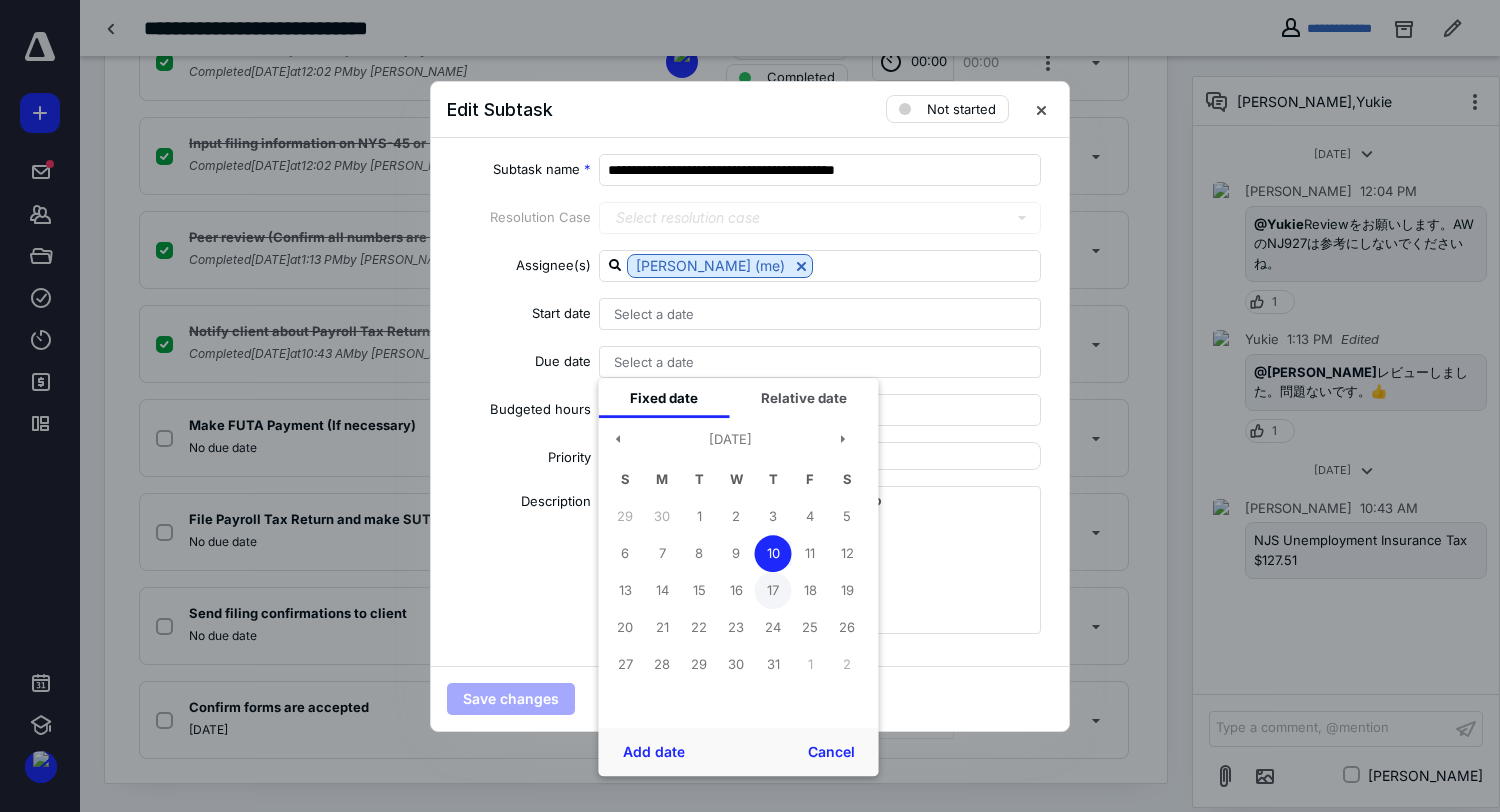 drag, startPoint x: 778, startPoint y: 581, endPoint x: 763, endPoint y: 597, distance: 21.931713 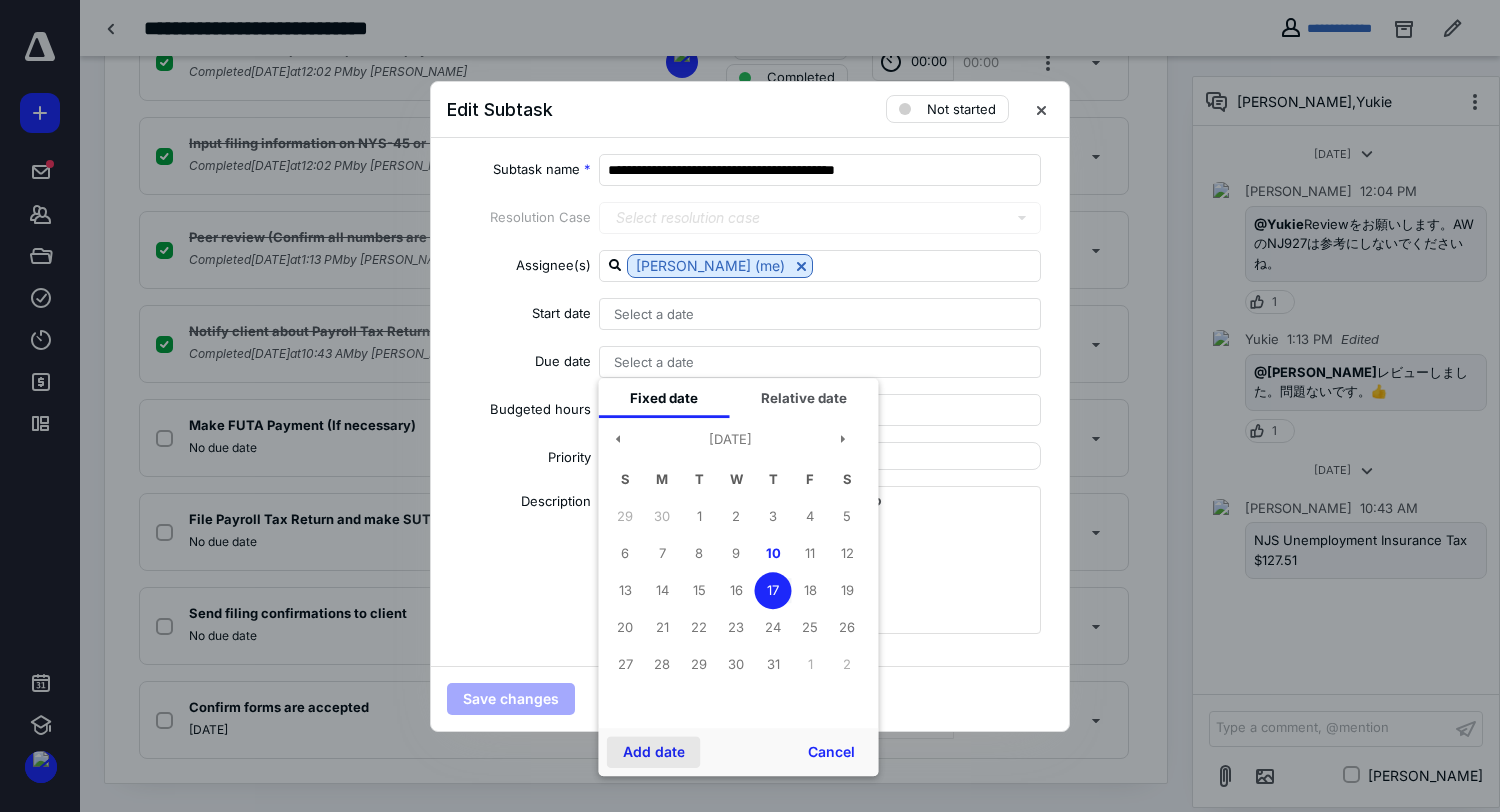 click on "Add date" at bounding box center (654, 752) 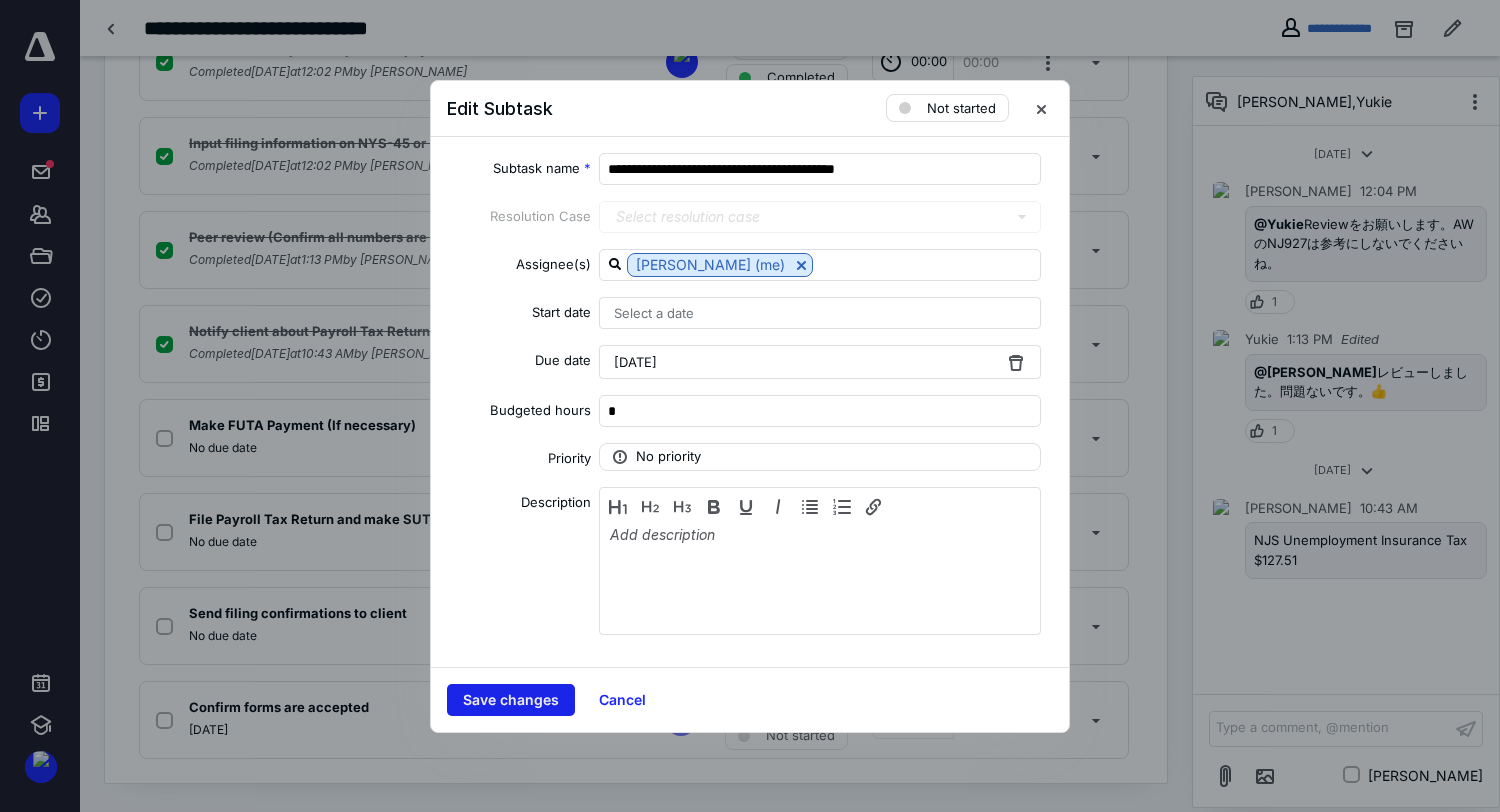 click on "Save changes" at bounding box center (511, 700) 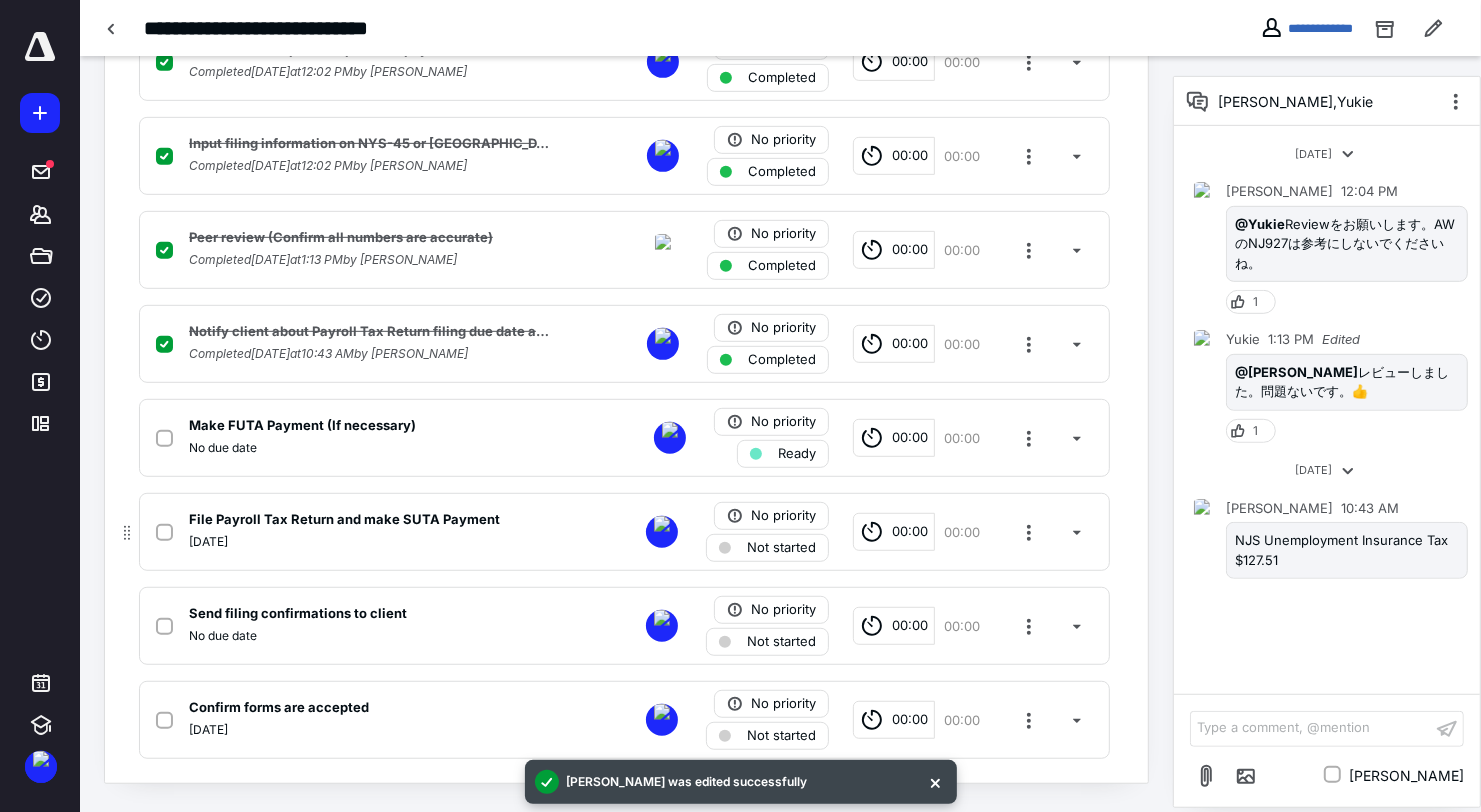 click on "Not started" at bounding box center (781, 548) 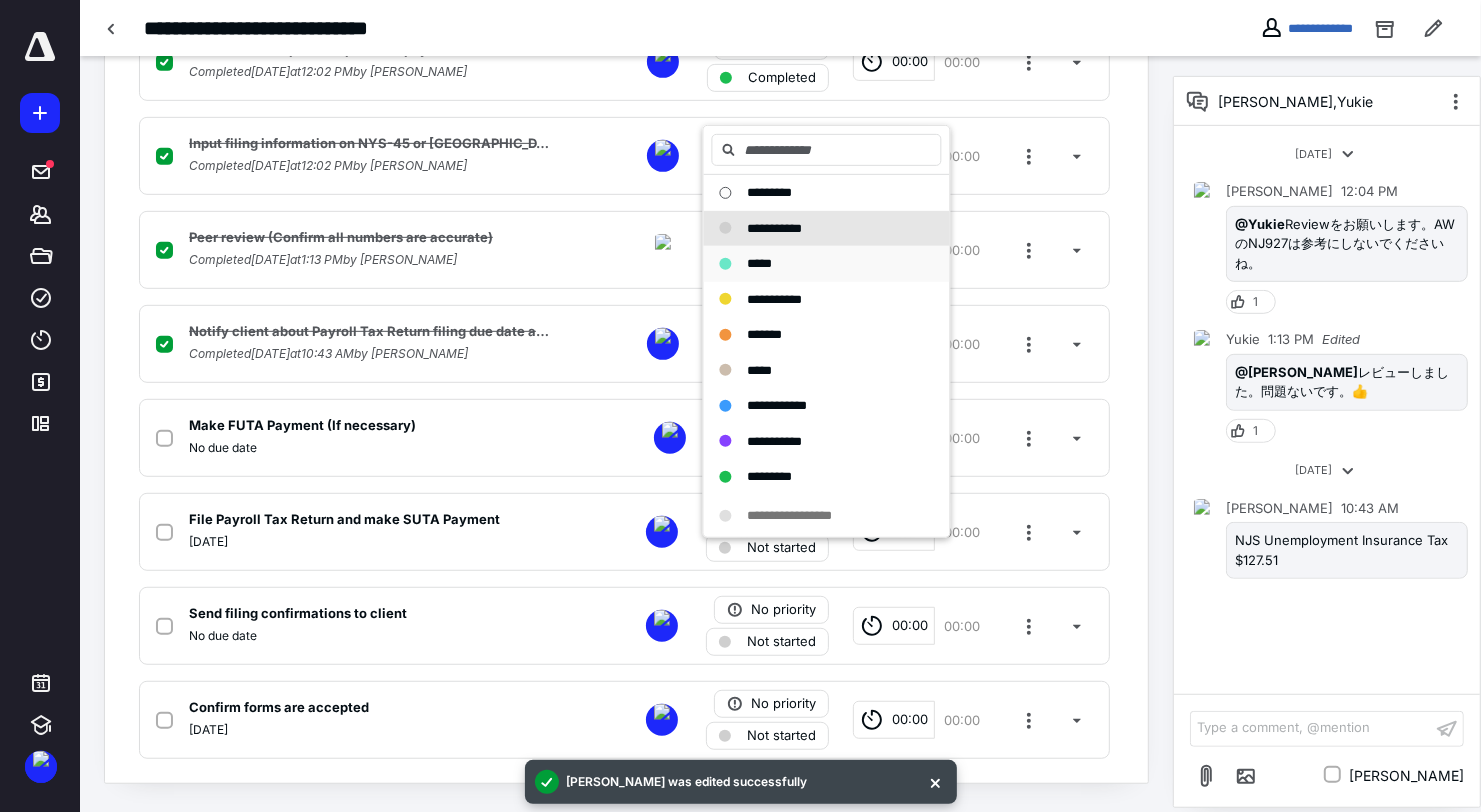 click on "*****" at bounding box center (815, 264) 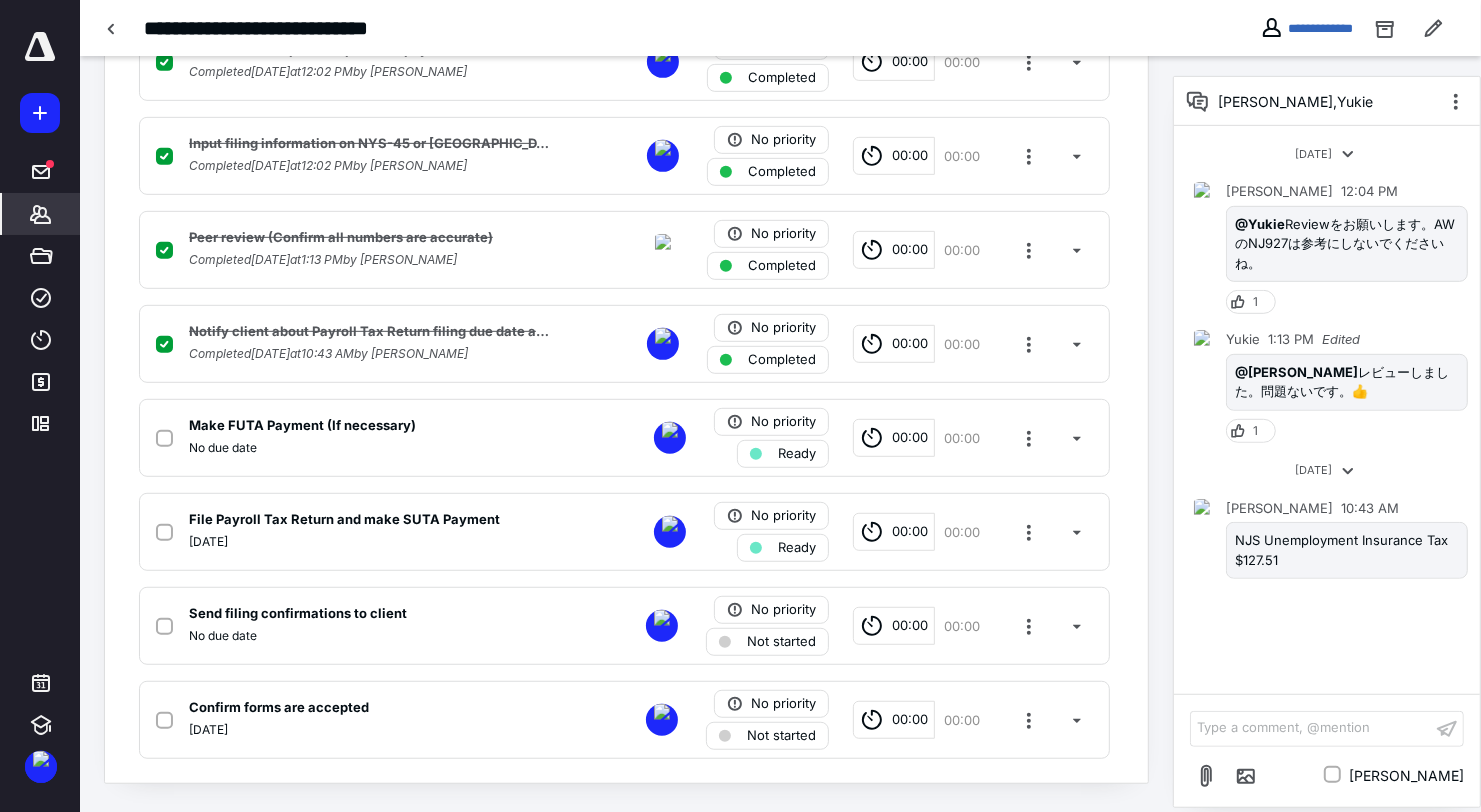 click 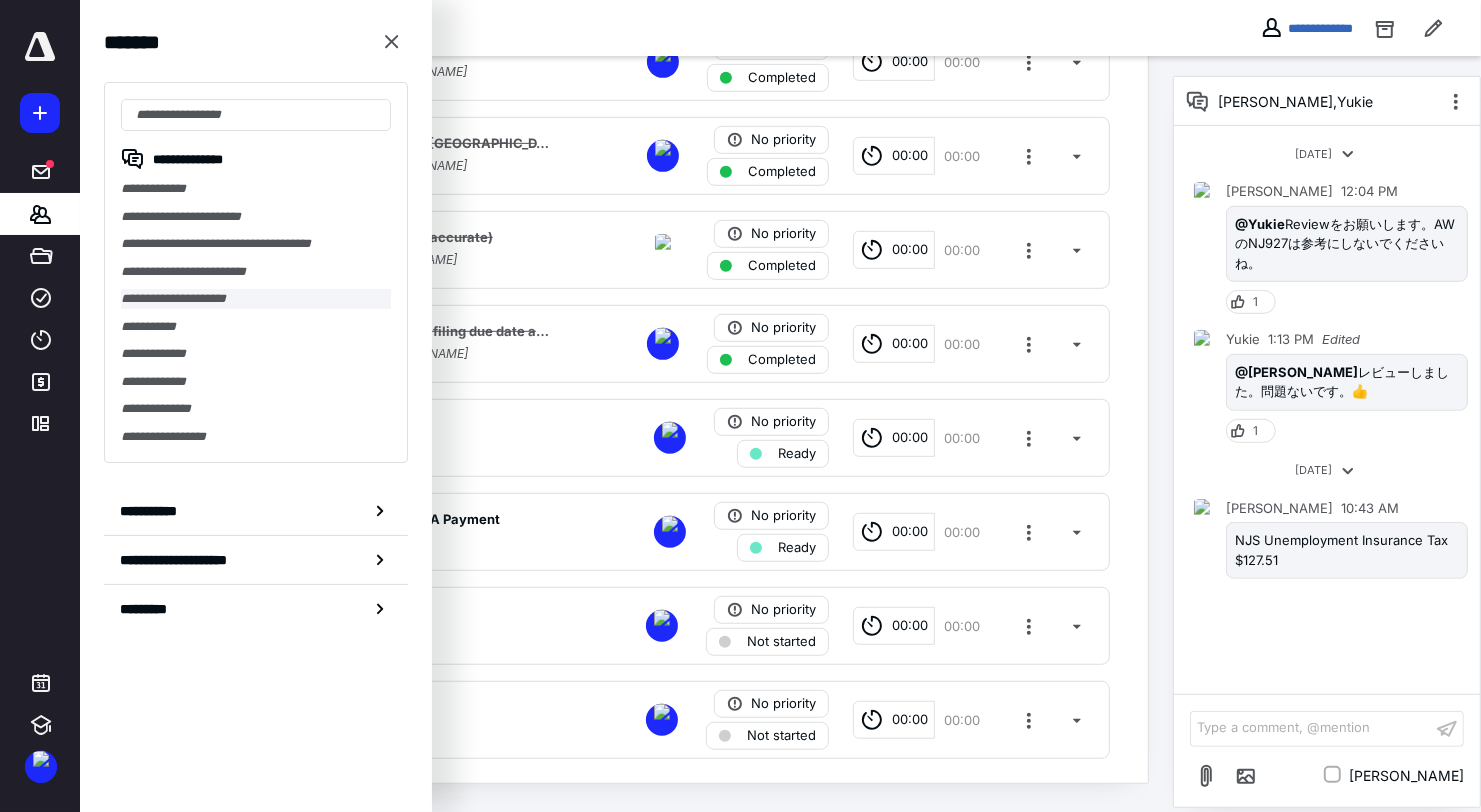 click on "**********" at bounding box center [256, 299] 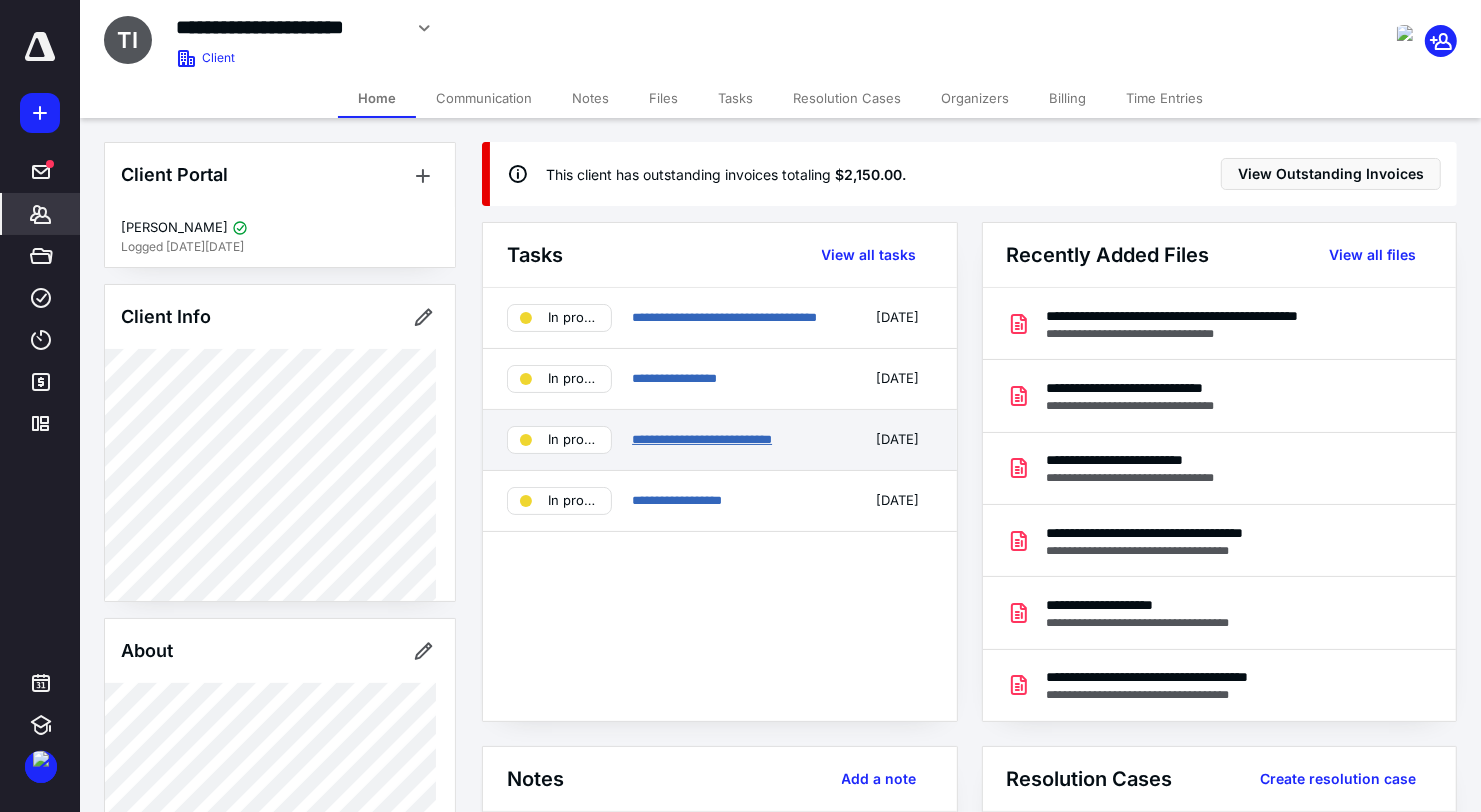 click on "**********" at bounding box center (702, 439) 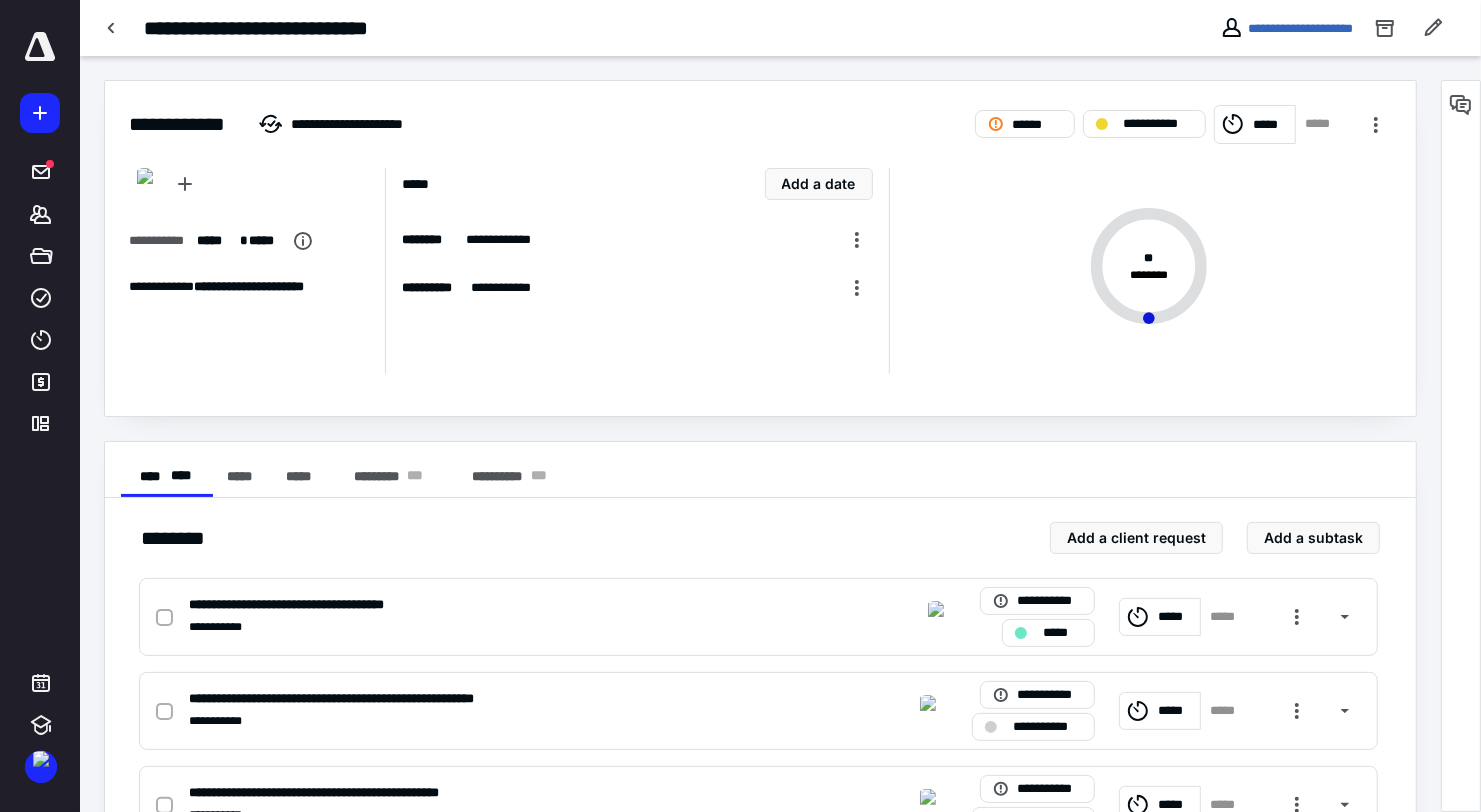 scroll, scrollTop: 375, scrollLeft: 0, axis: vertical 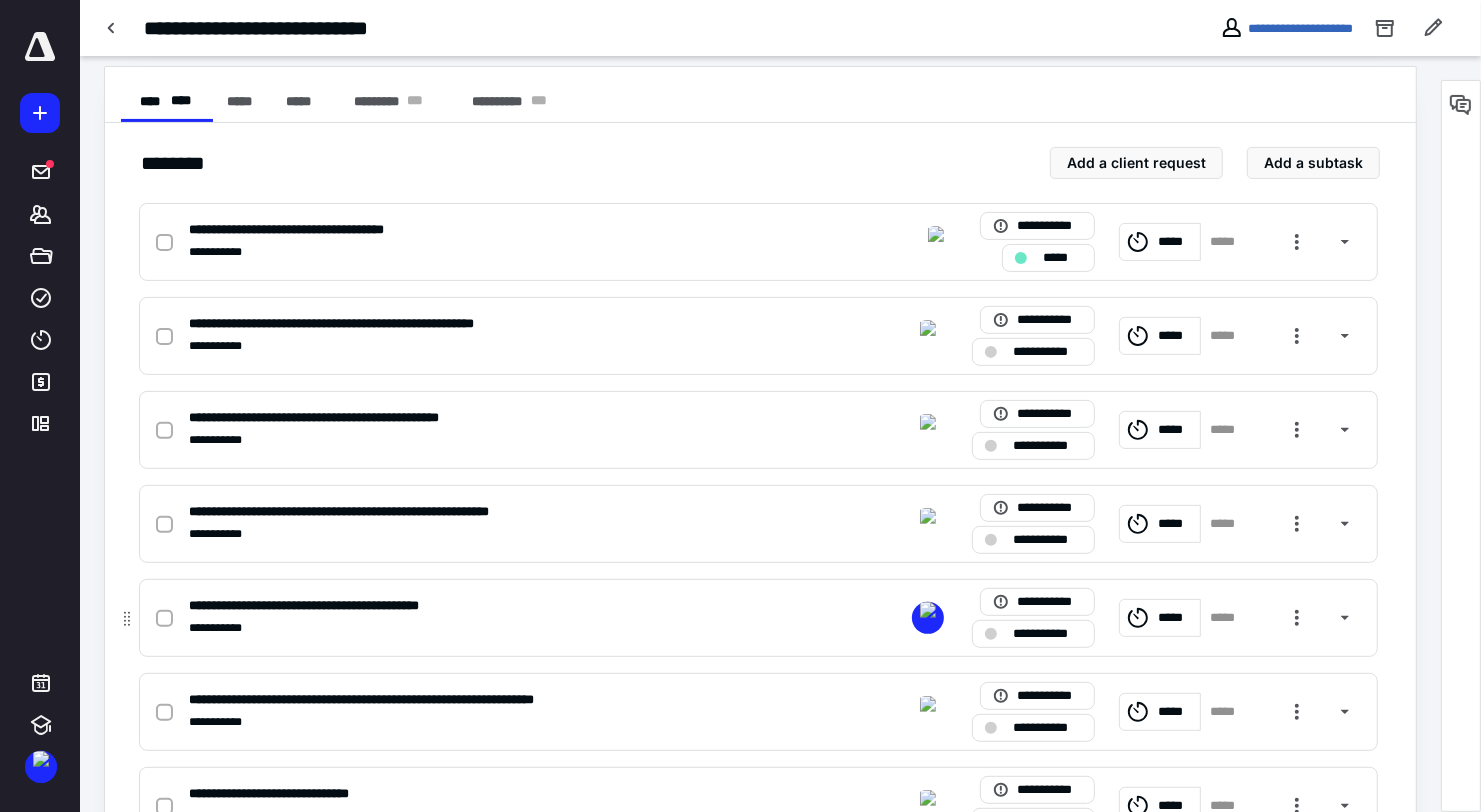 click 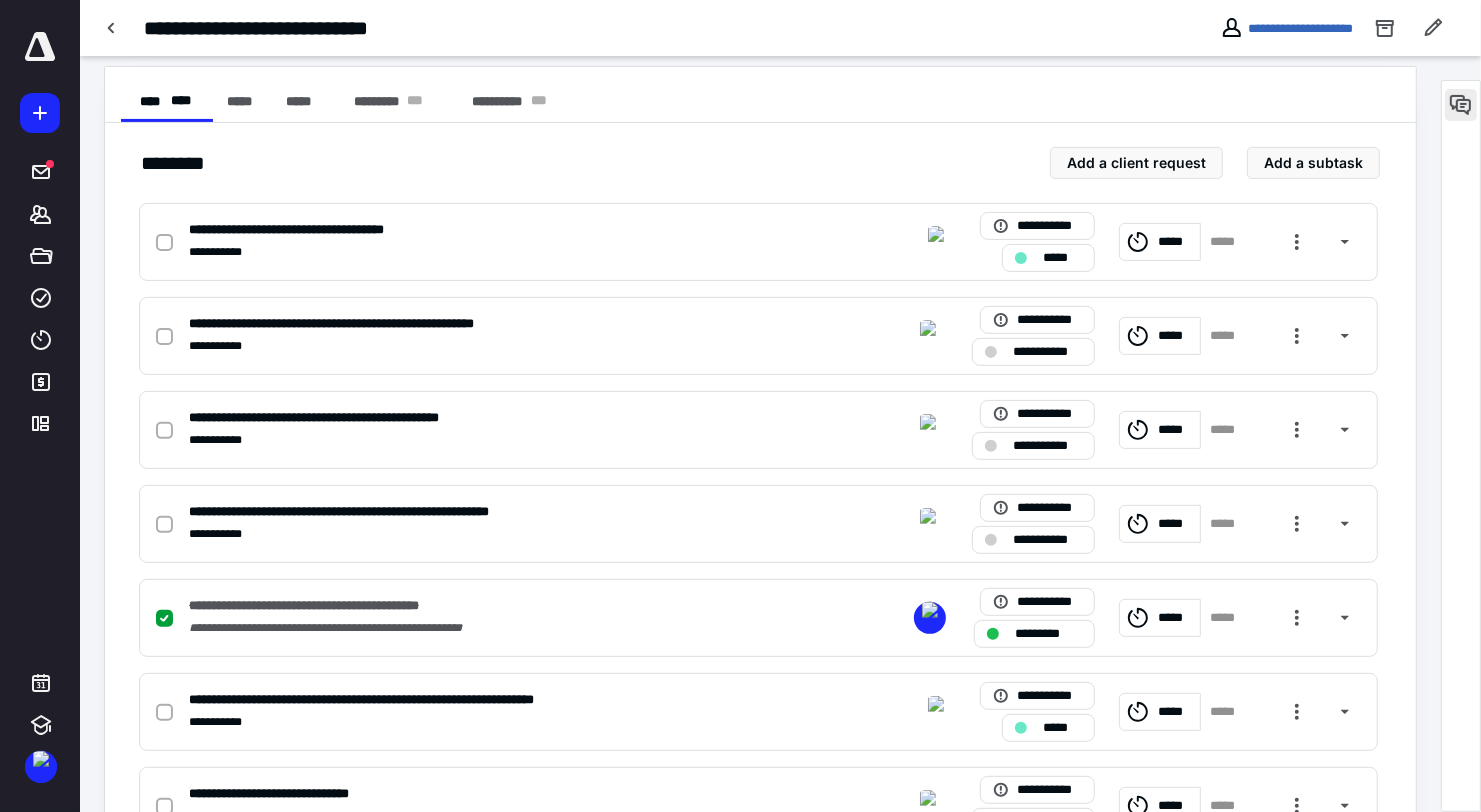 click at bounding box center (1461, 105) 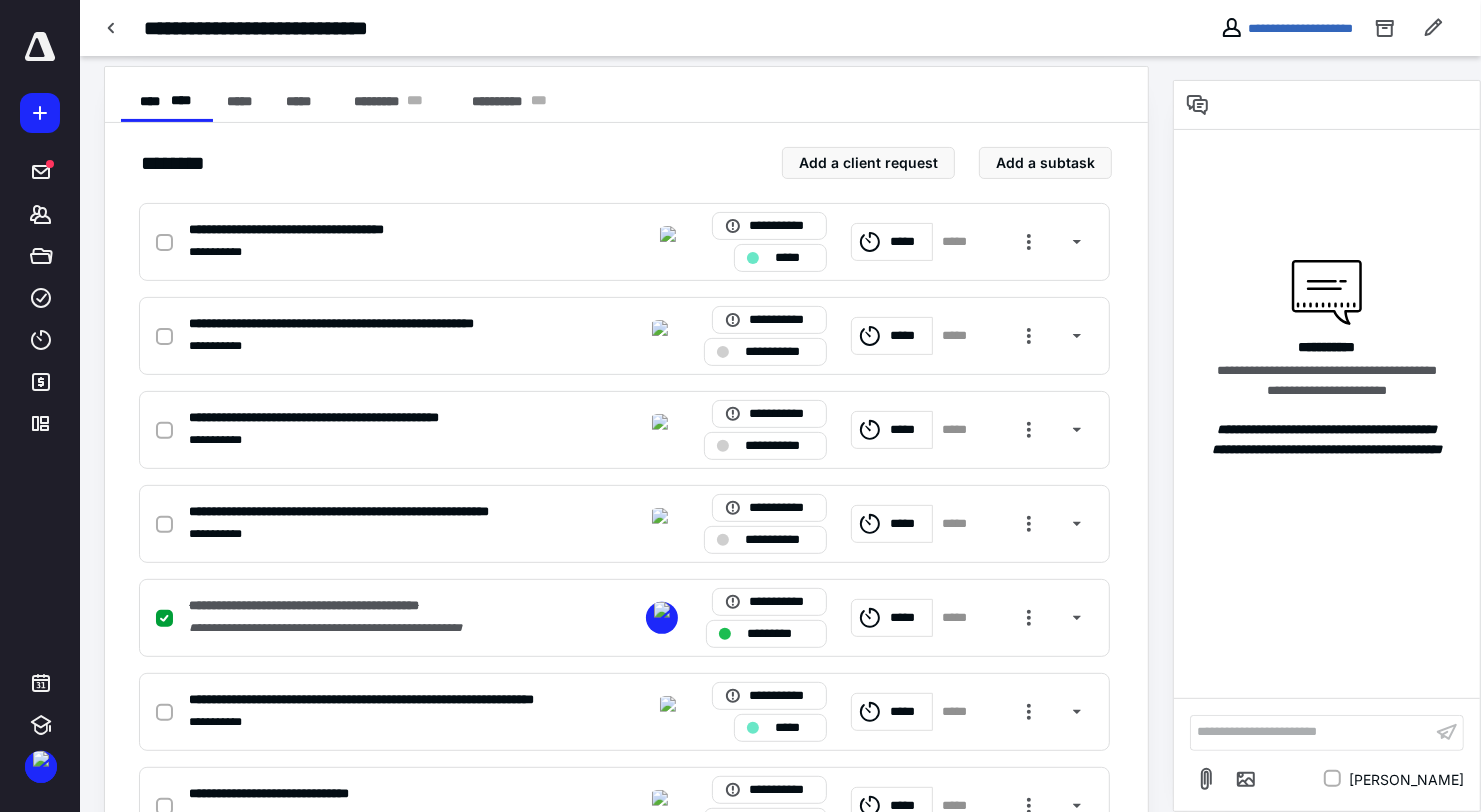 click on "**********" at bounding box center [1311, 732] 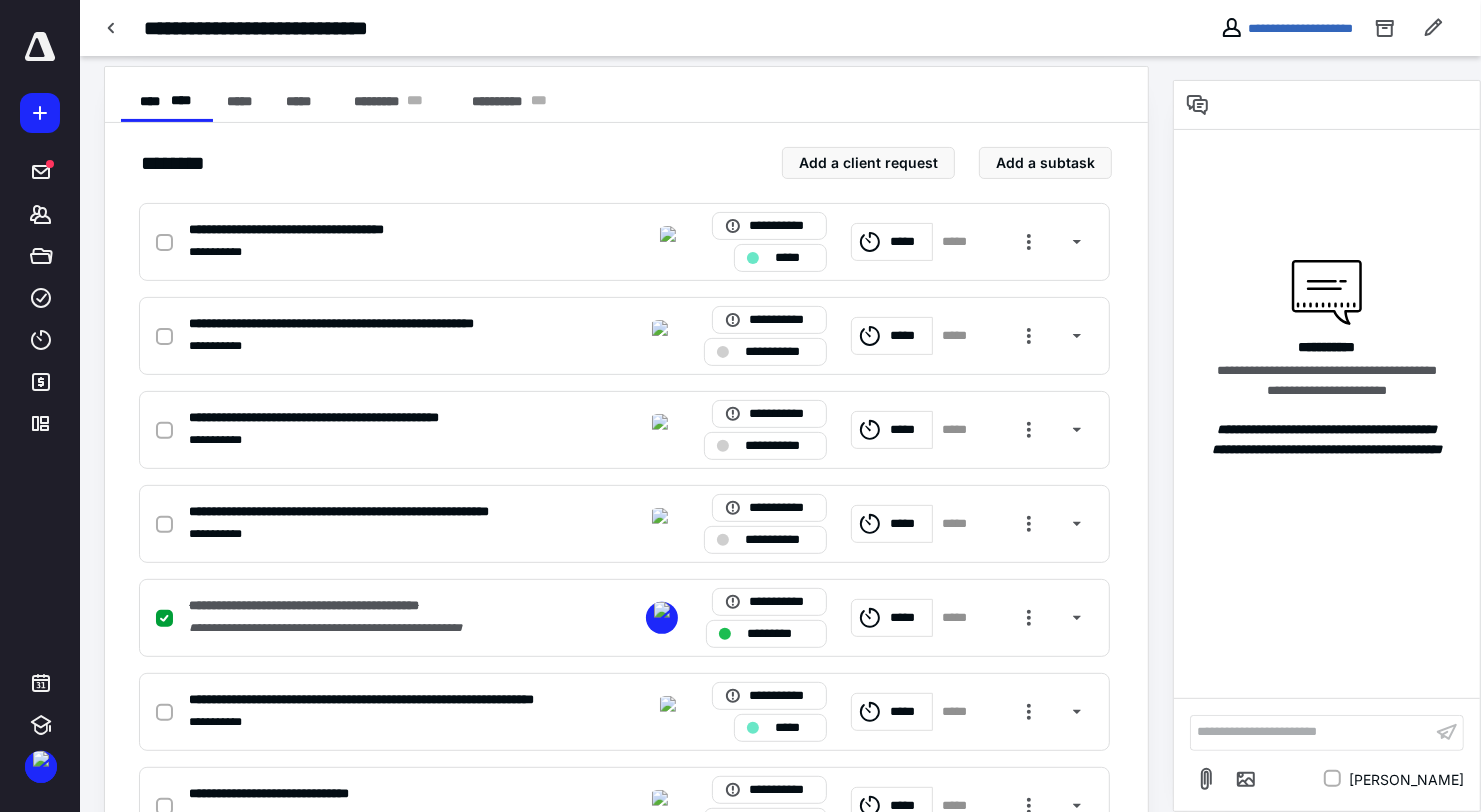 type 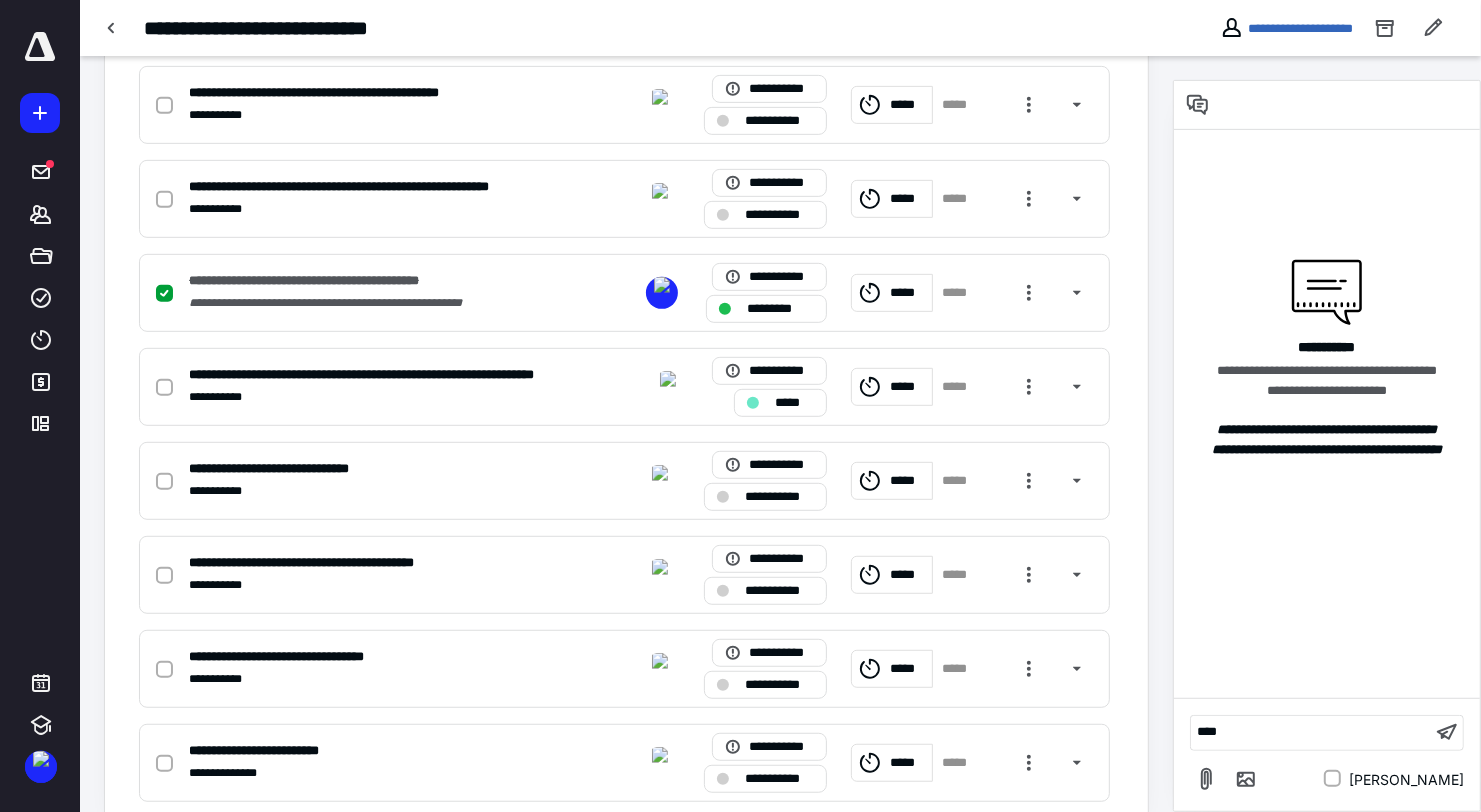 scroll, scrollTop: 743, scrollLeft: 0, axis: vertical 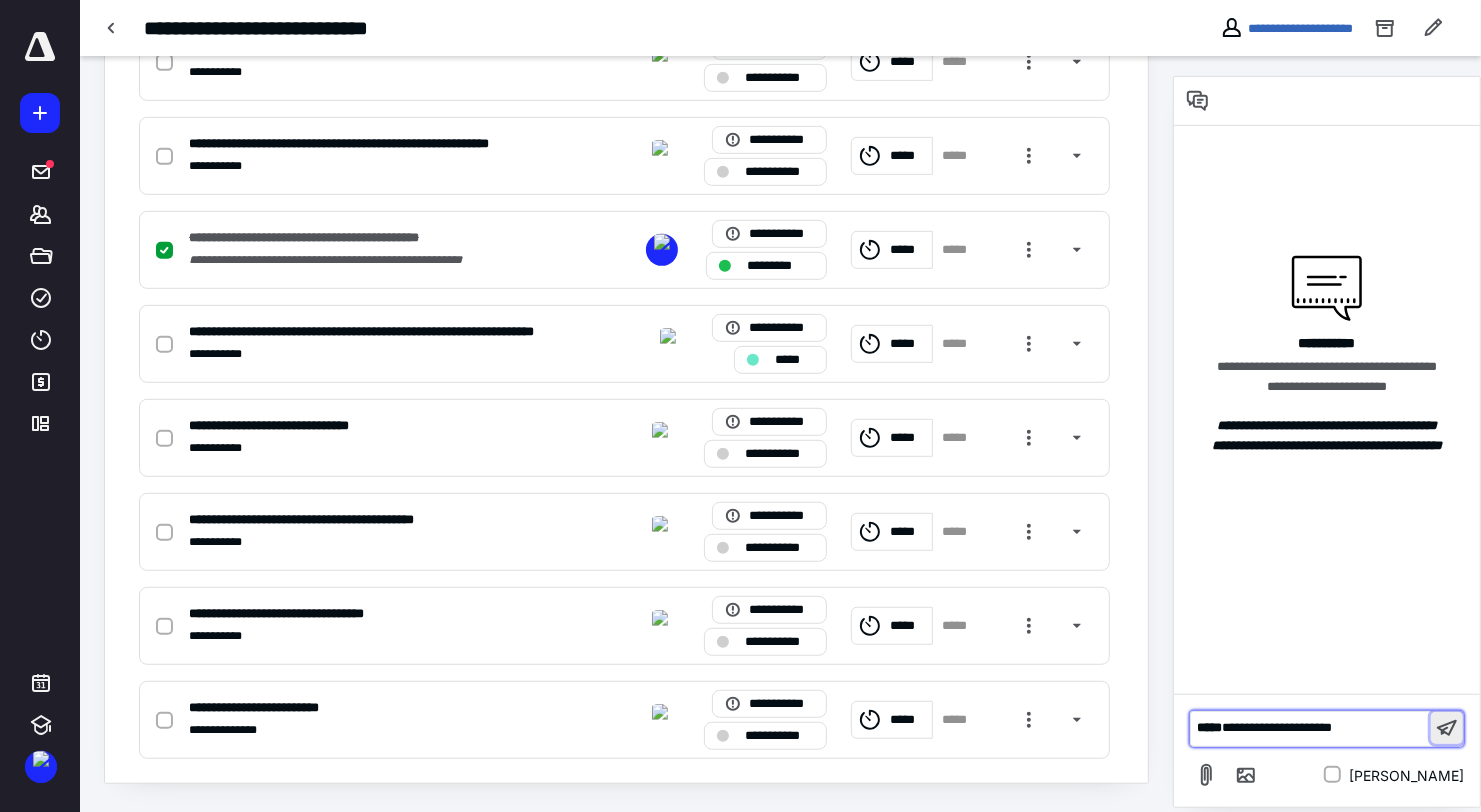click at bounding box center (1447, 728) 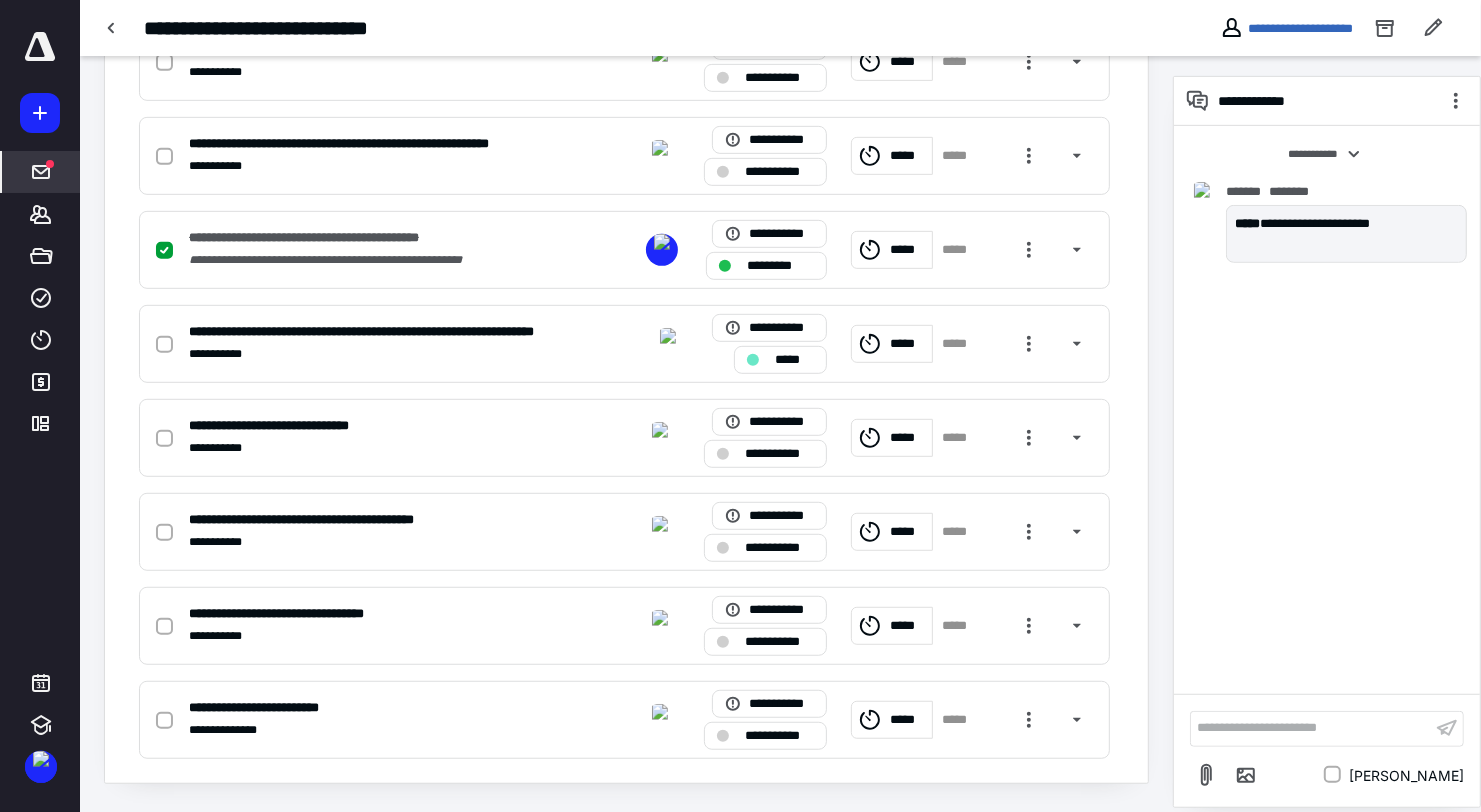 click 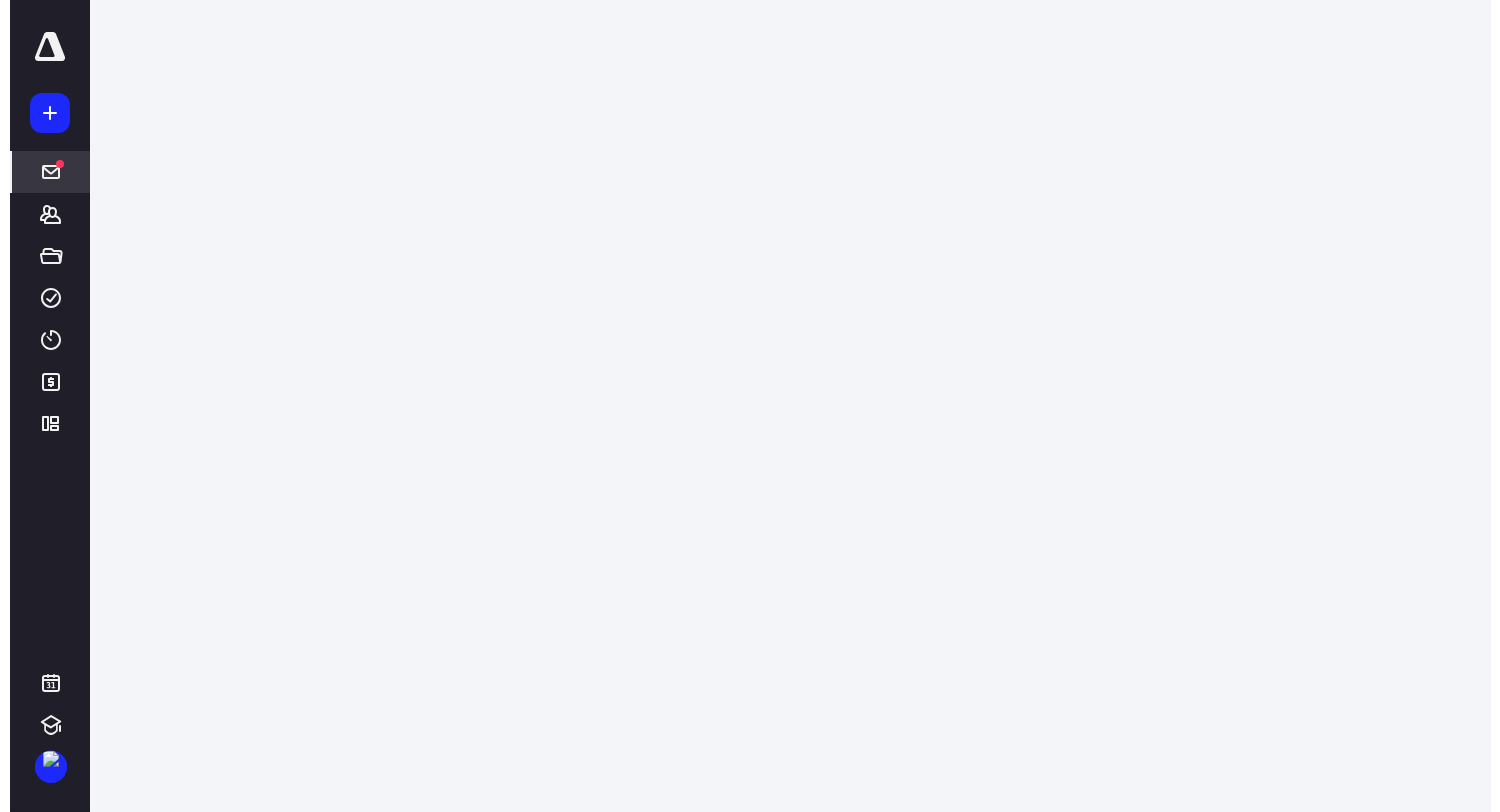 scroll, scrollTop: 0, scrollLeft: 0, axis: both 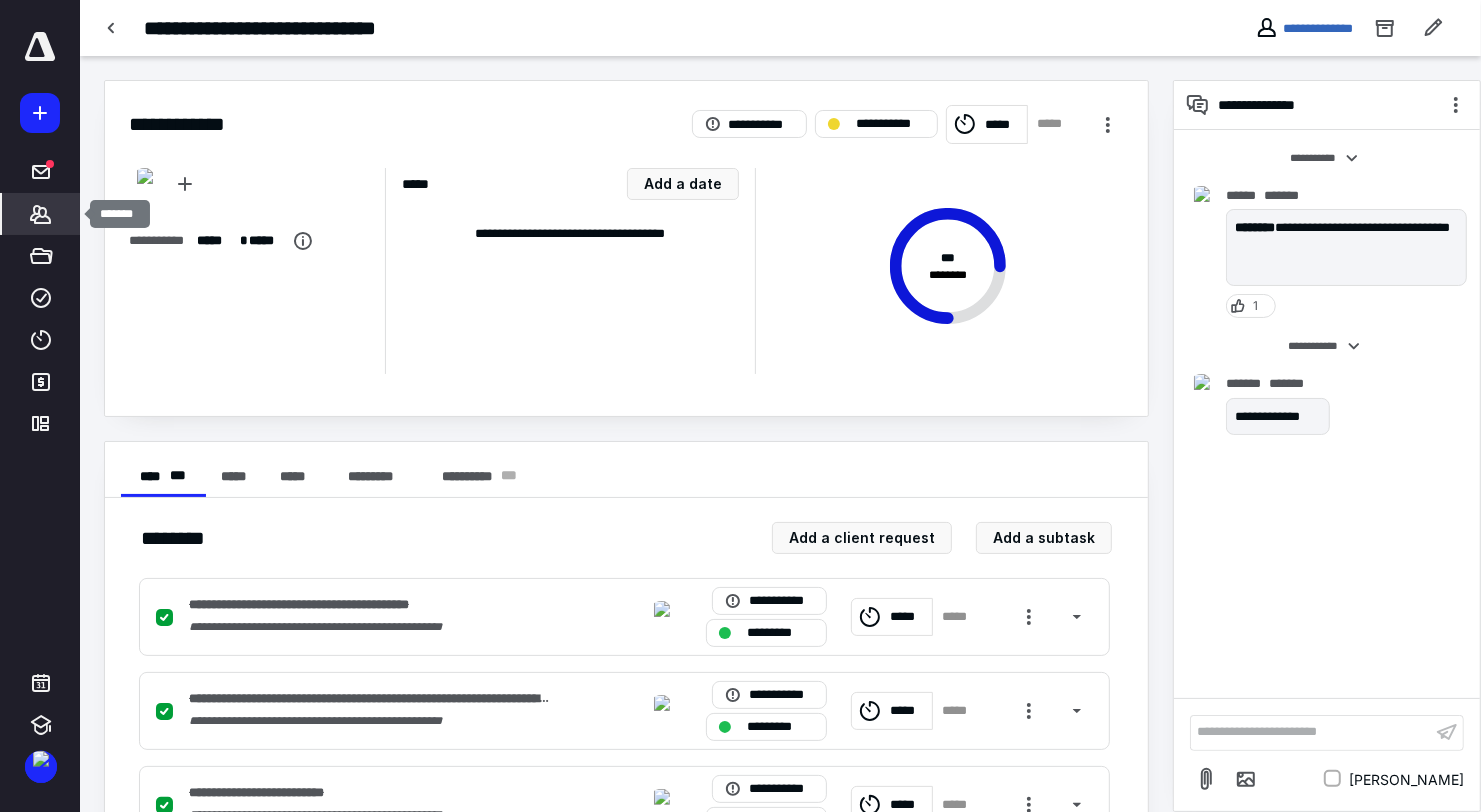 click 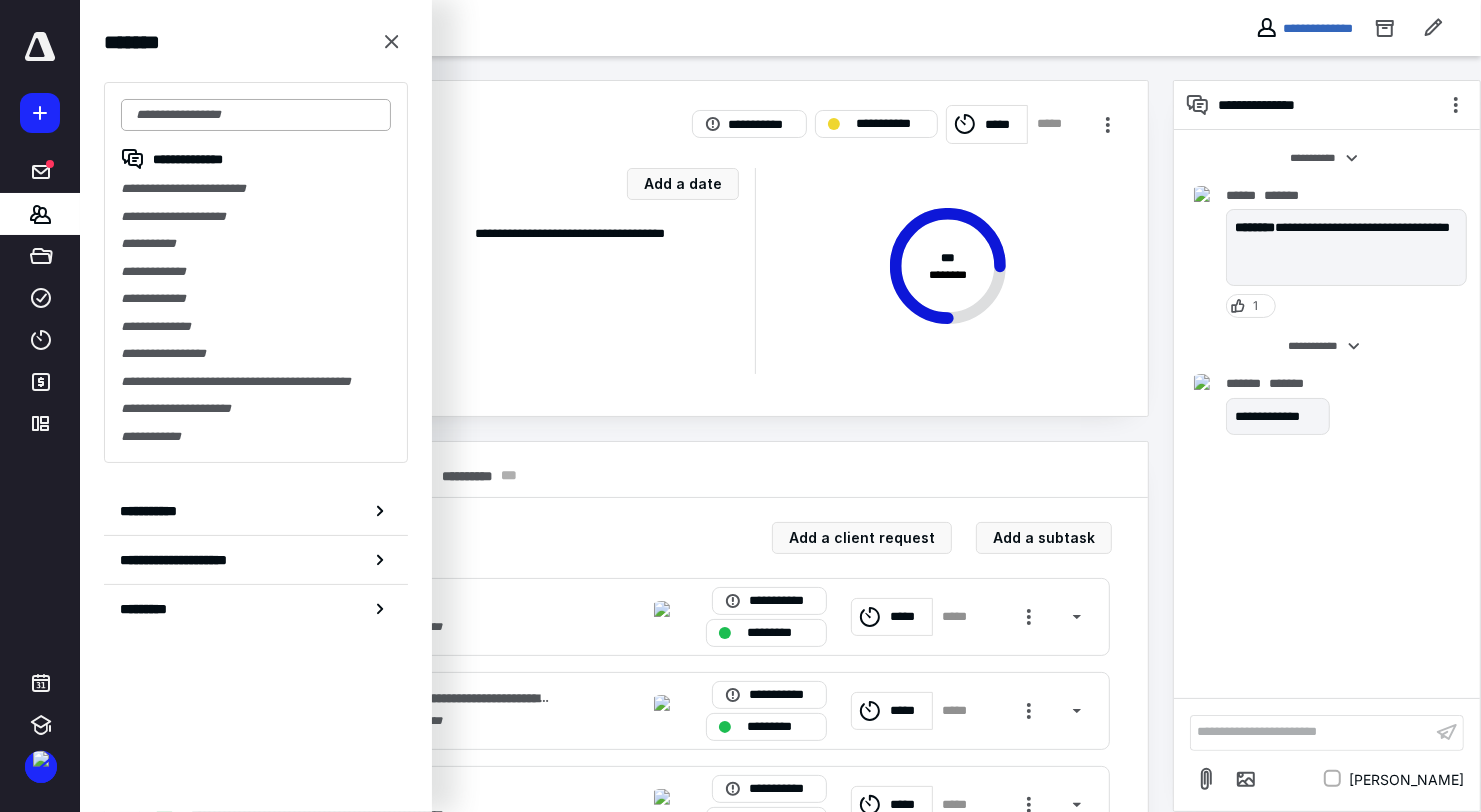 click at bounding box center [256, 115] 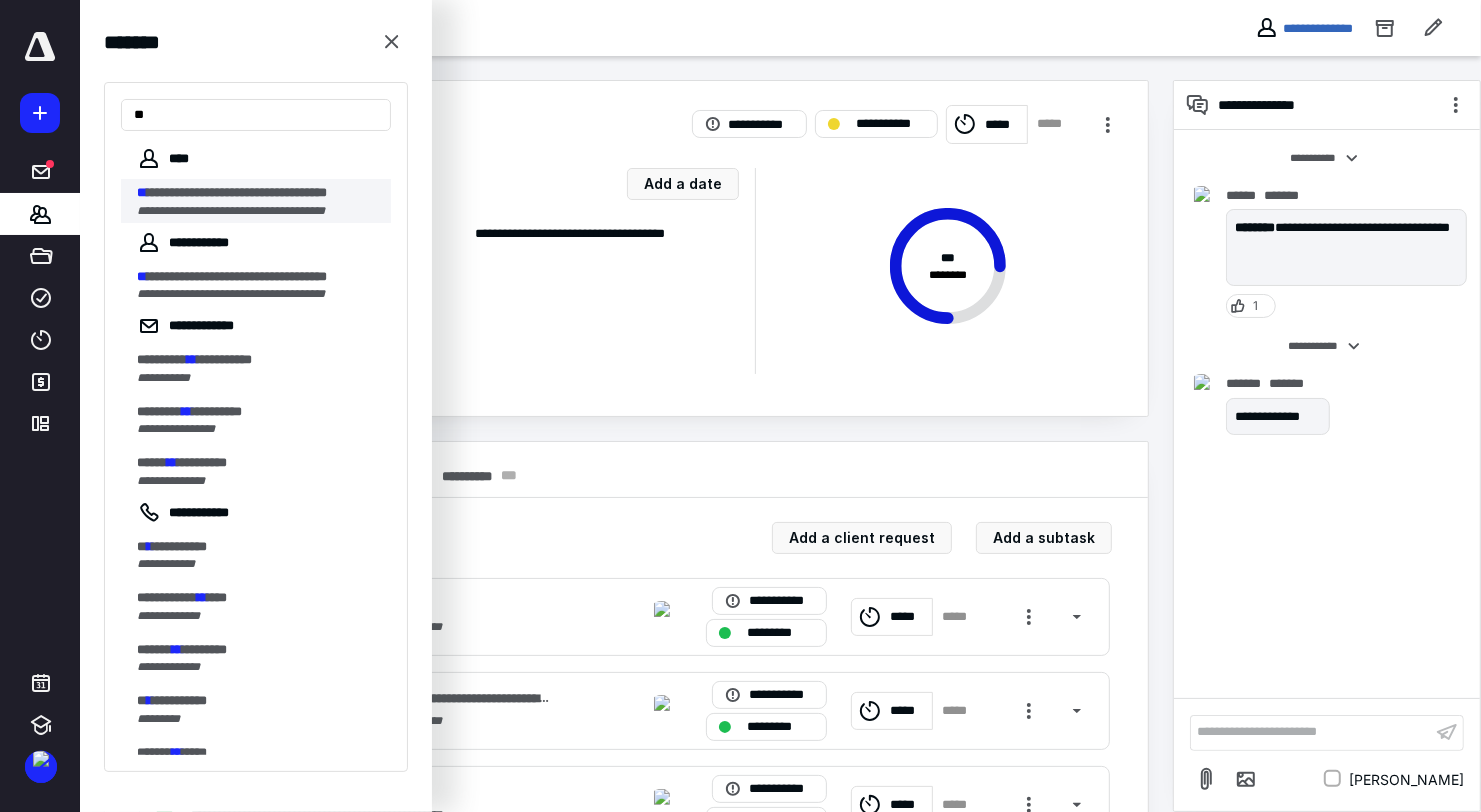 type on "**" 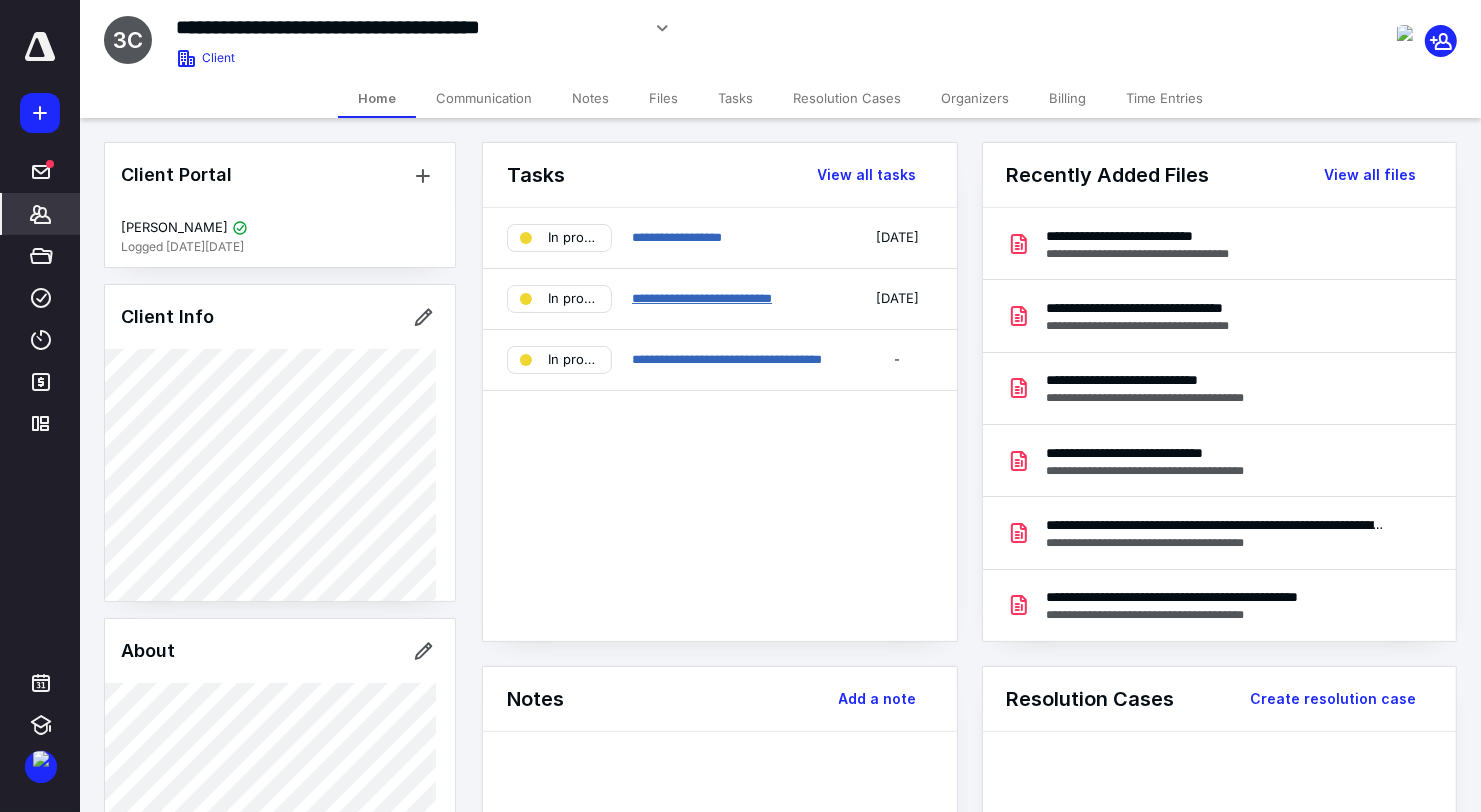 click on "**********" at bounding box center [702, 298] 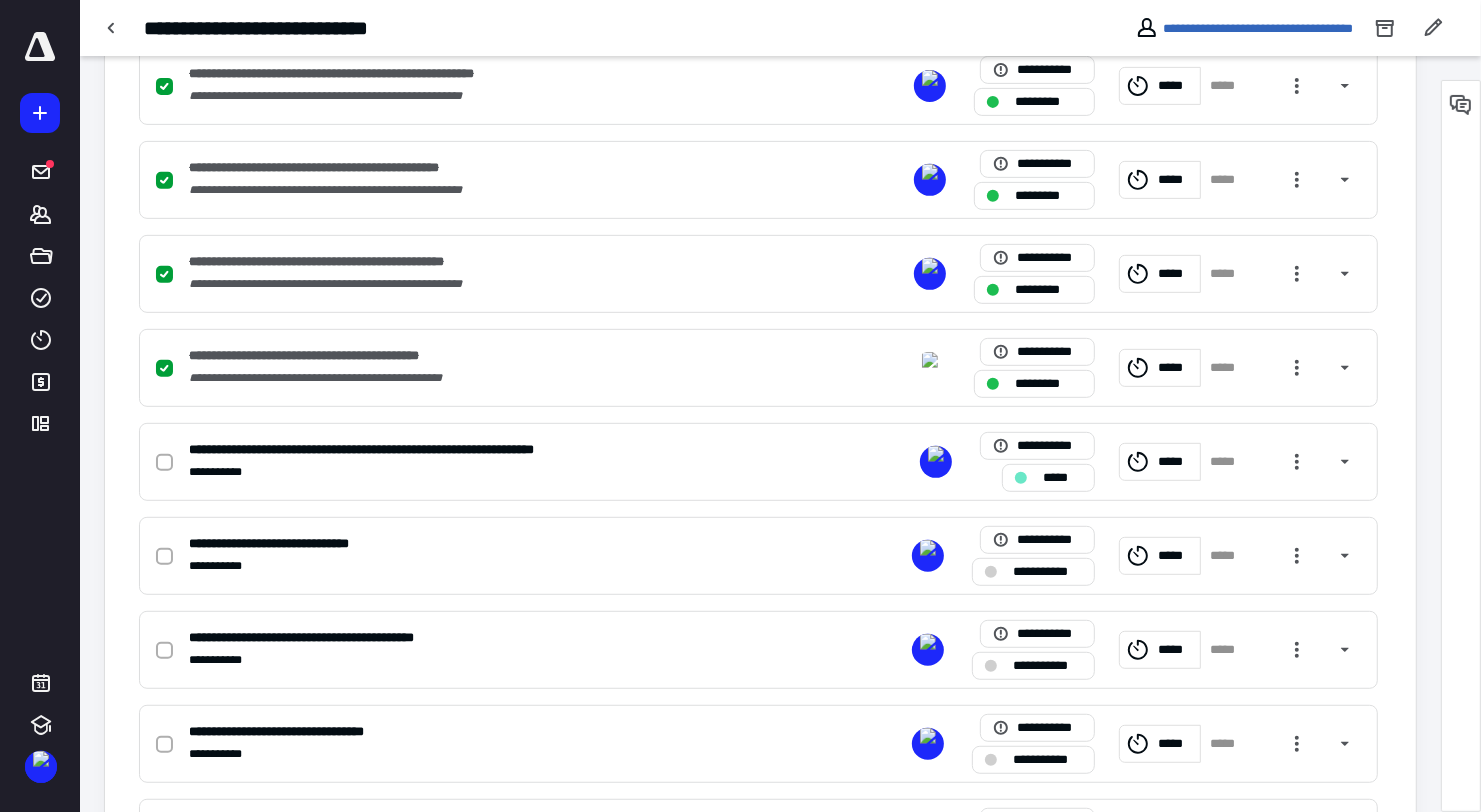 scroll, scrollTop: 743, scrollLeft: 0, axis: vertical 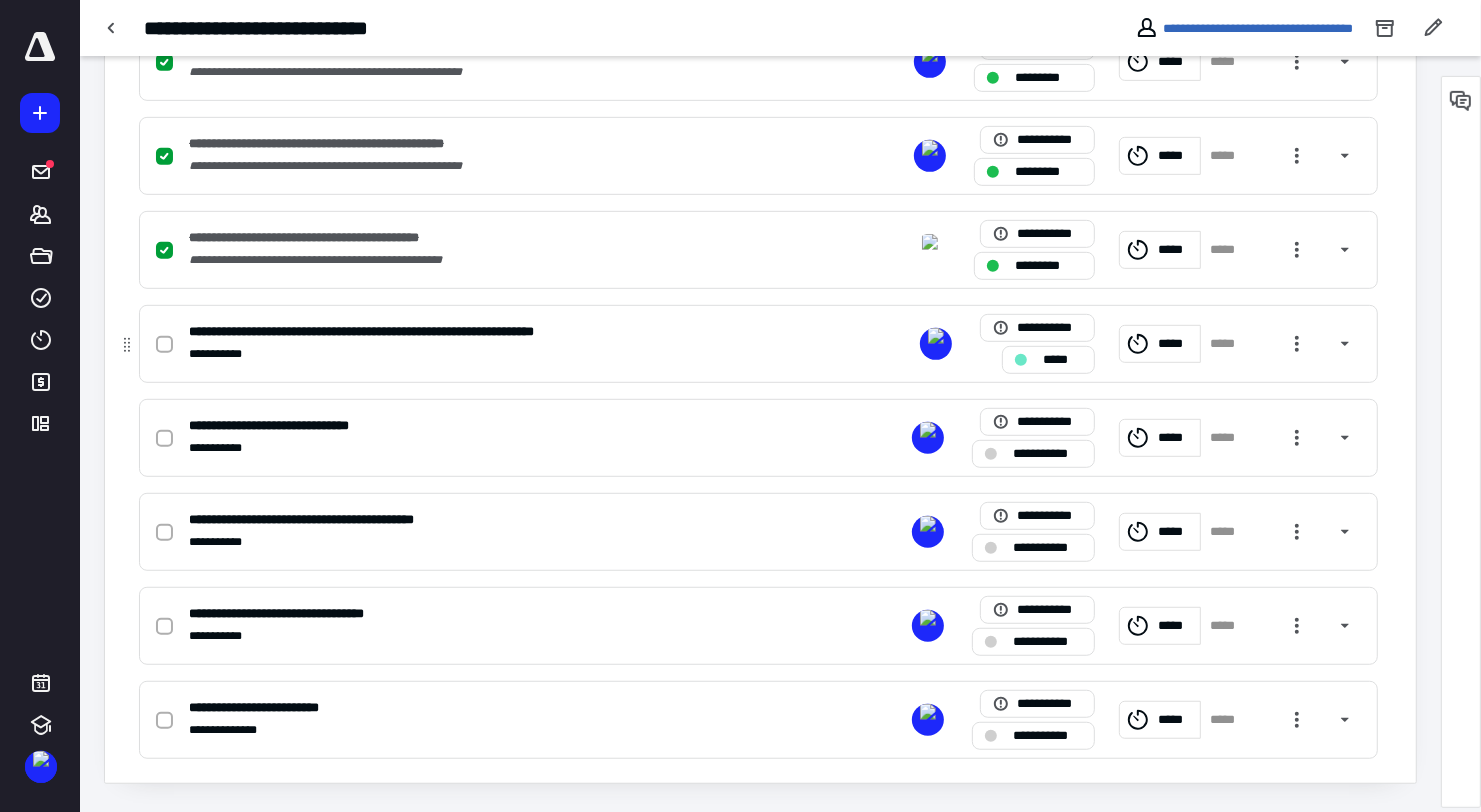 click at bounding box center (164, 345) 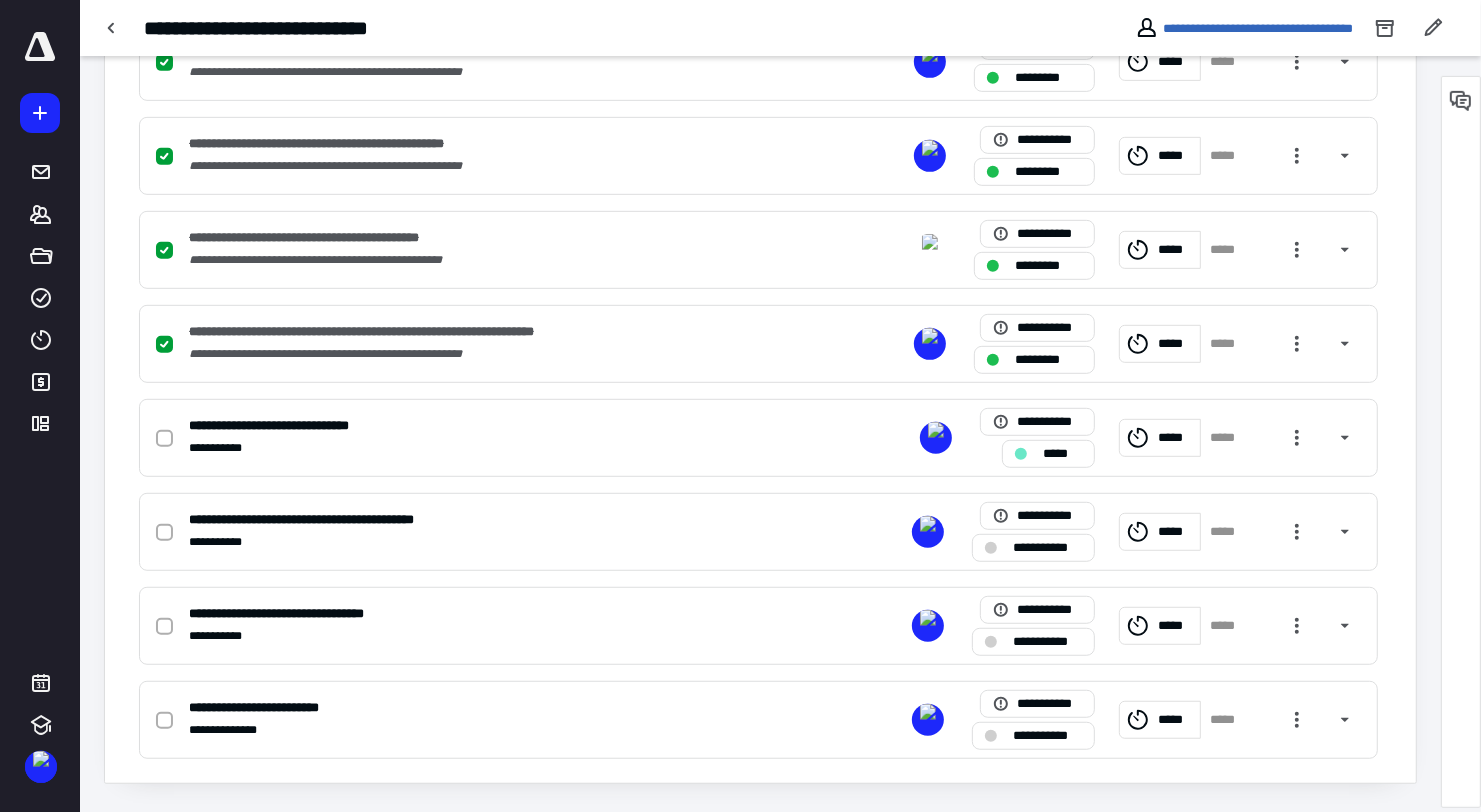 scroll, scrollTop: 743, scrollLeft: 0, axis: vertical 